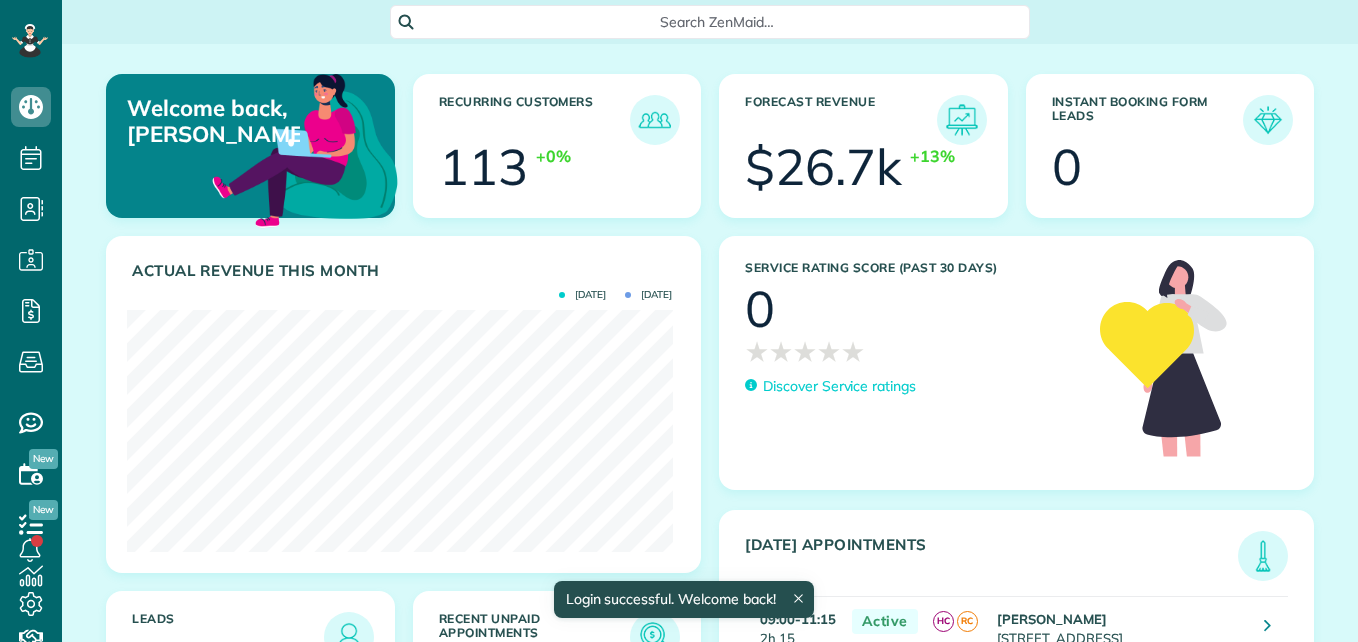 scroll, scrollTop: 0, scrollLeft: 0, axis: both 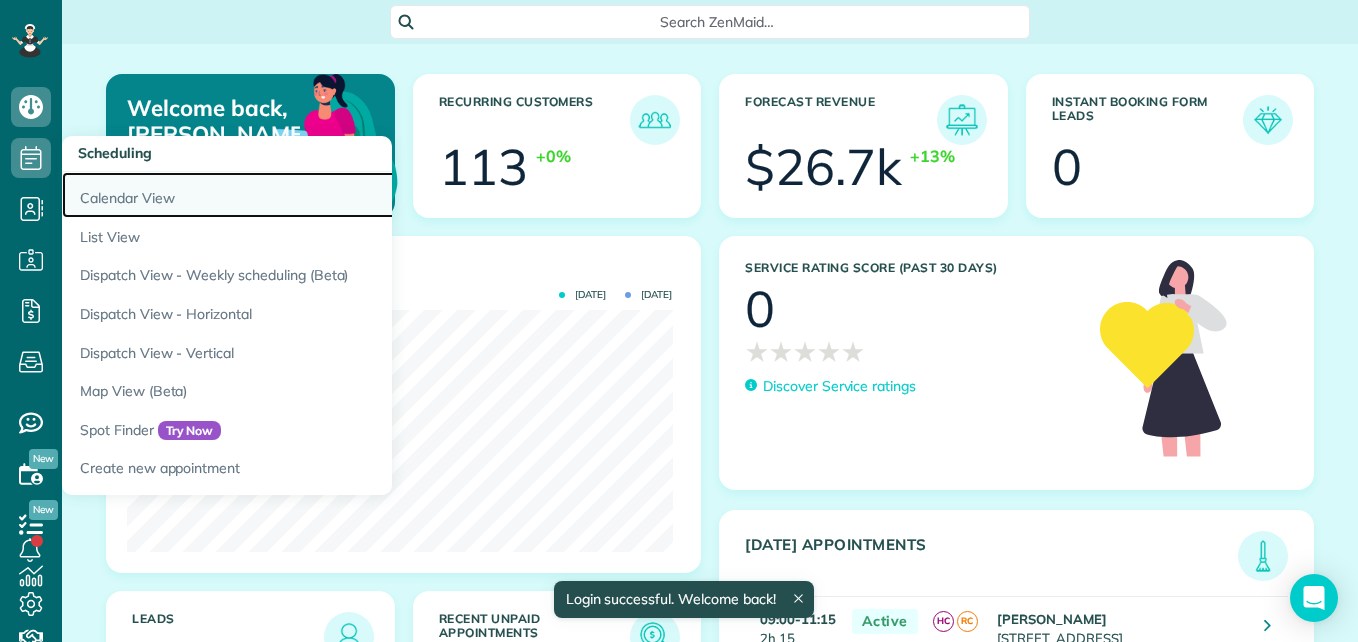 click on "Calendar View" at bounding box center (312, 195) 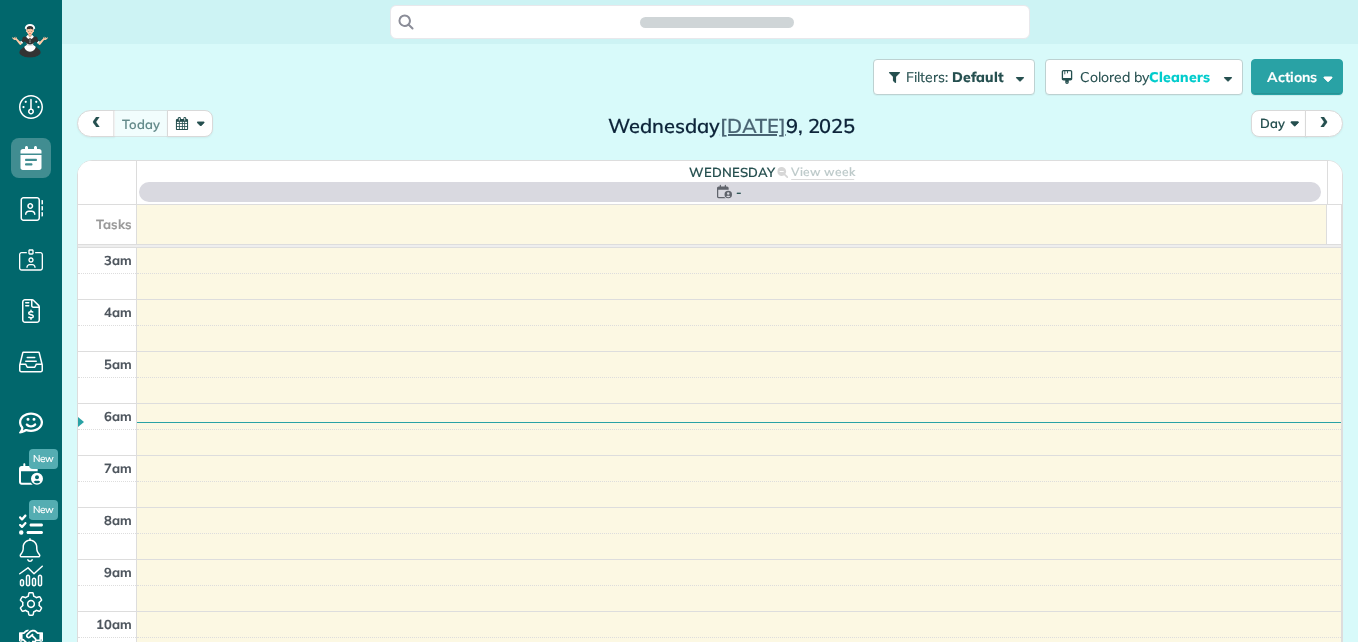 scroll, scrollTop: 0, scrollLeft: 0, axis: both 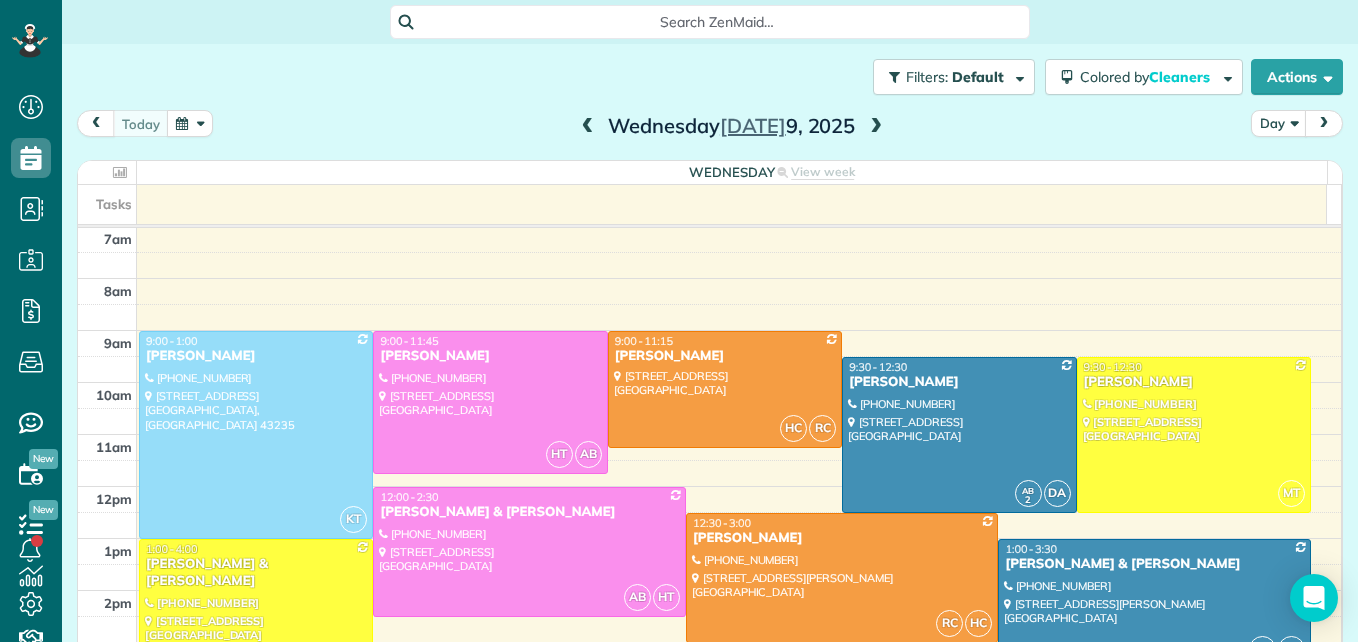 click at bounding box center (588, 127) 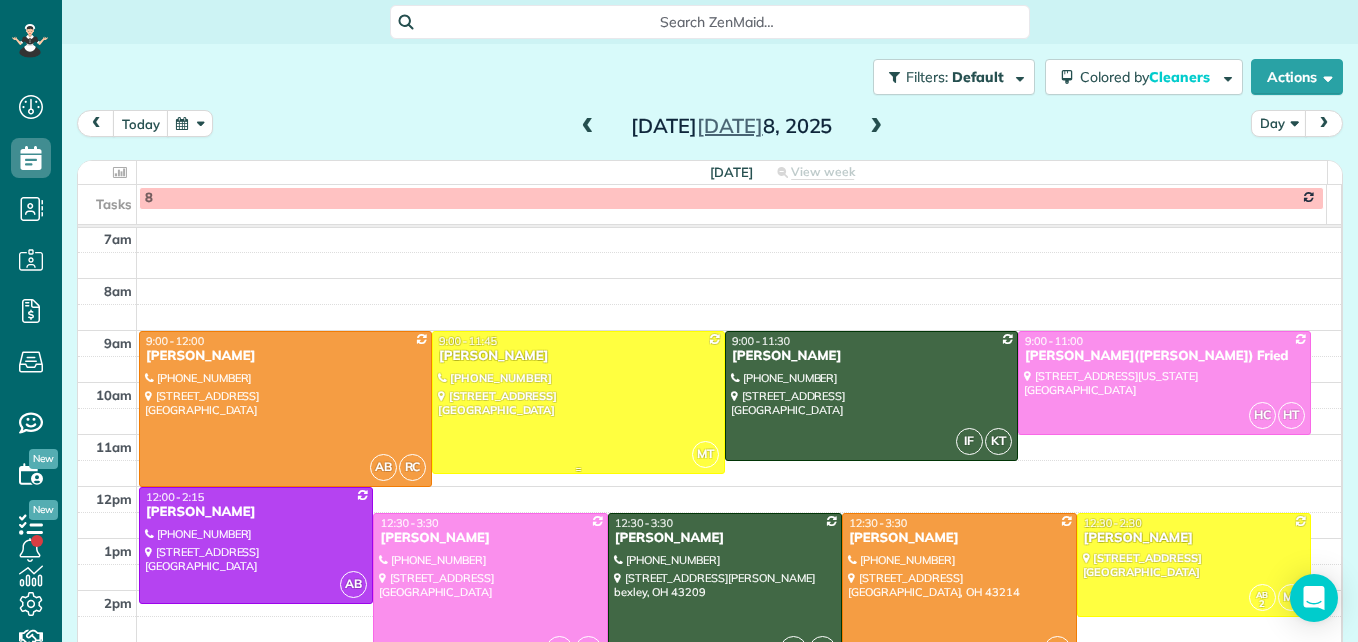 click at bounding box center (578, 402) 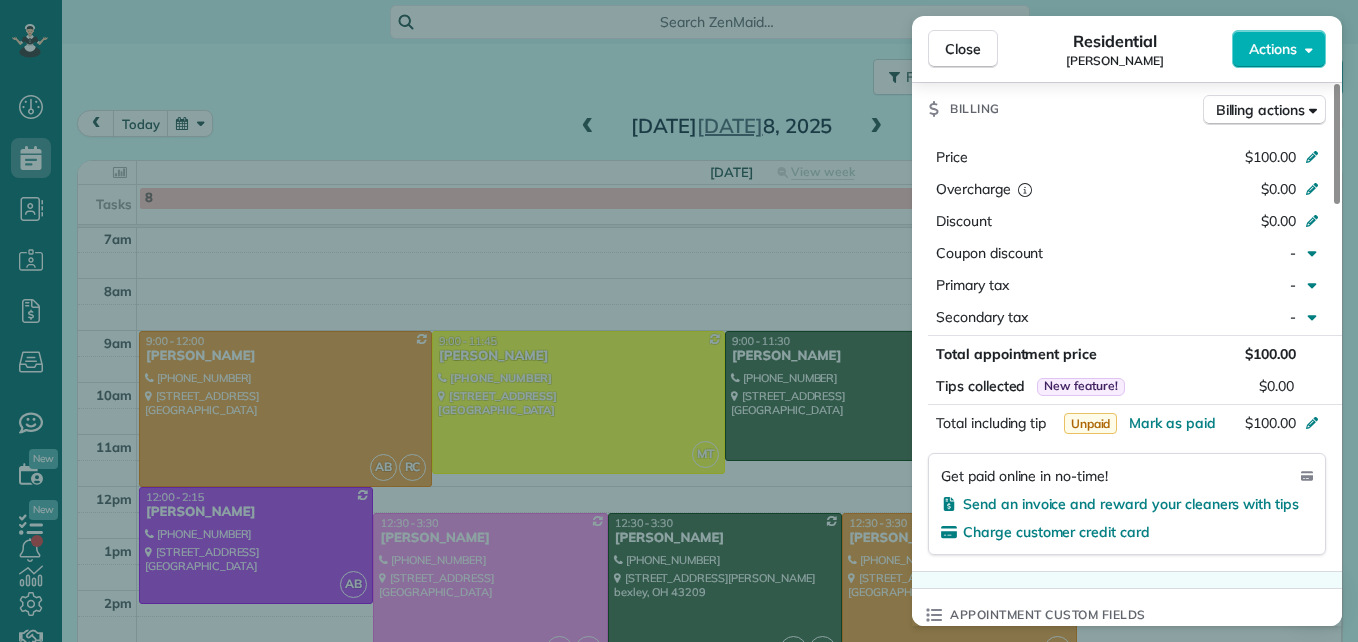 scroll, scrollTop: 1100, scrollLeft: 0, axis: vertical 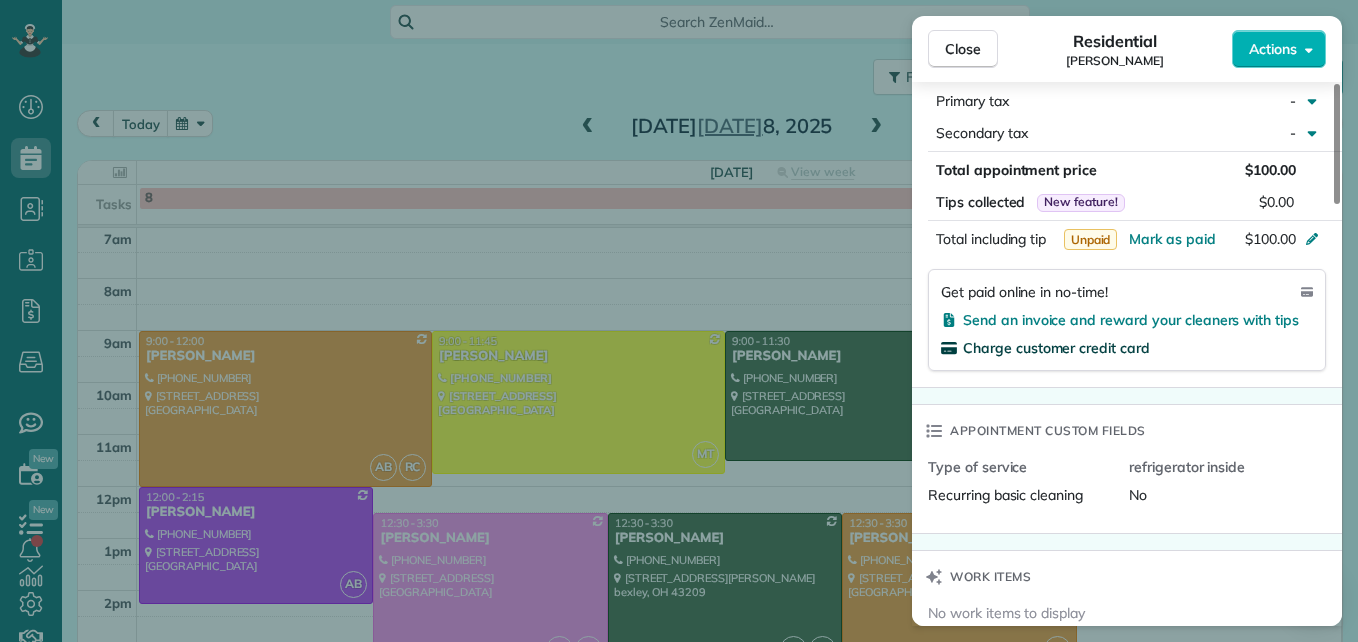 click on "Charge customer credit card" at bounding box center (1056, 348) 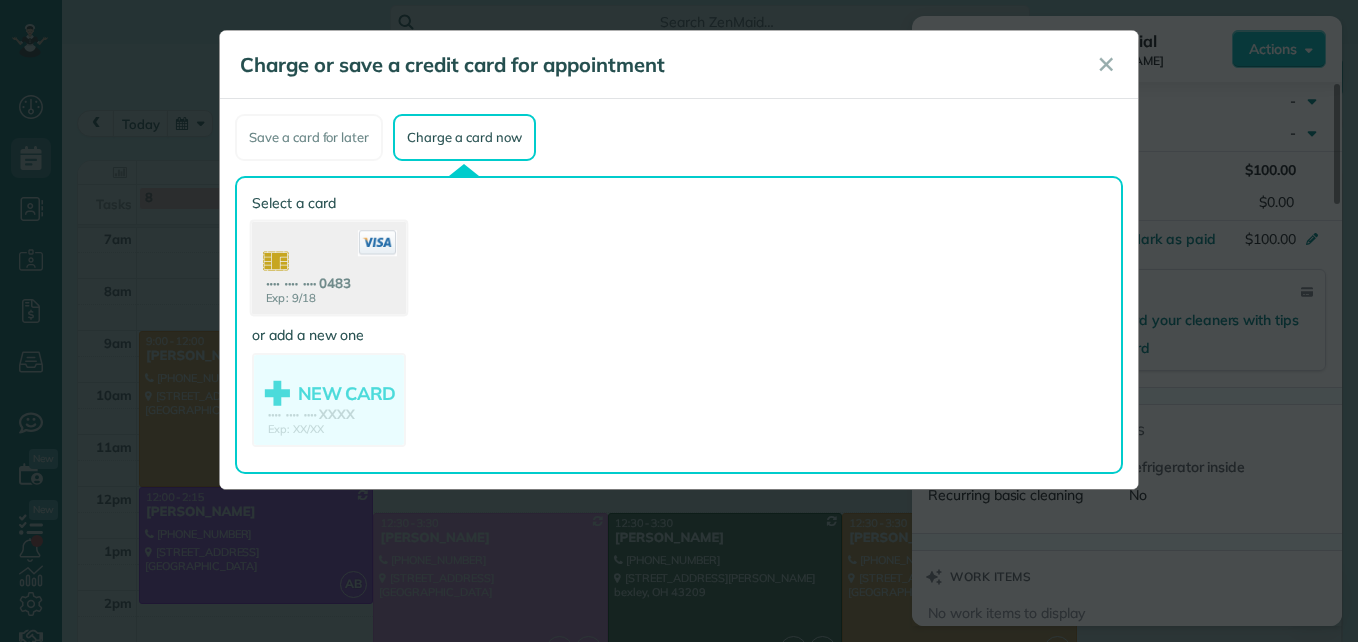 click 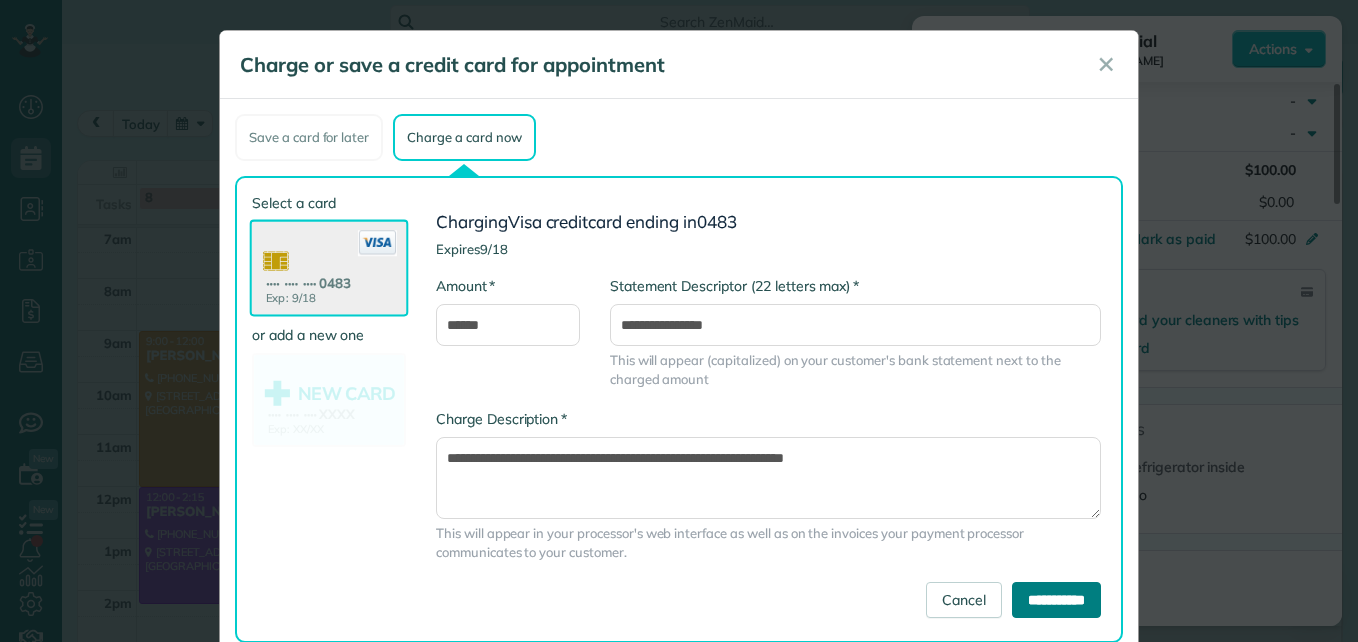 click on "**********" at bounding box center [1056, 600] 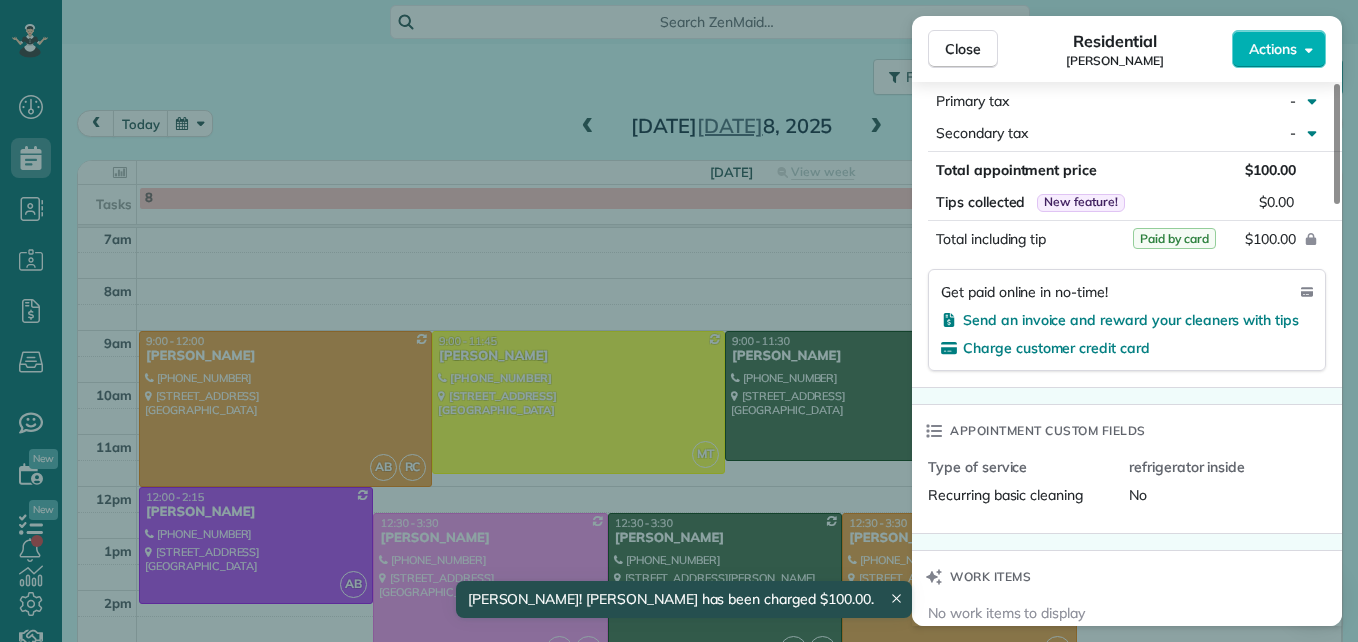 click on "Close Residential Morgan Veach Actions Status Active Morgan Veach · Open profile Home (740) 816-0145 Copy morgantveach@gmail.com Copy View Details Residential Tuesday, July 08, 2025 ( yesterday ) 9:00 AM 11:45 AM 2 hours and 45 minutes Repeats every 2 weeks Edit recurring service Previous (Jun 24) Next (Jul 22) 47 brighton rd Columbus OH 43202 Service was not rated yet Setup ratings Cleaners Time in and out Assign Invite Team No team assigned yet Cleaners Michelle   Taphorn 9:00 AM 11:45 AM Checklist Try Now Keep this appointment up to your standards. Stay on top of every detail, keep your cleaners organised, and your client happy. Assign a checklist Watch a 5 min demo Billing Billing actions Price $100.00 Overcharge $0.00 Discount $0.00 Coupon discount - Primary tax - Secondary tax - Total appointment price $100.00 Tips collected New feature! $0.00 Paid by card Total including tip $100.00 Get paid online in no-time! Send an invoice and reward your cleaners with tips Charge customer credit card No Work items" at bounding box center (679, 321) 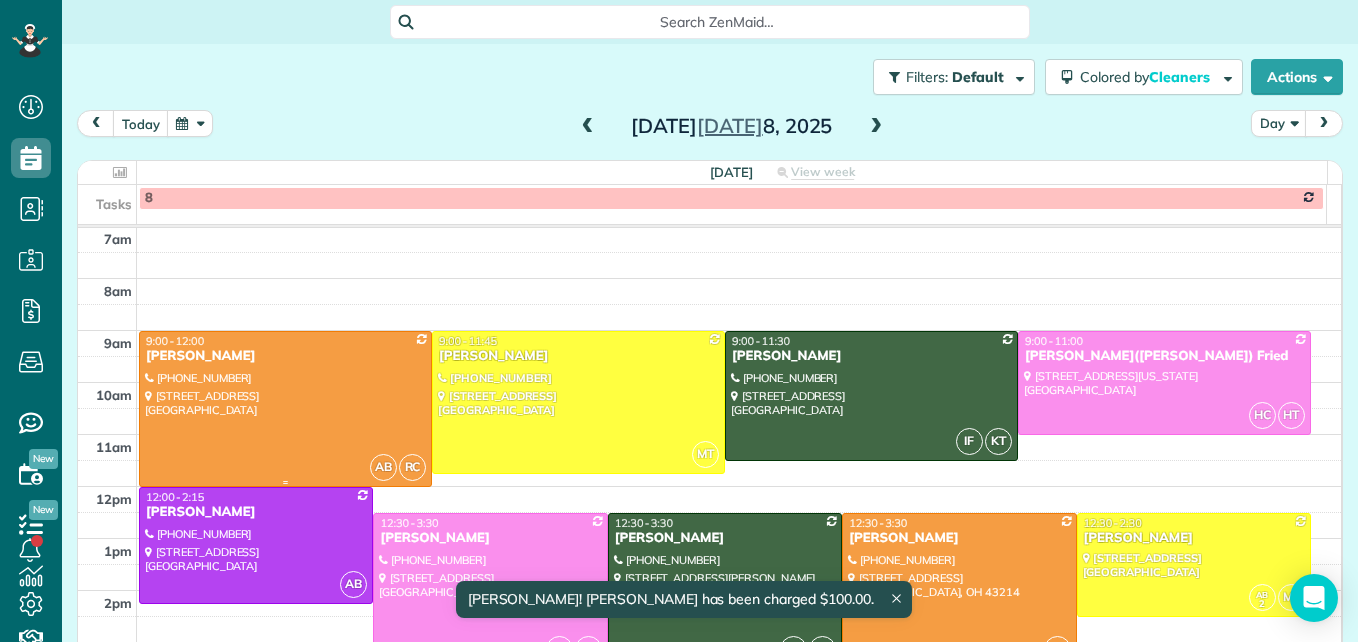 click at bounding box center [285, 409] 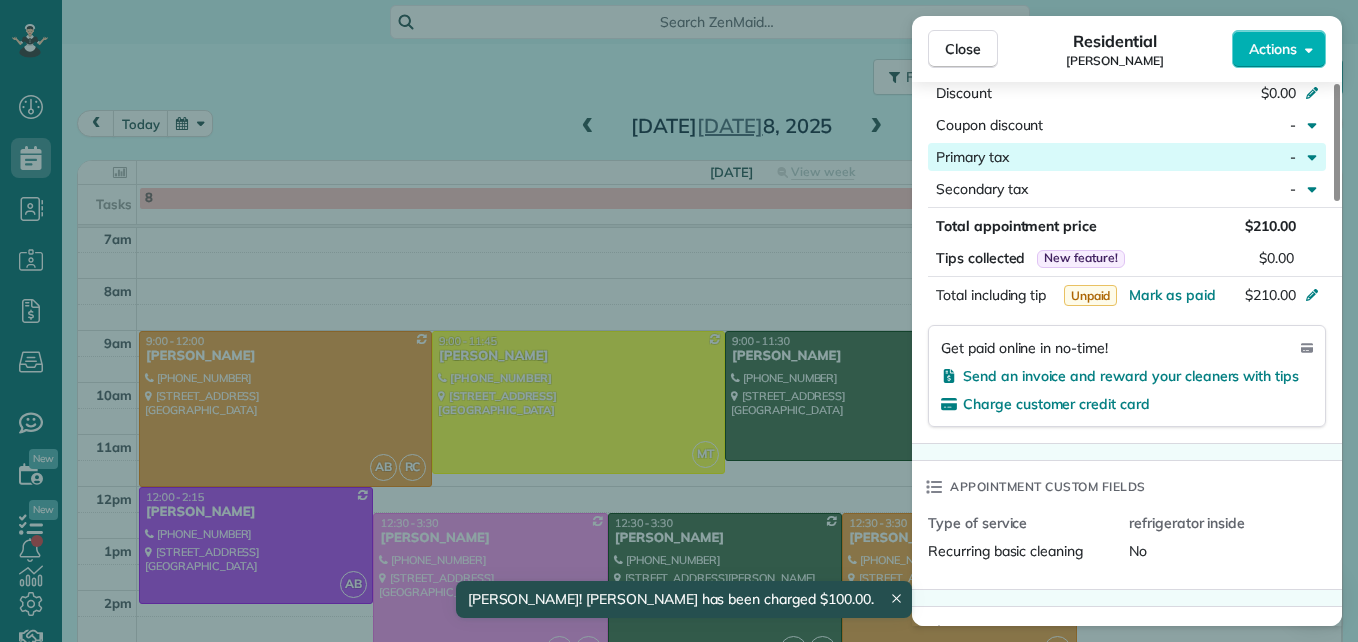 scroll, scrollTop: 1100, scrollLeft: 0, axis: vertical 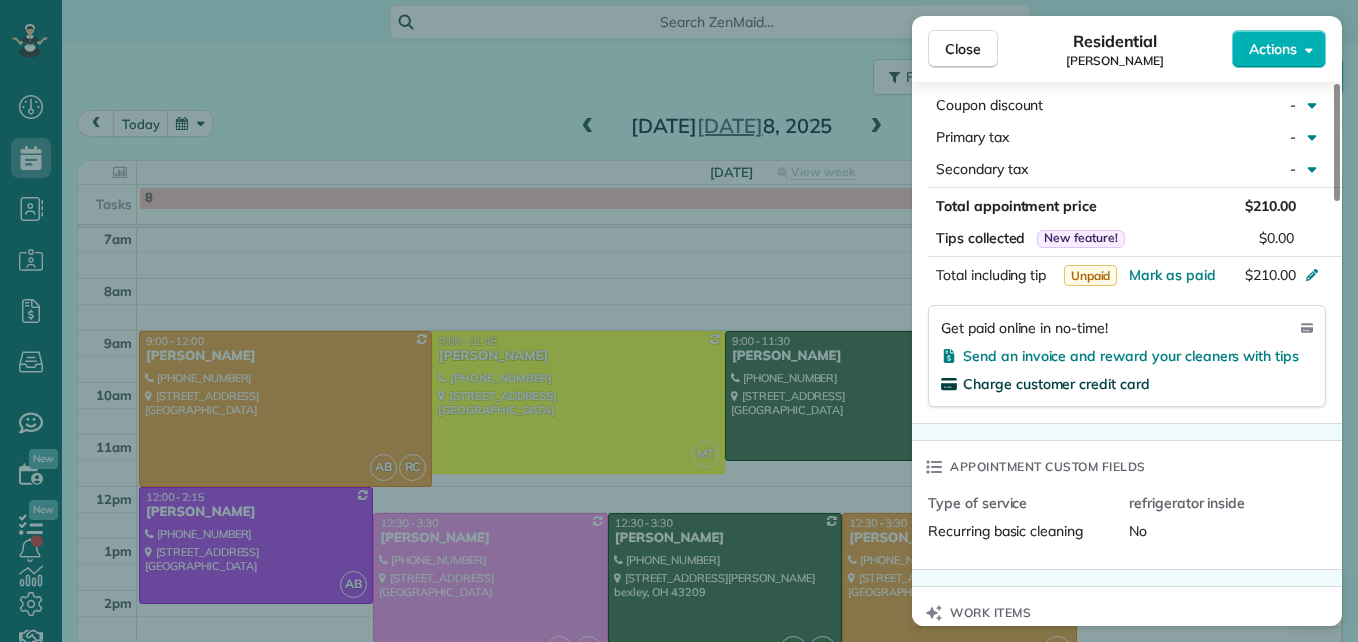 click on "Charge customer credit card" at bounding box center [1056, 384] 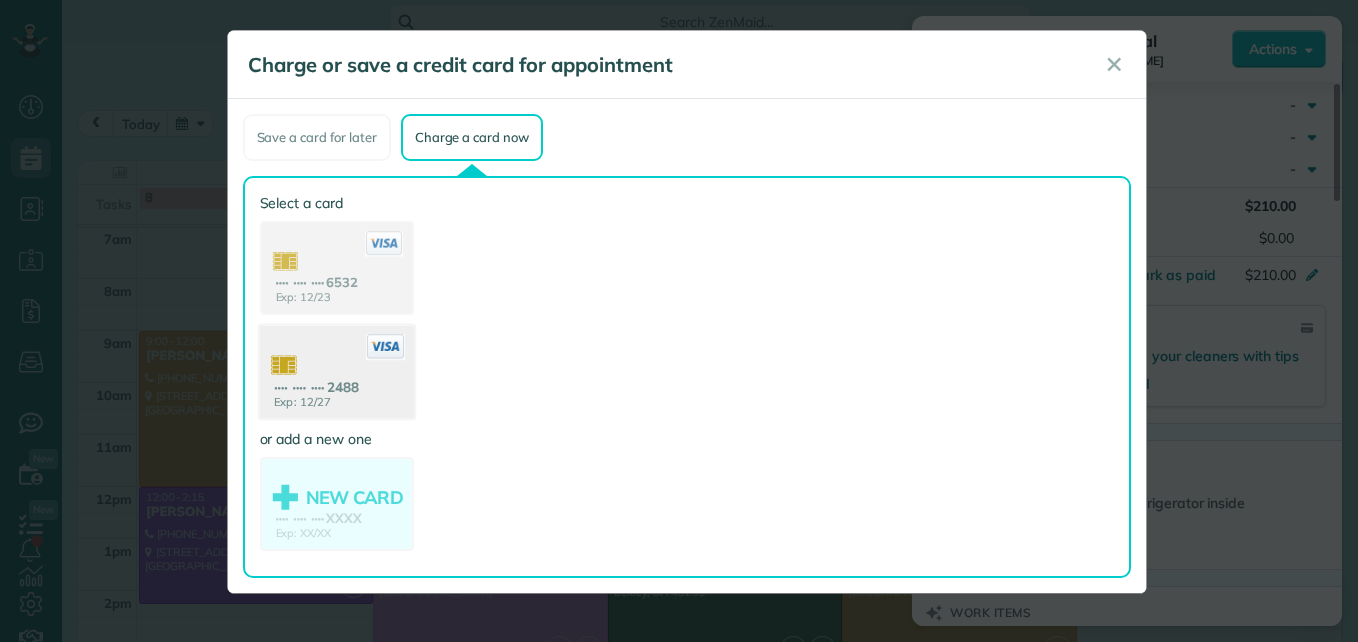 click 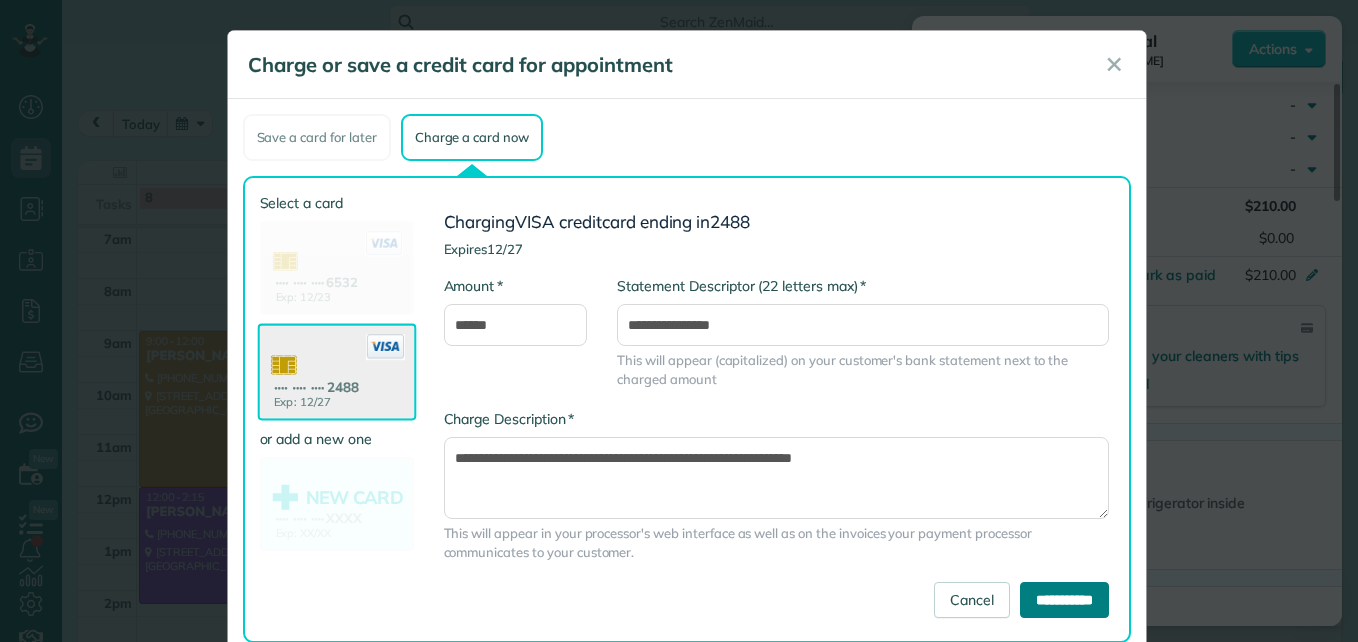 click on "**********" at bounding box center [1064, 600] 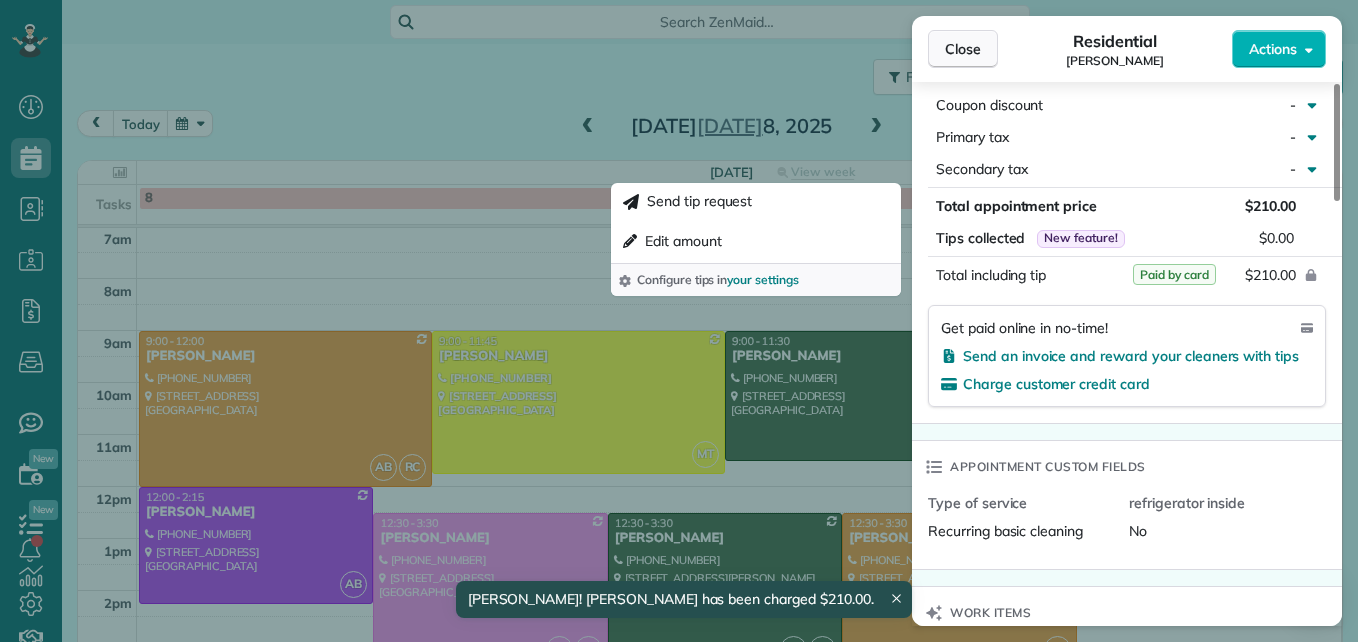 click on "Close" at bounding box center [963, 49] 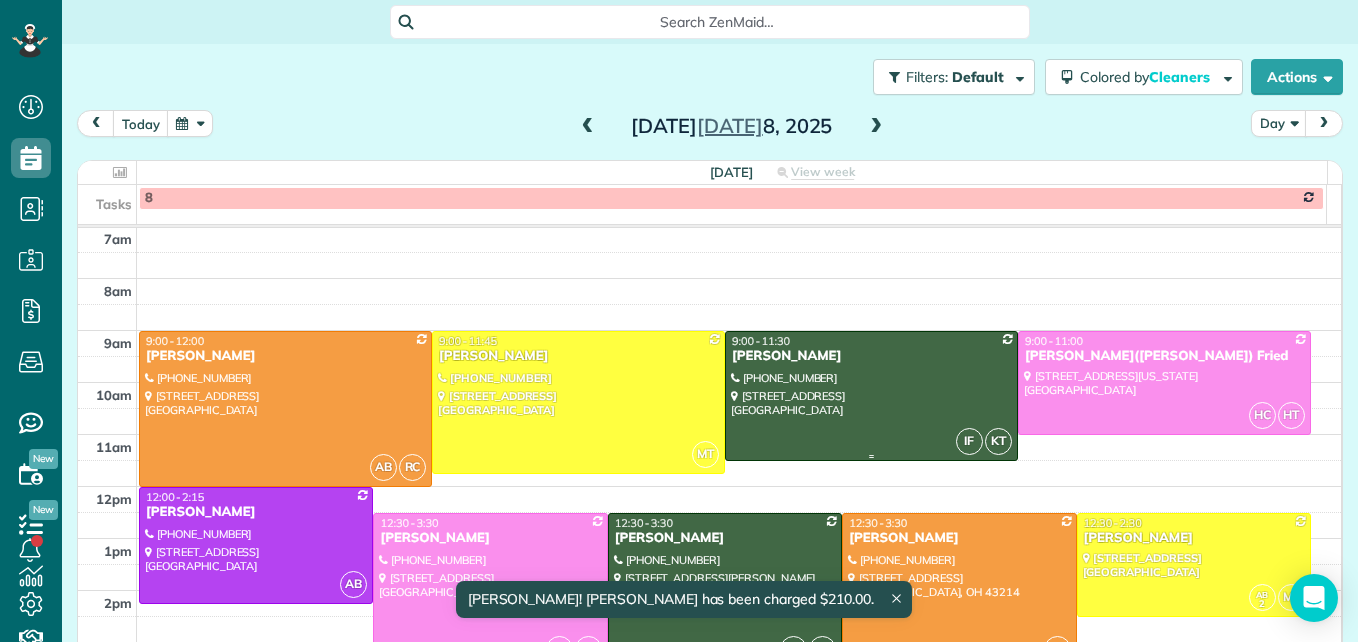click at bounding box center (871, 396) 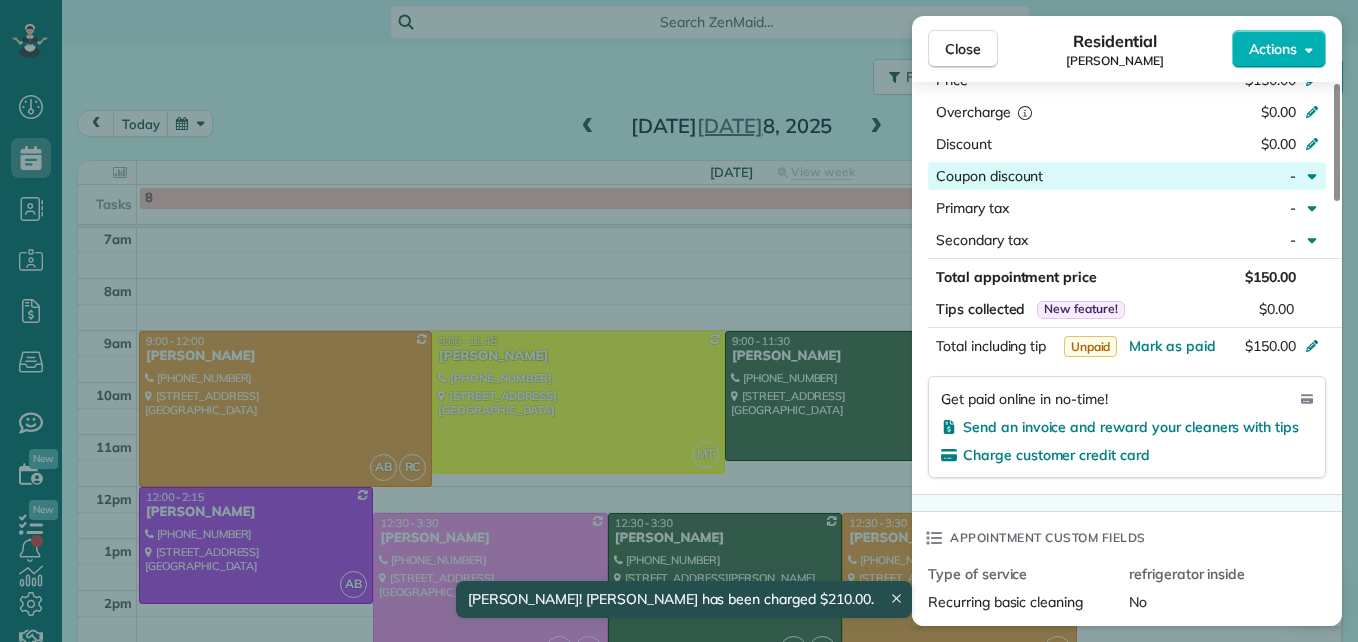 scroll, scrollTop: 1100, scrollLeft: 0, axis: vertical 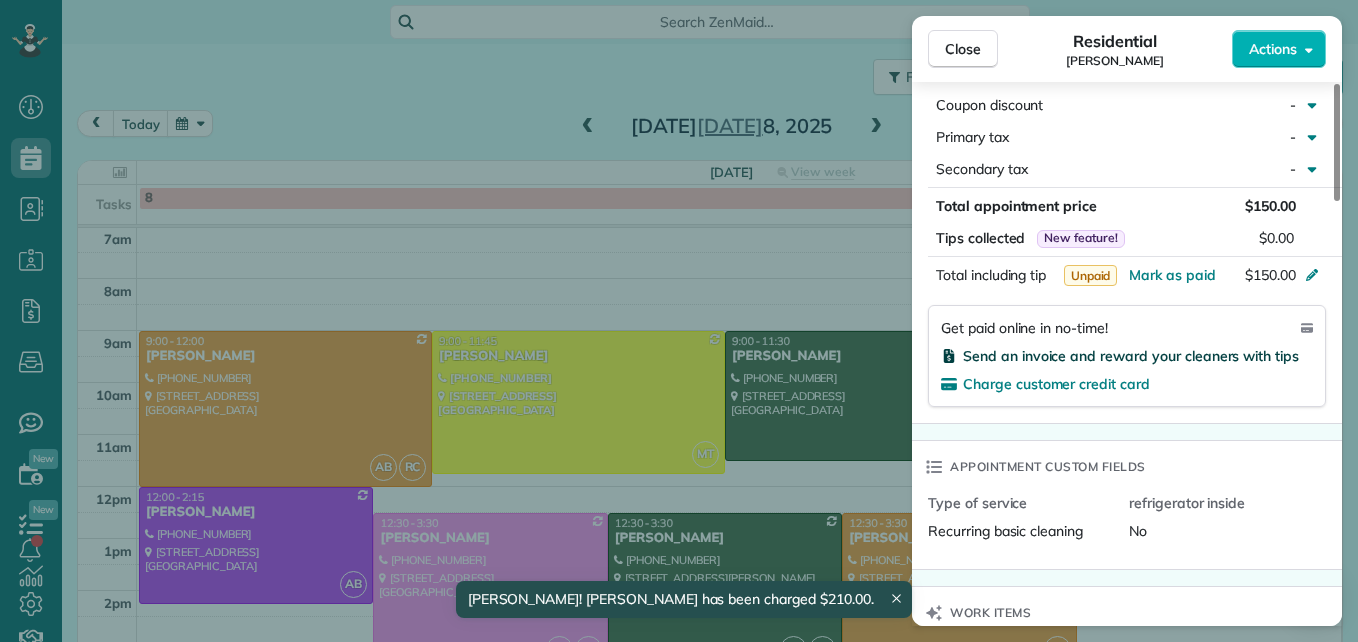 click on "Send an invoice and reward your cleaners with tips" at bounding box center [1131, 356] 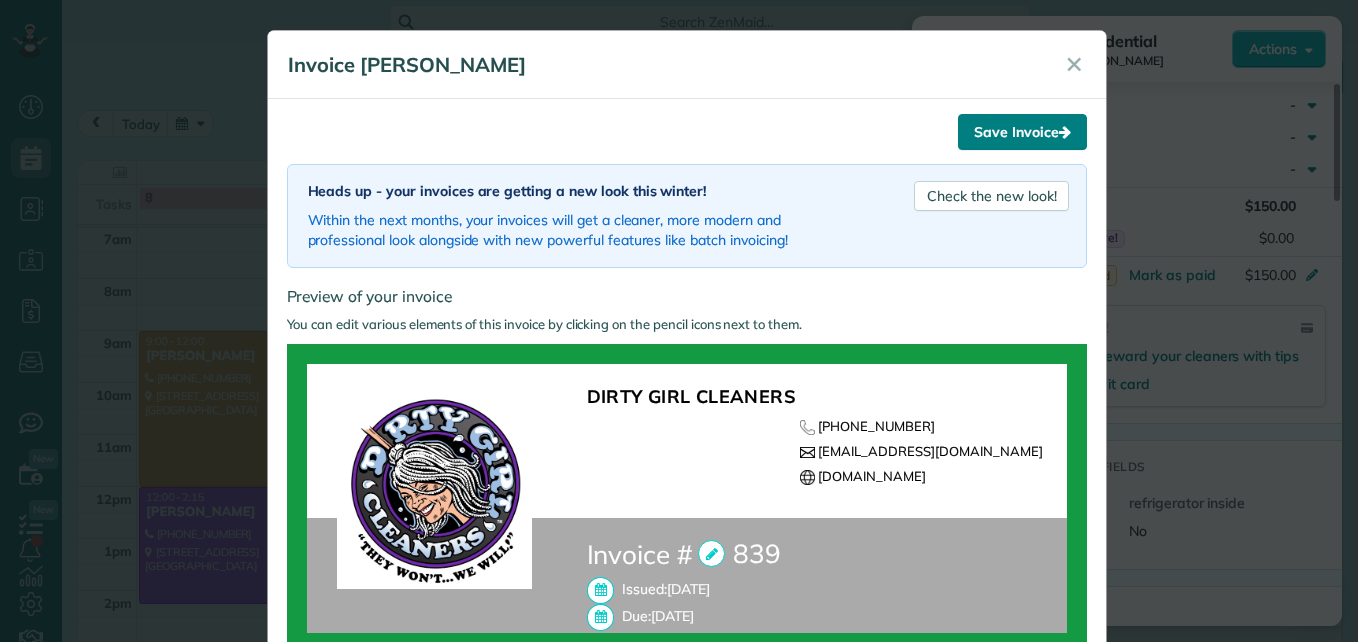 click on "Save Invoice" at bounding box center (1022, 132) 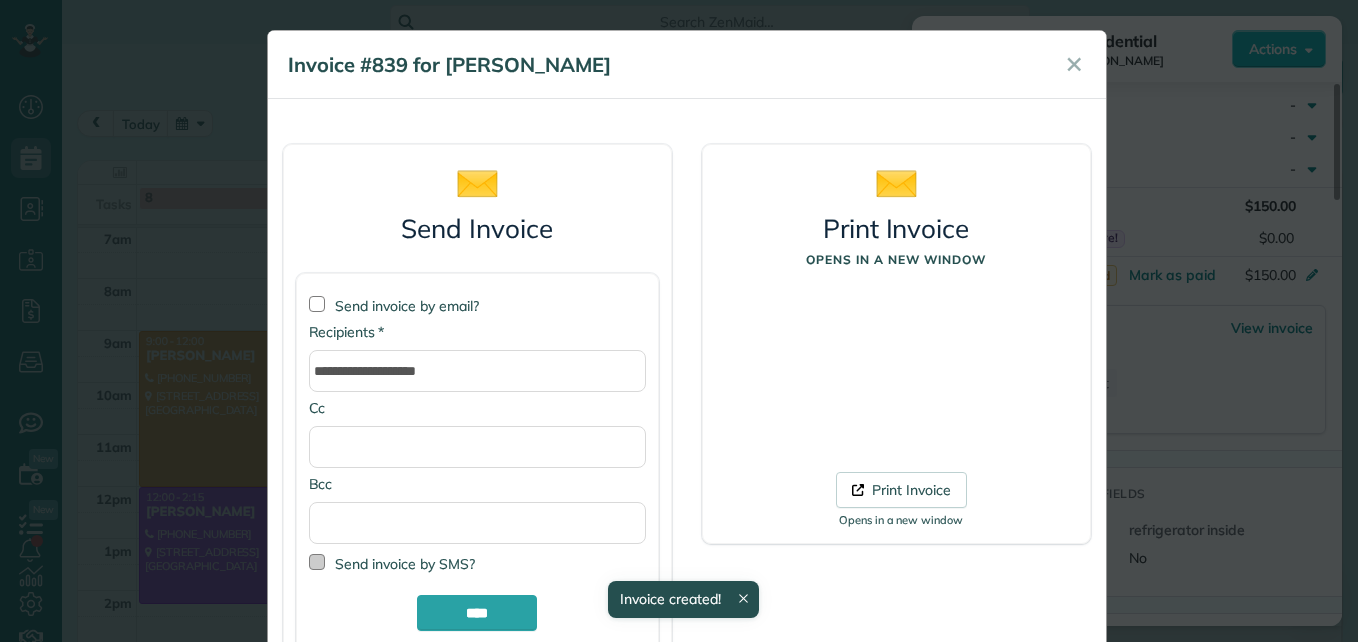 click at bounding box center [317, 562] 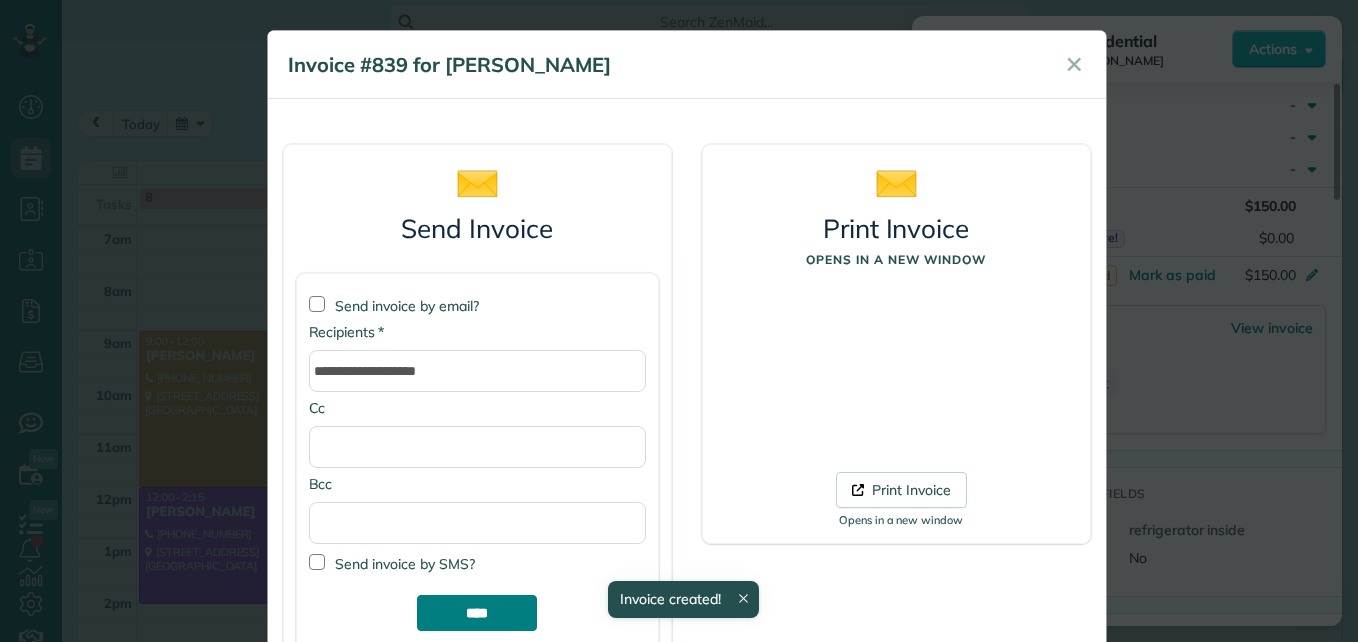 click on "****" at bounding box center (477, 613) 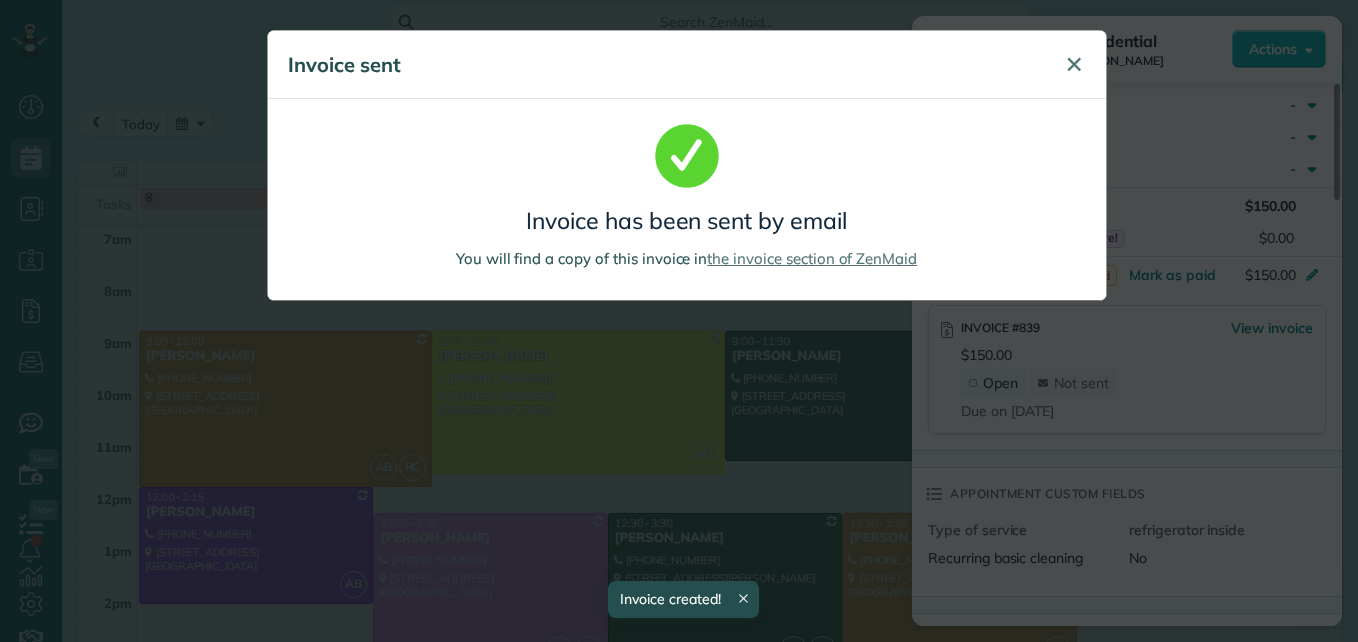 click on "✕" at bounding box center [1074, 64] 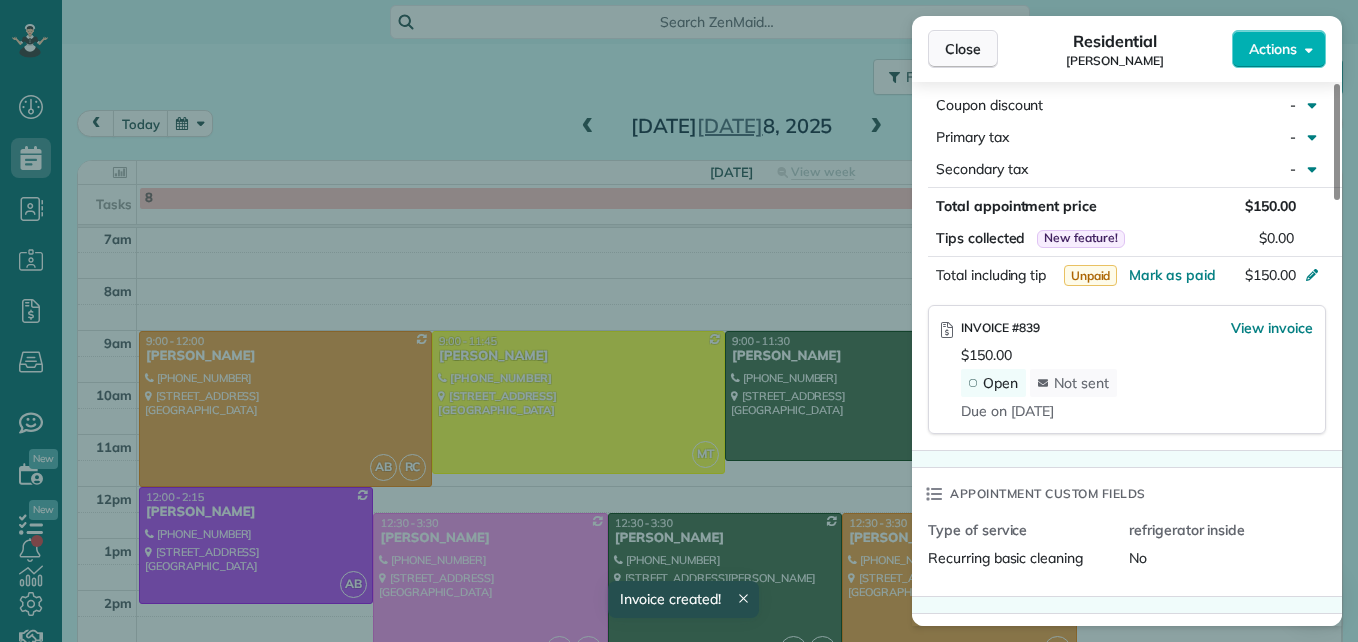 click on "Close" at bounding box center [963, 49] 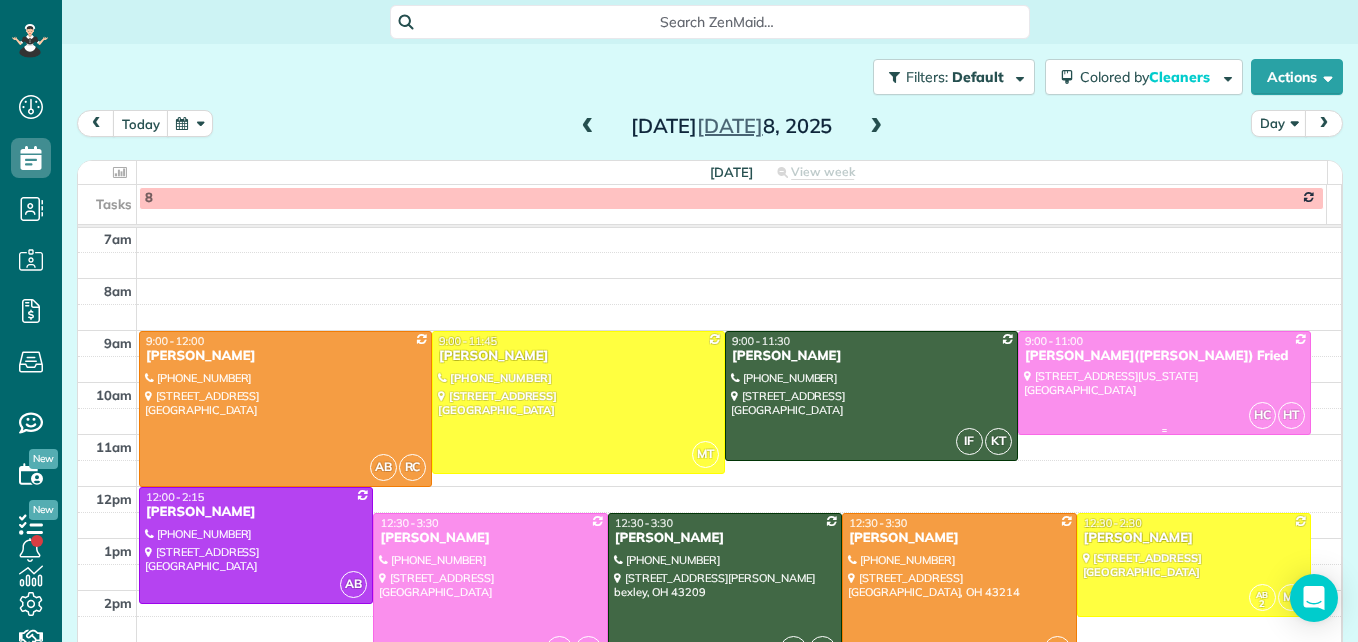 click at bounding box center (1164, 383) 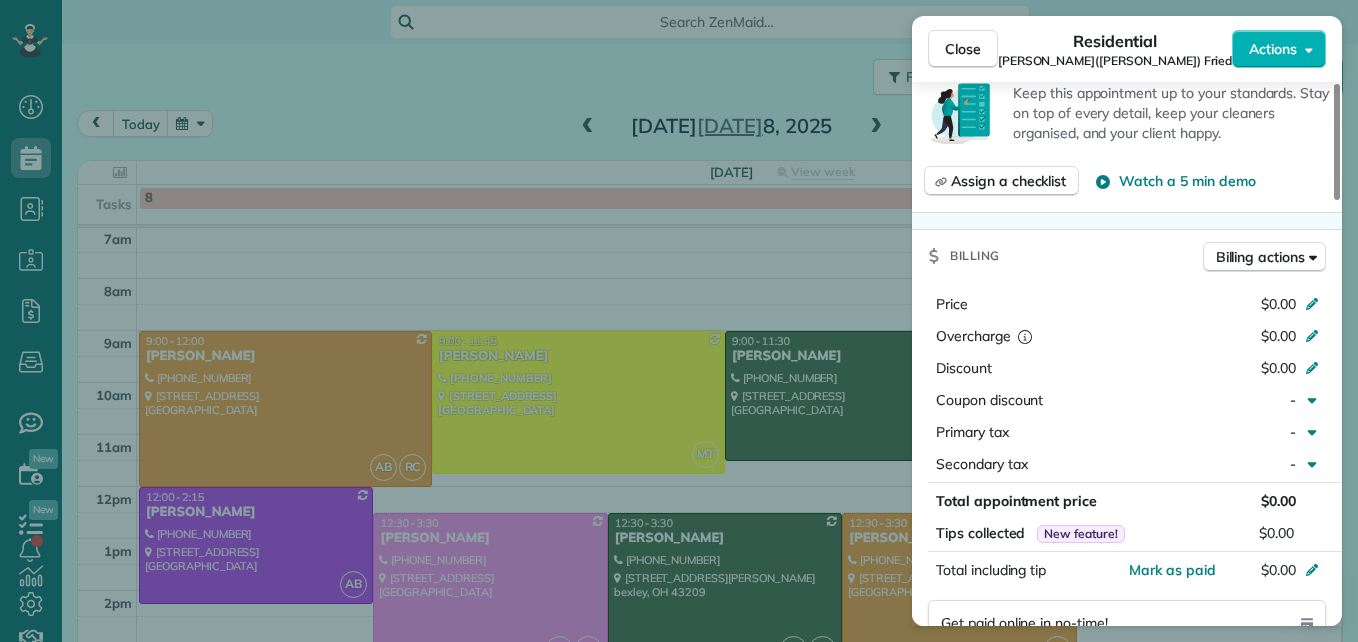 scroll, scrollTop: 900, scrollLeft: 0, axis: vertical 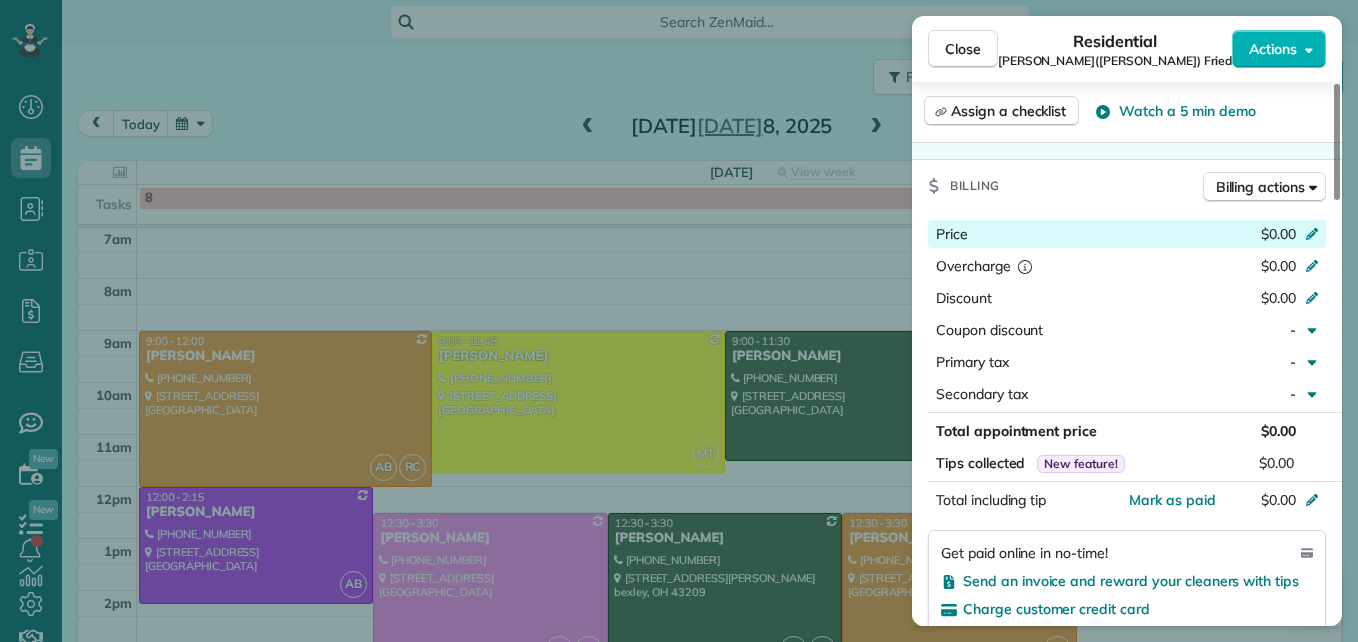 click 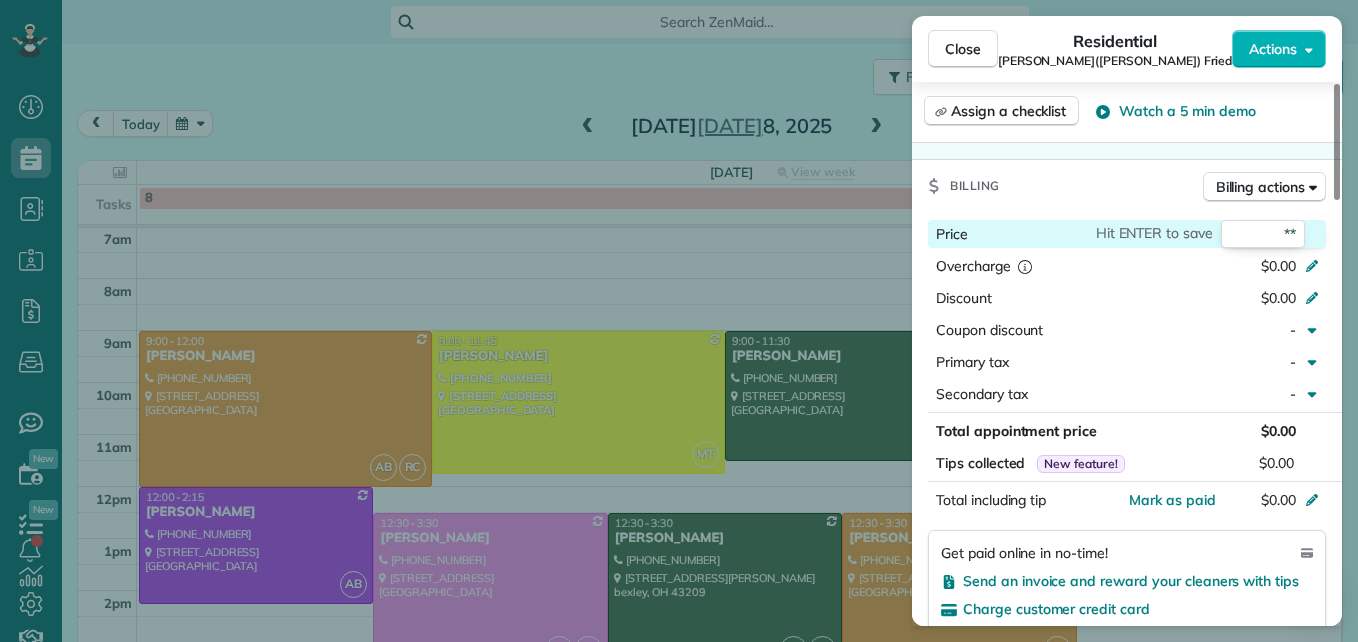 type on "***" 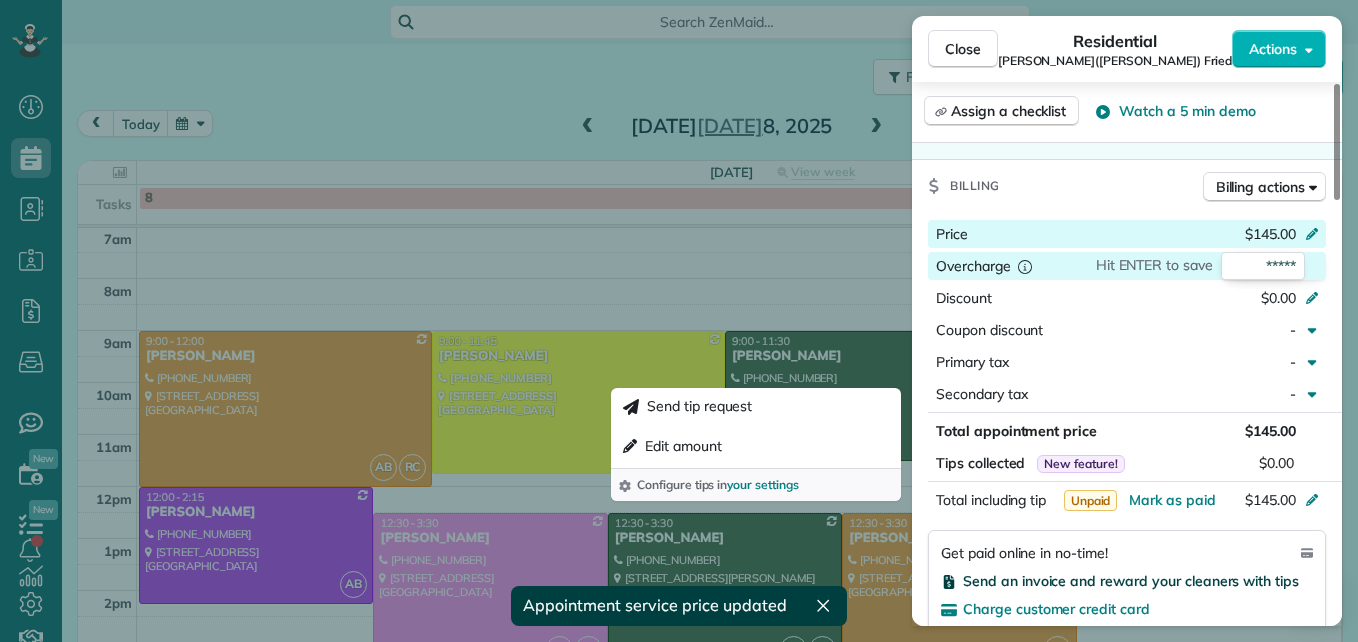 click on "Send an invoice and reward your cleaners with tips" at bounding box center (1131, 581) 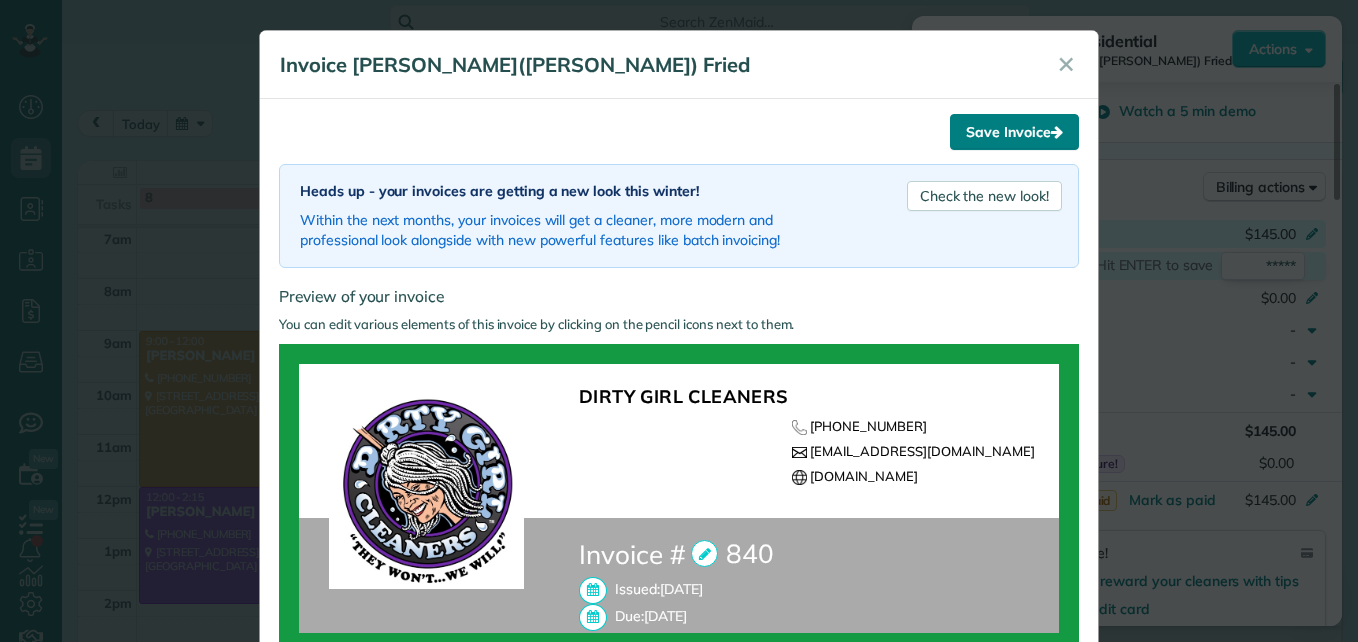 click on "Save Invoice" at bounding box center [1014, 132] 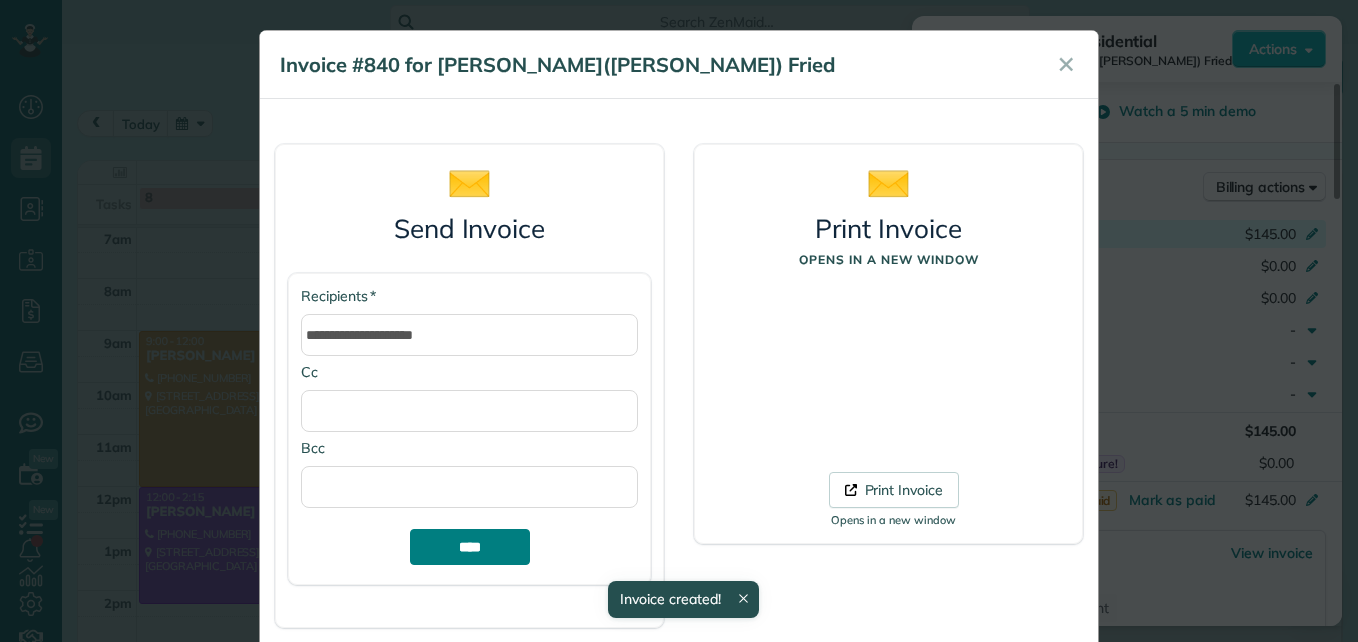 click on "****" at bounding box center (470, 547) 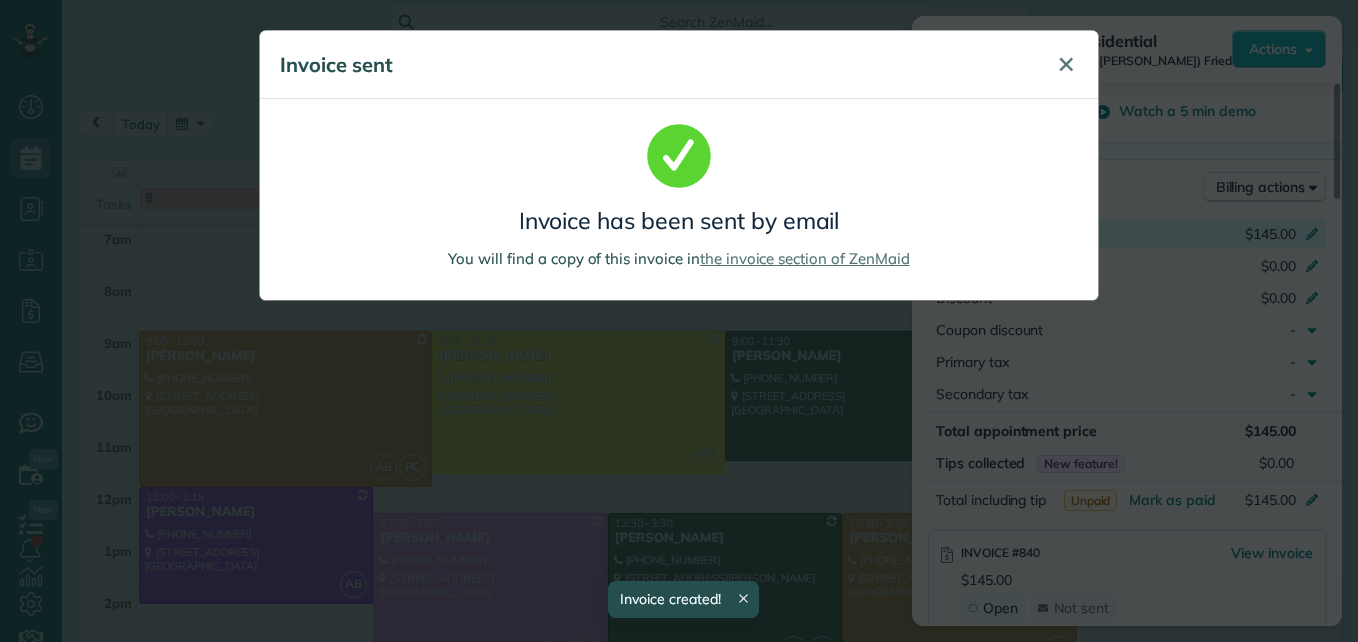 click on "✕" at bounding box center [1066, 65] 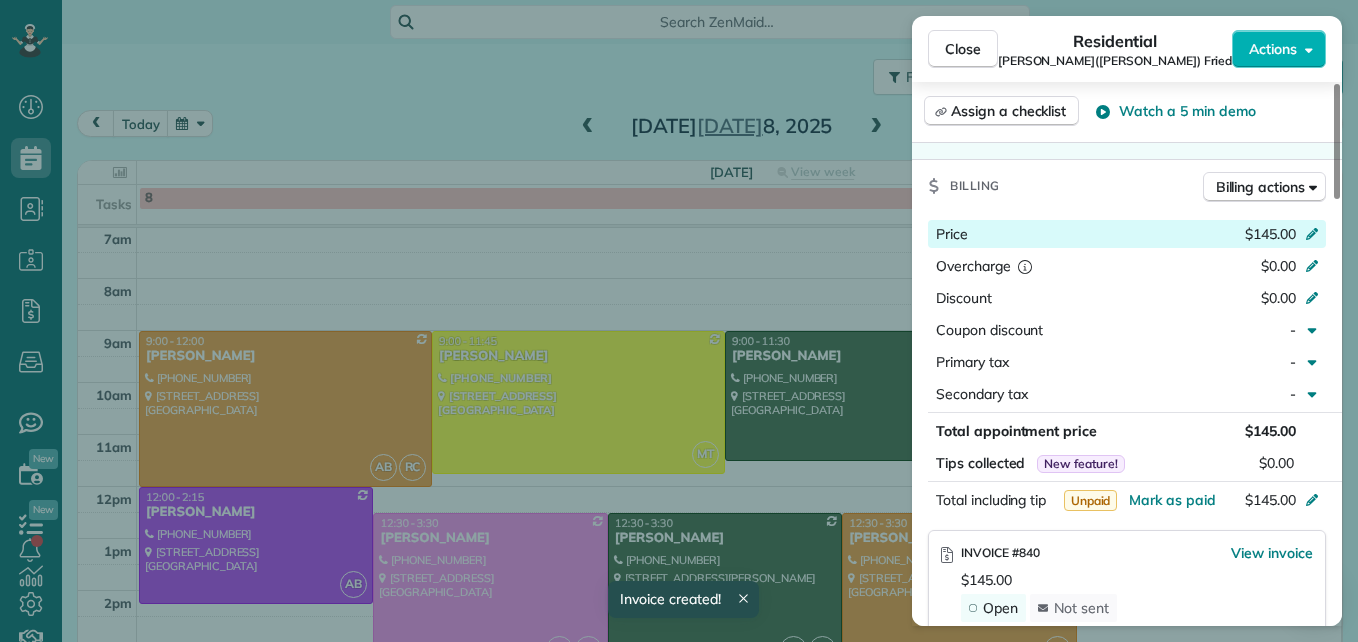 click on "Close" at bounding box center (963, 49) 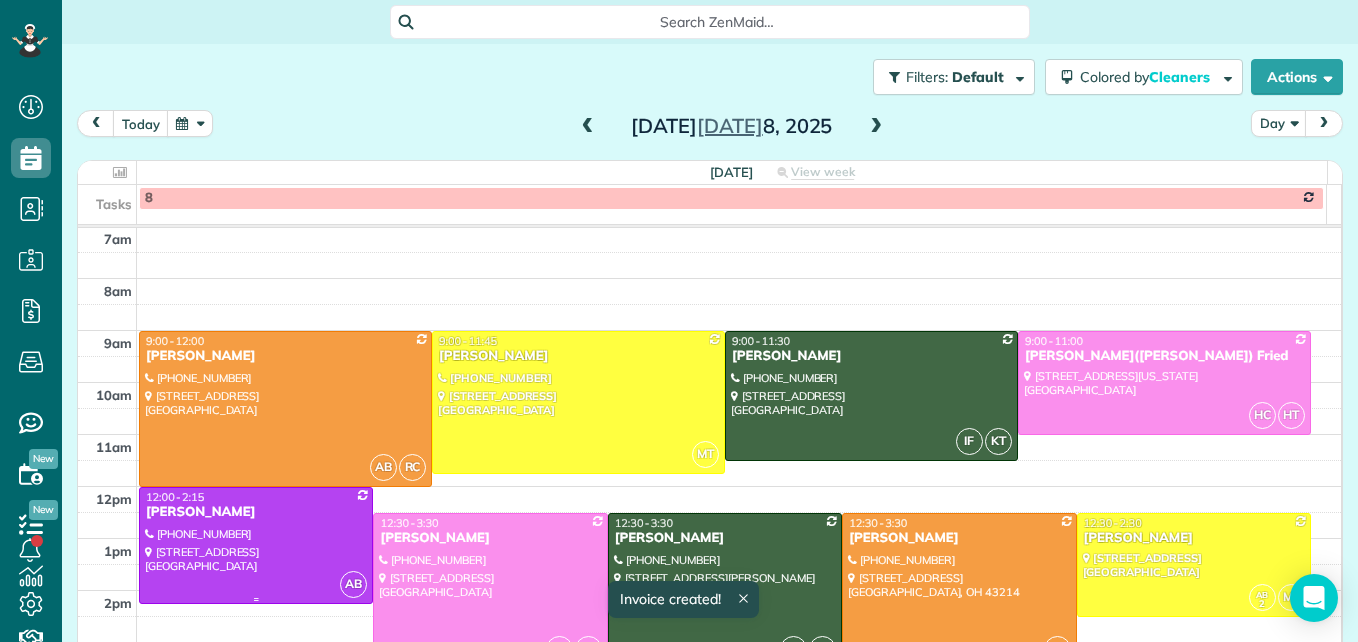 scroll, scrollTop: 309, scrollLeft: 0, axis: vertical 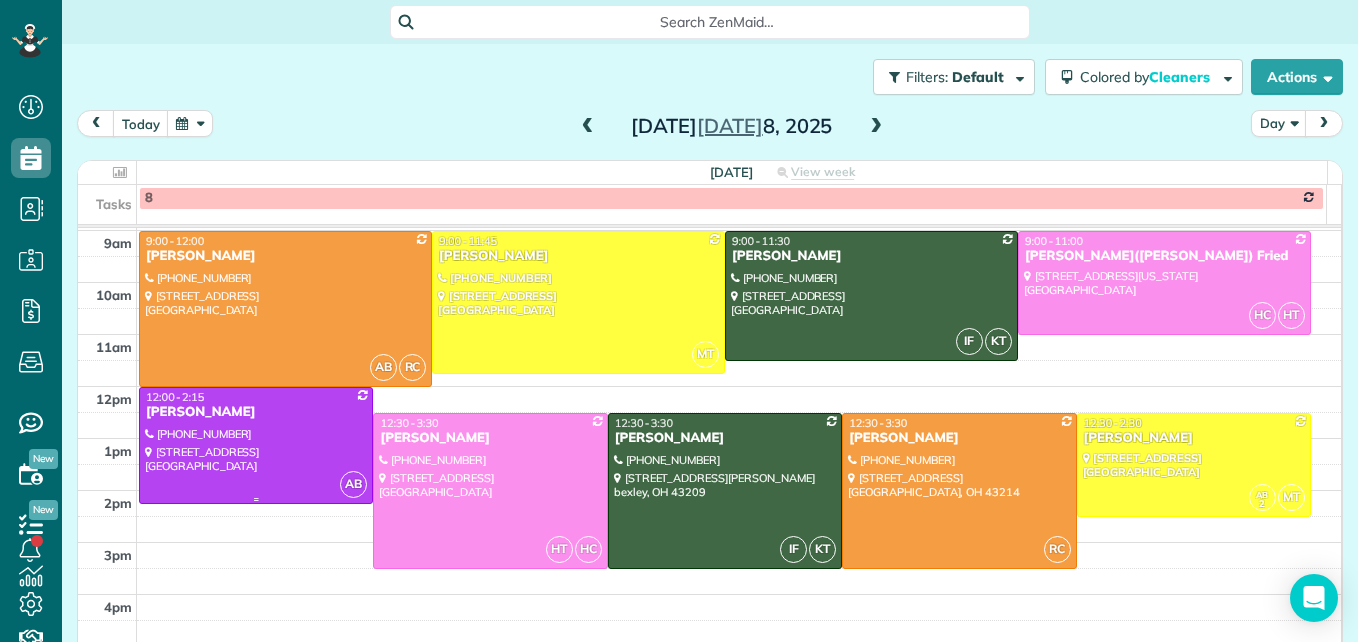 click at bounding box center [256, 445] 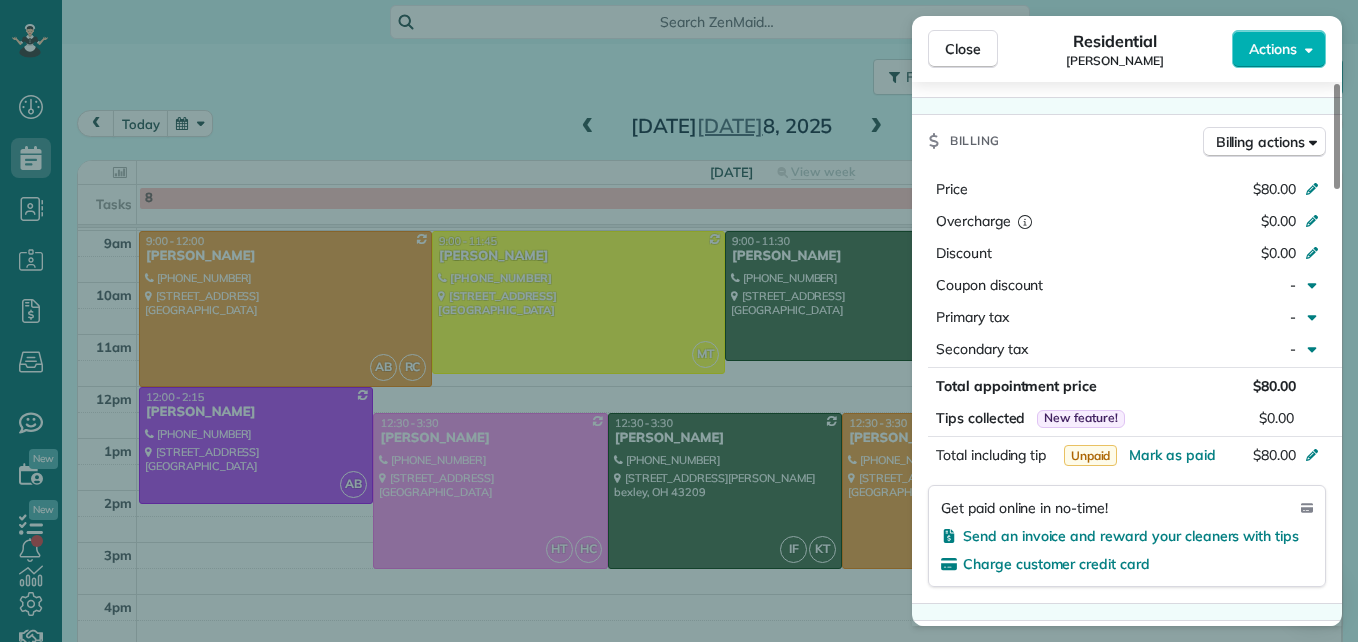 scroll, scrollTop: 1000, scrollLeft: 0, axis: vertical 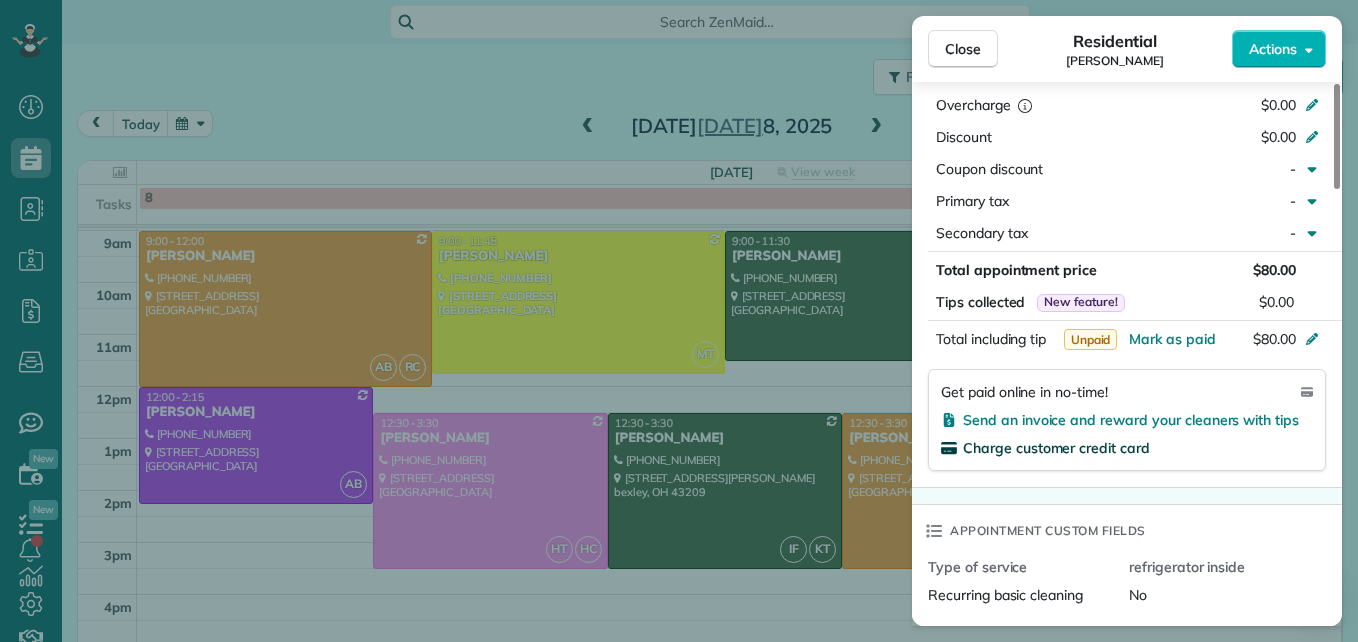 click on "Charge customer credit card" at bounding box center [1056, 448] 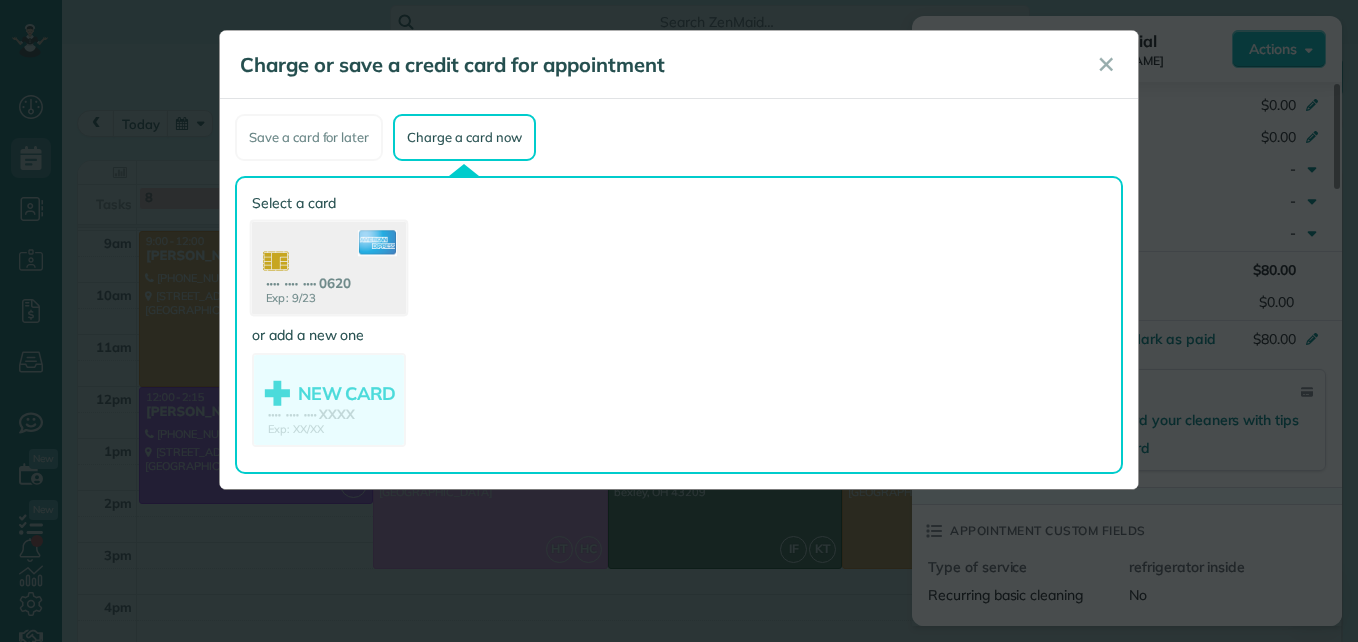 click 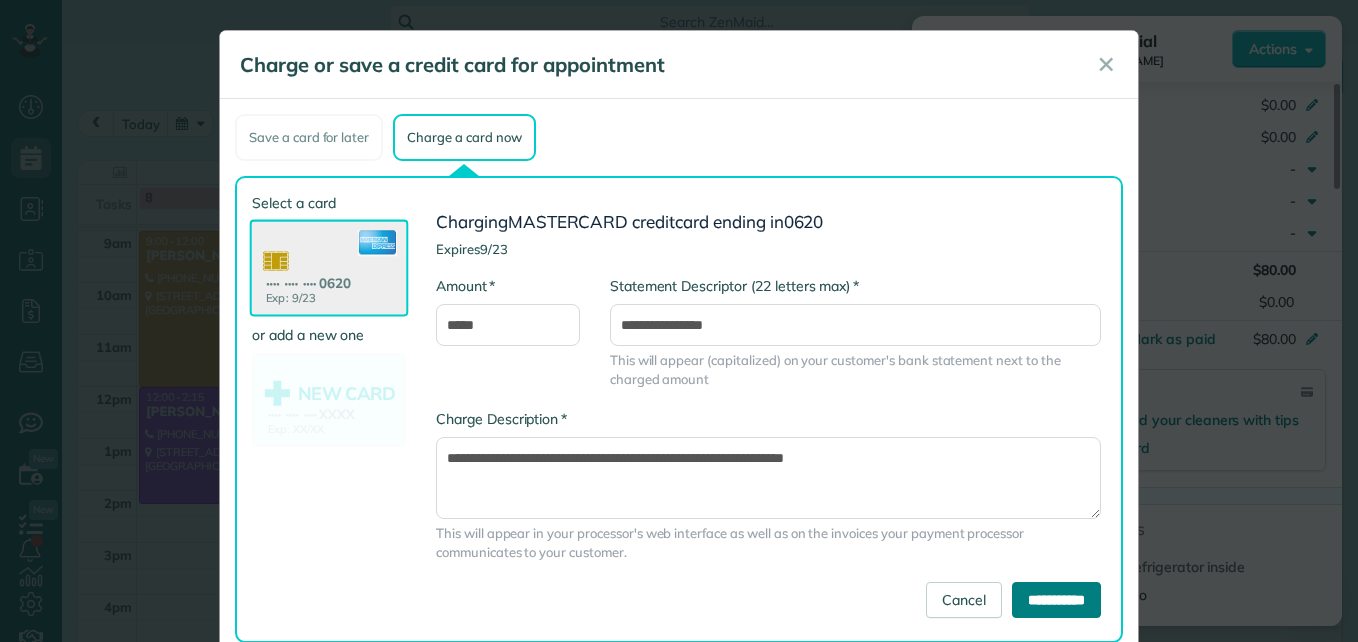 click on "**********" at bounding box center (1056, 600) 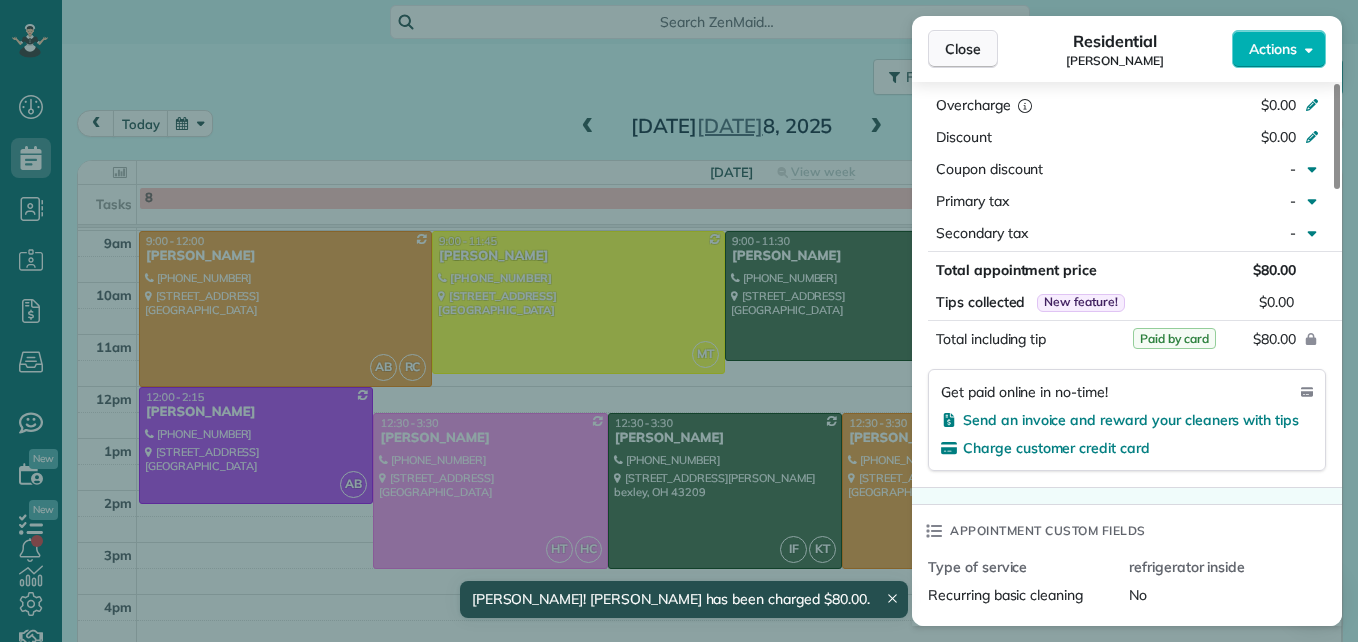 click on "Close" at bounding box center (963, 49) 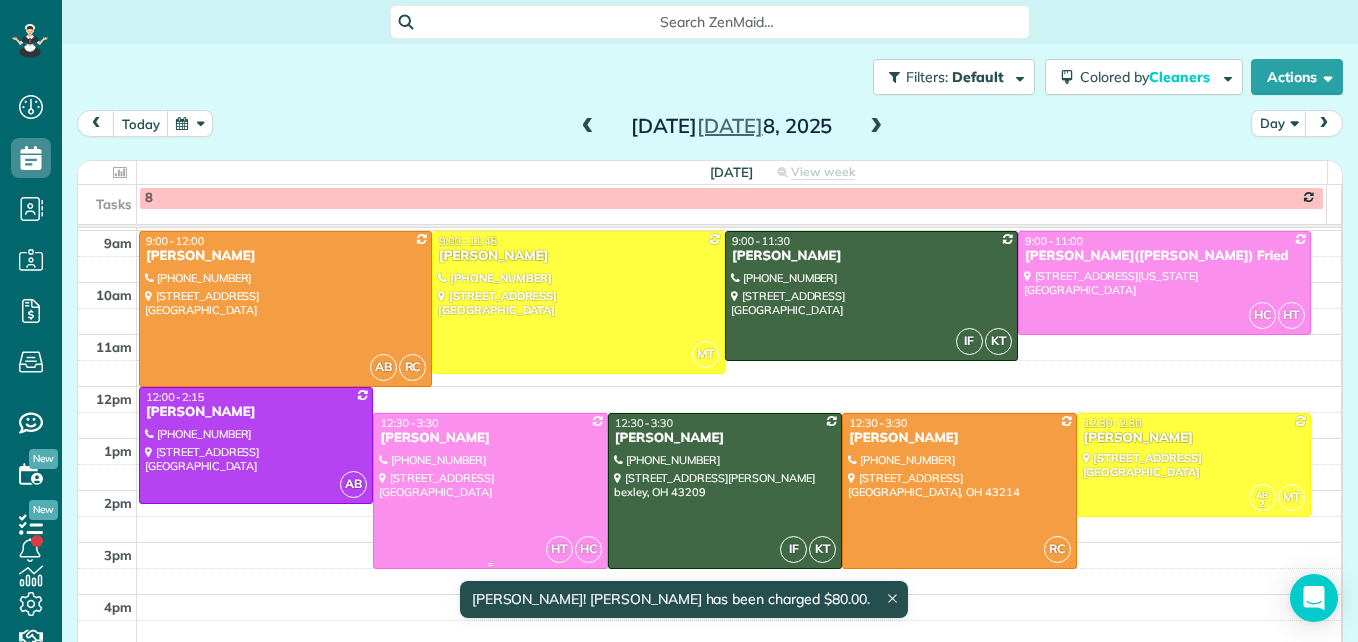 click at bounding box center (490, 491) 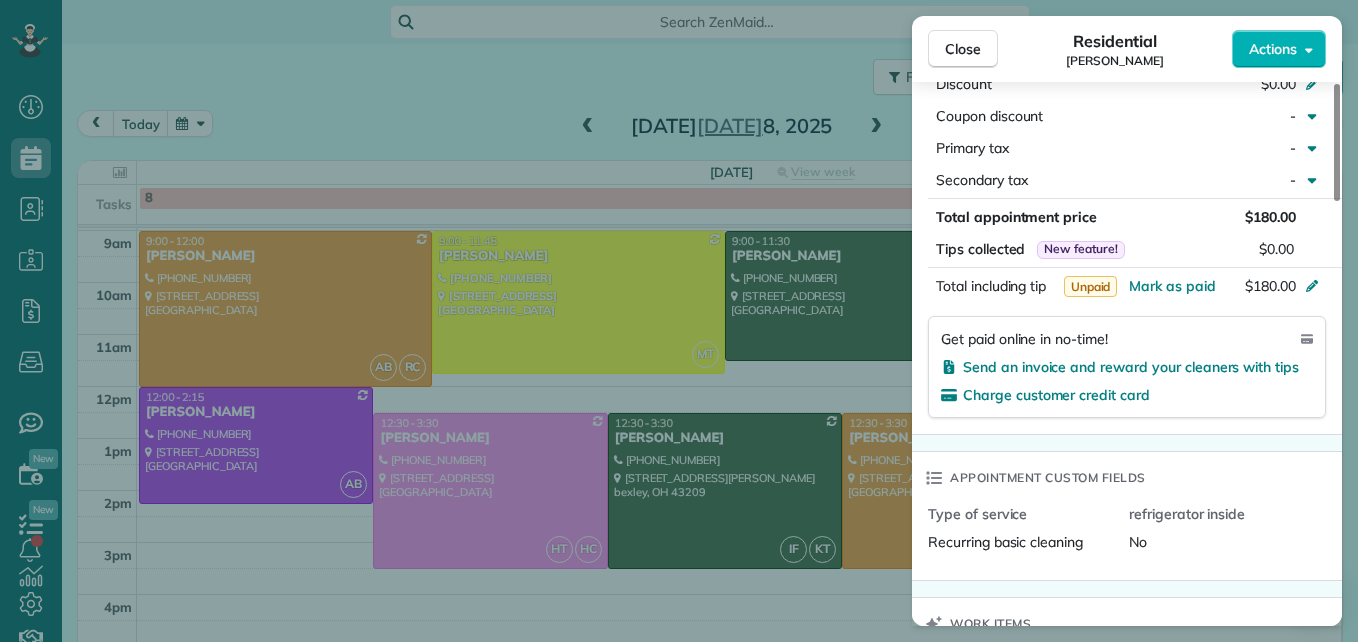 scroll, scrollTop: 1100, scrollLeft: 0, axis: vertical 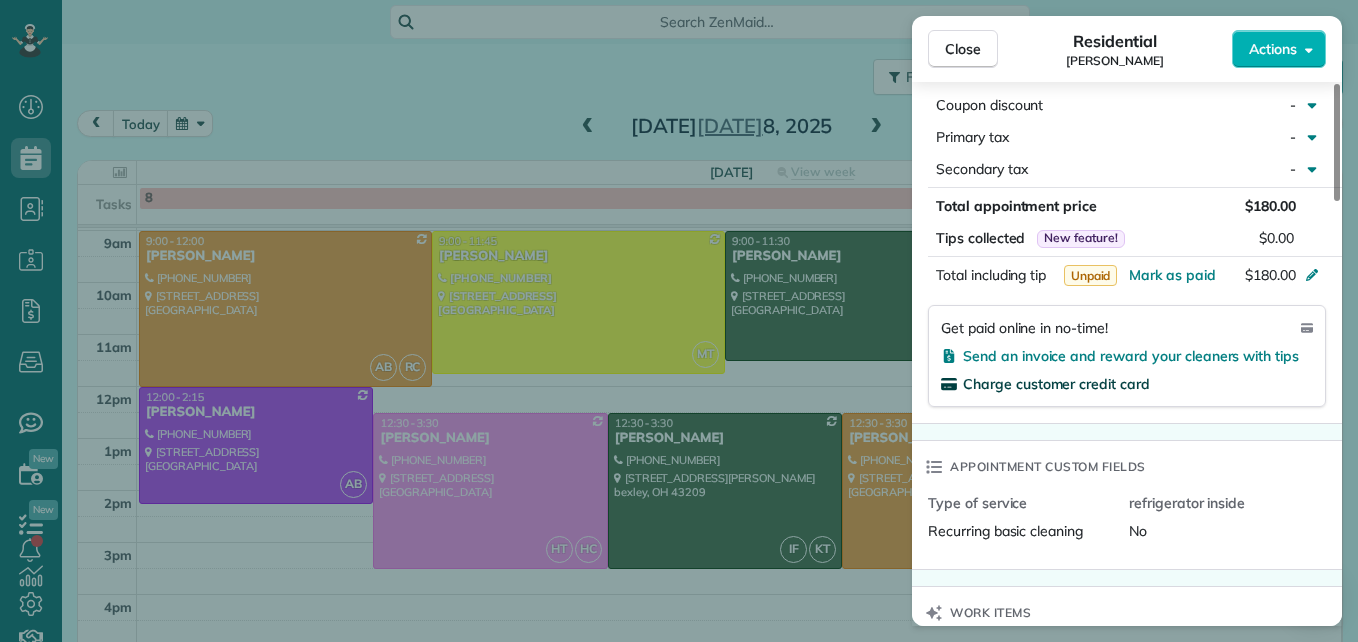click on "Charge customer credit card" at bounding box center (1056, 384) 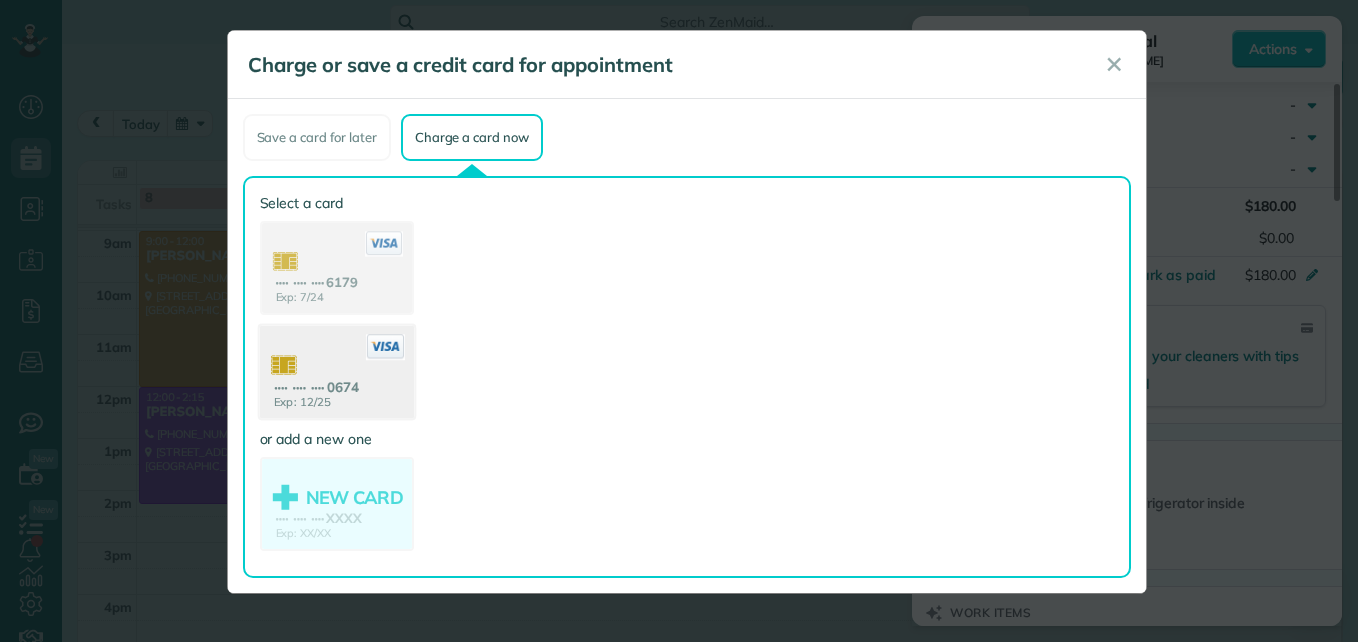 click 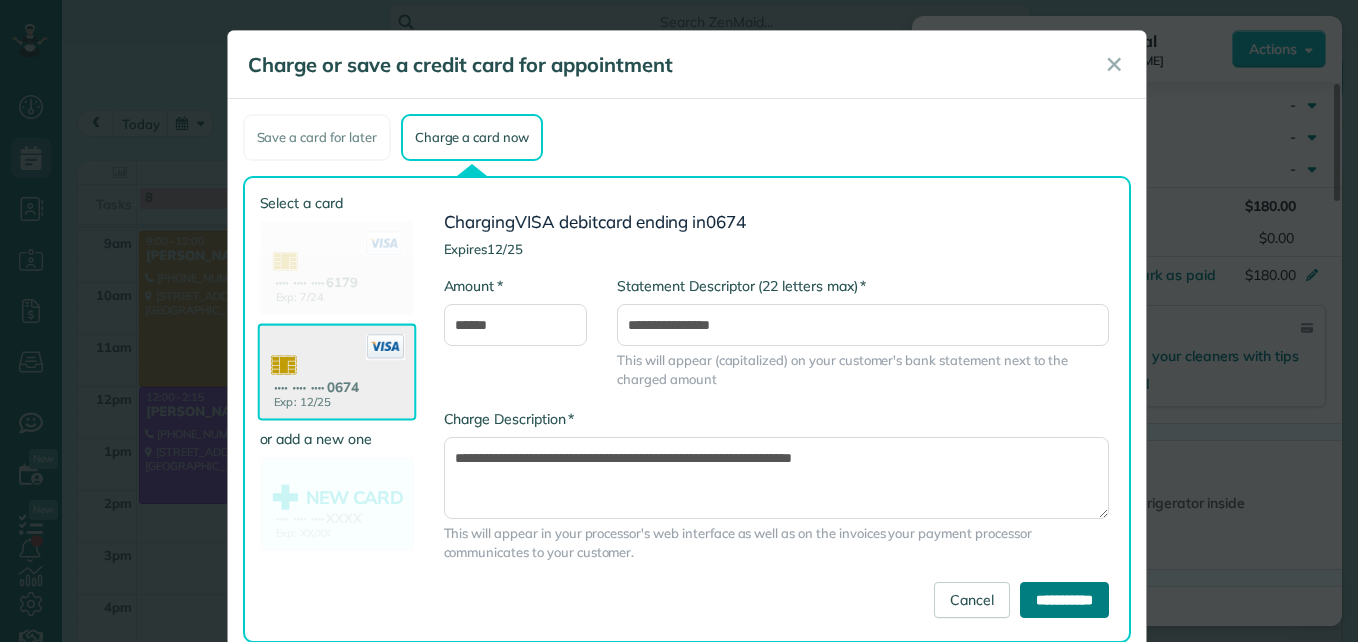 click on "**********" at bounding box center [1064, 600] 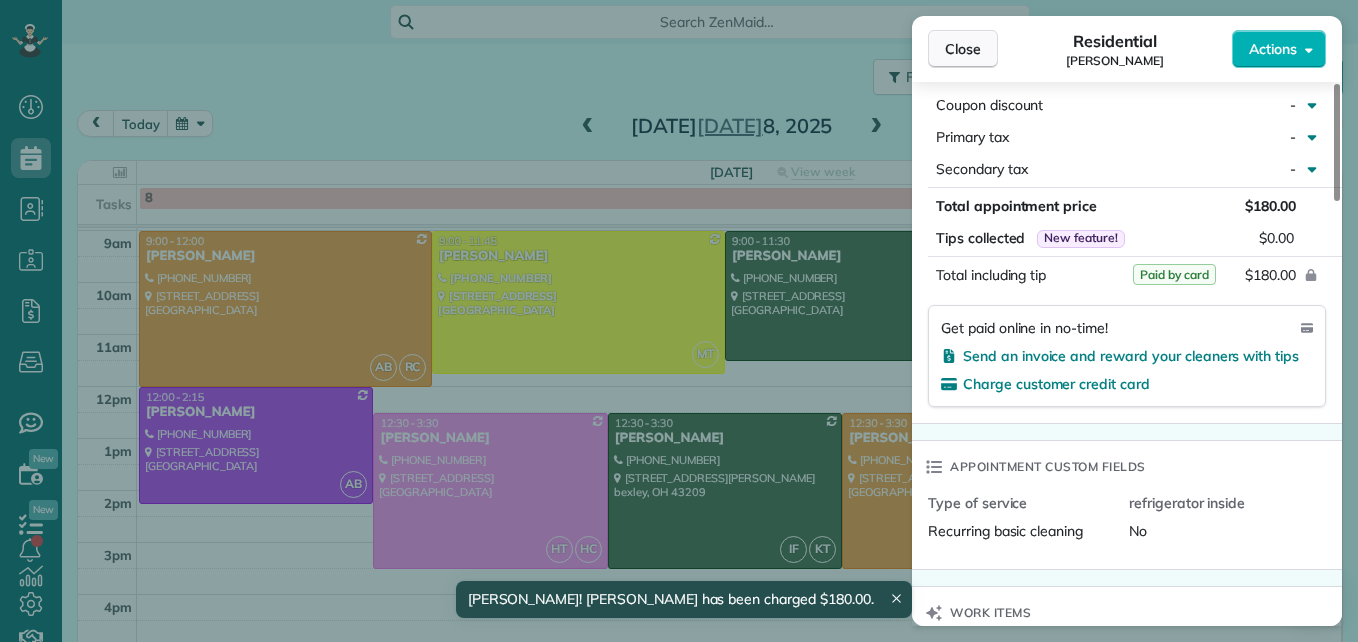click on "Close" at bounding box center (963, 49) 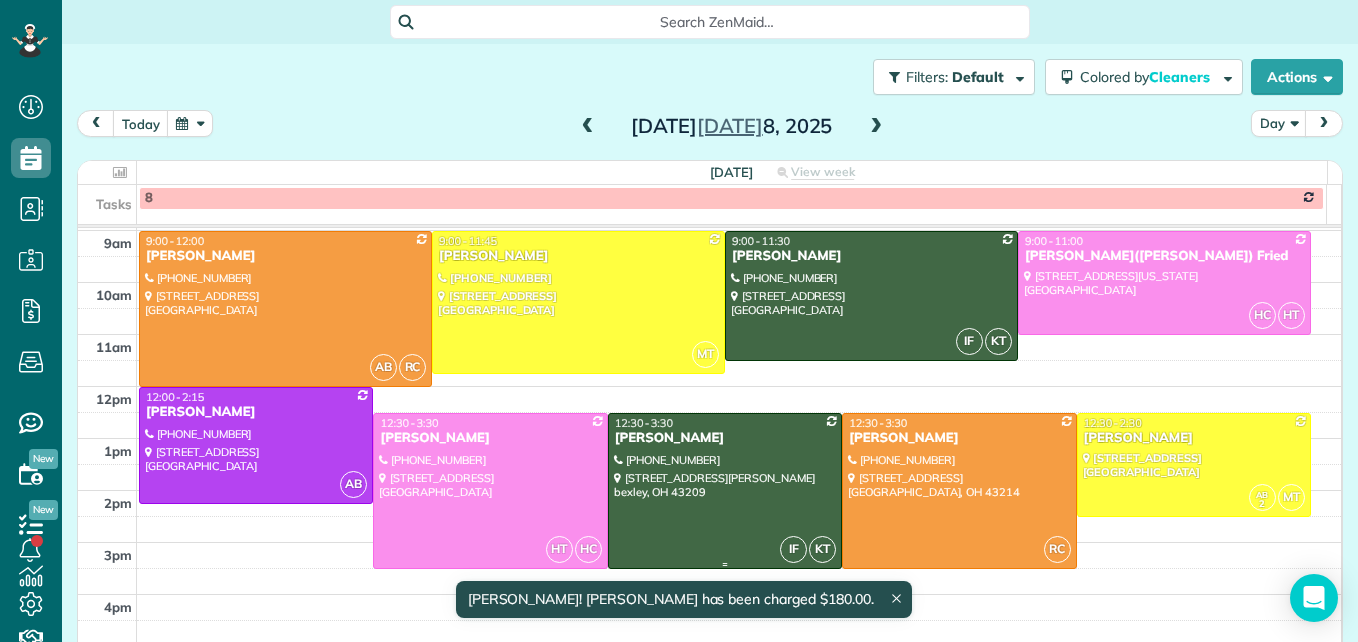 click at bounding box center (725, 491) 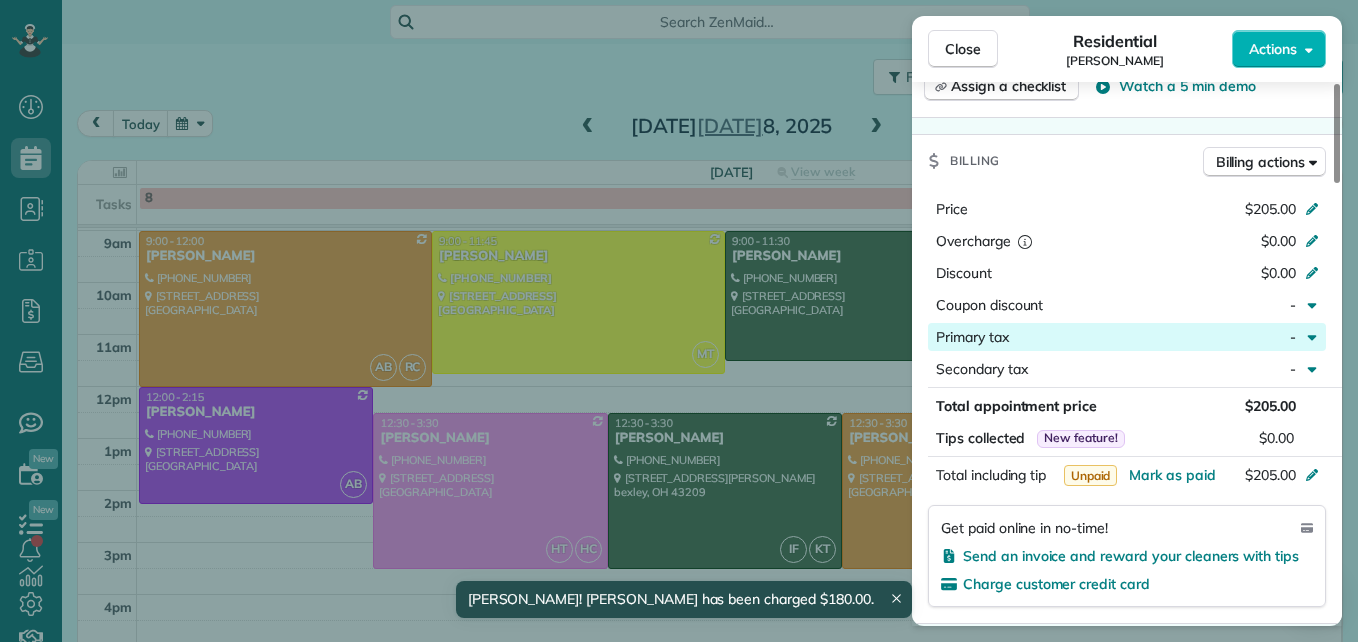 scroll, scrollTop: 1100, scrollLeft: 0, axis: vertical 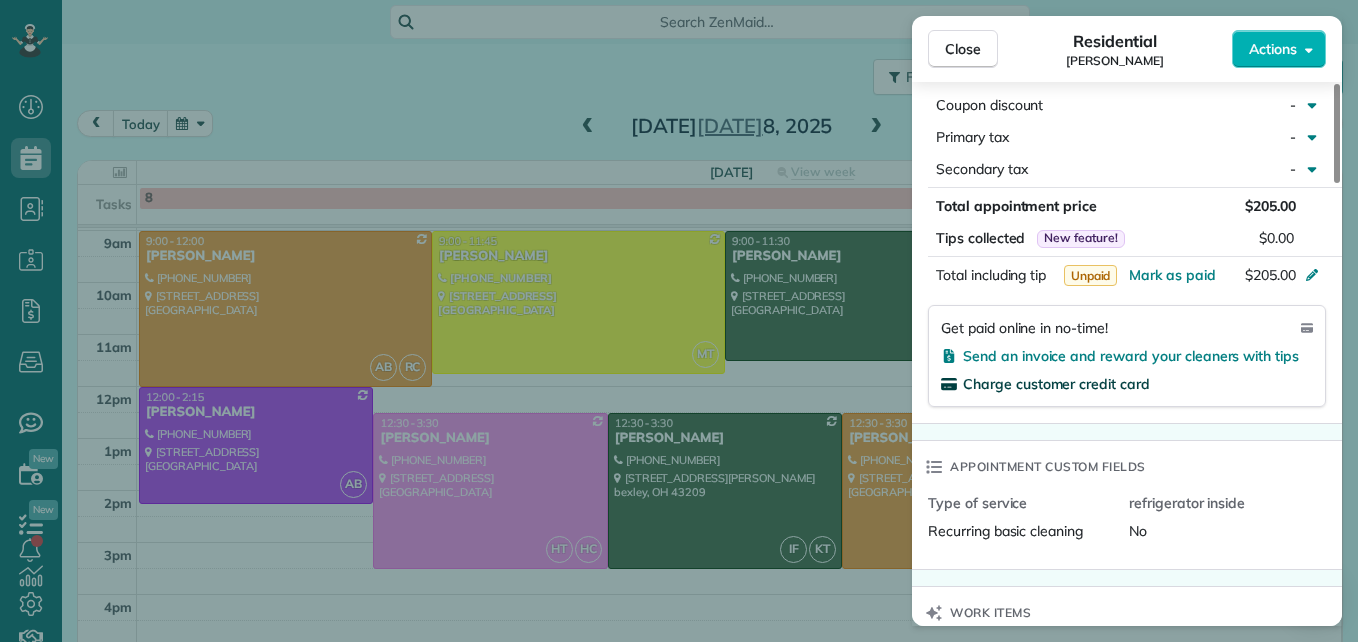 click on "Charge customer credit card" at bounding box center (1056, 384) 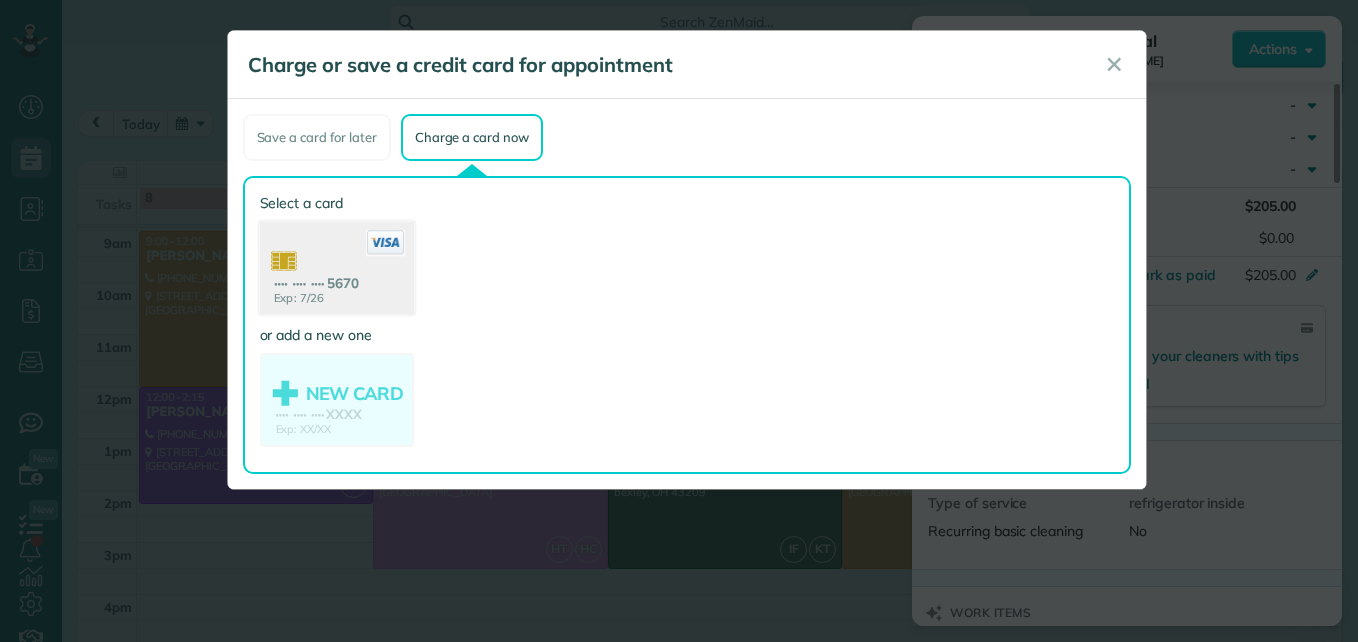 click 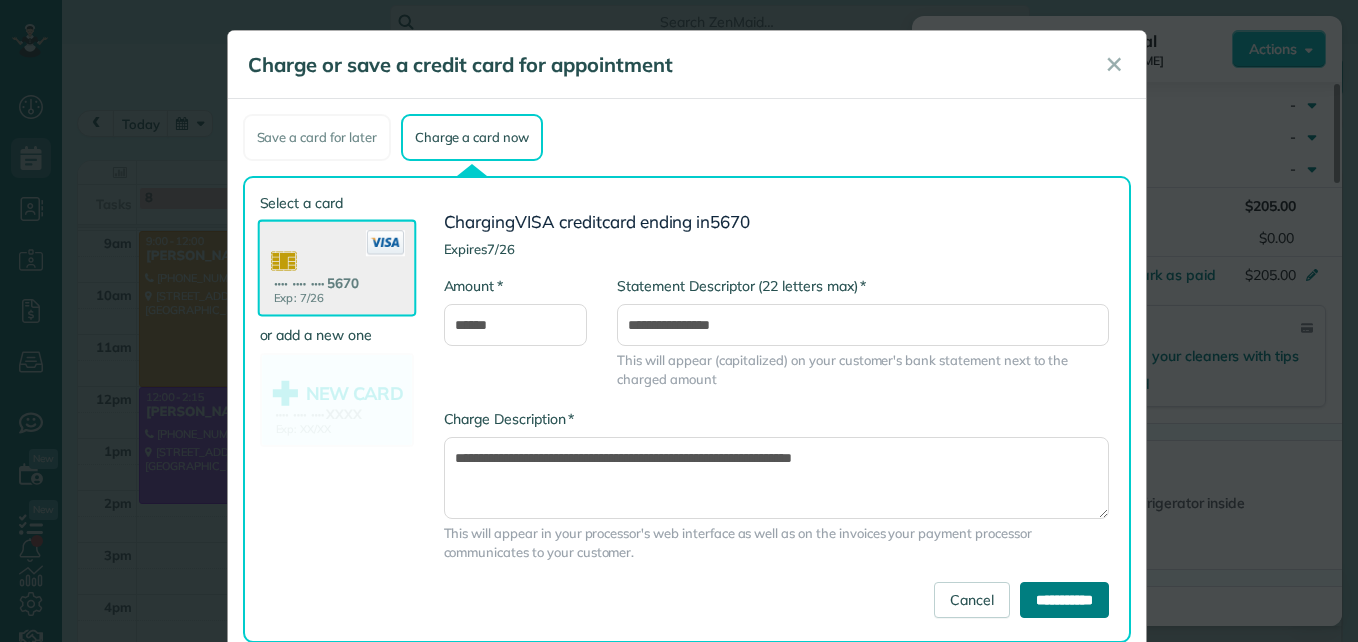 click on "**********" at bounding box center (1064, 600) 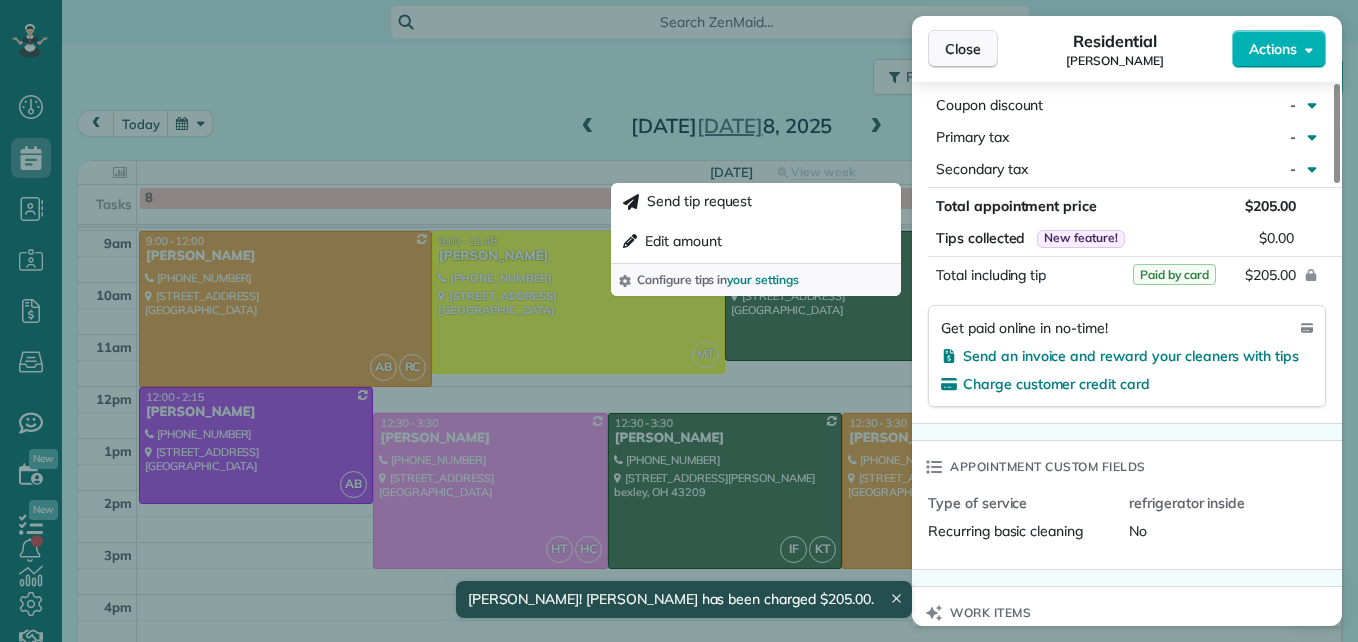 click on "Close" at bounding box center (963, 49) 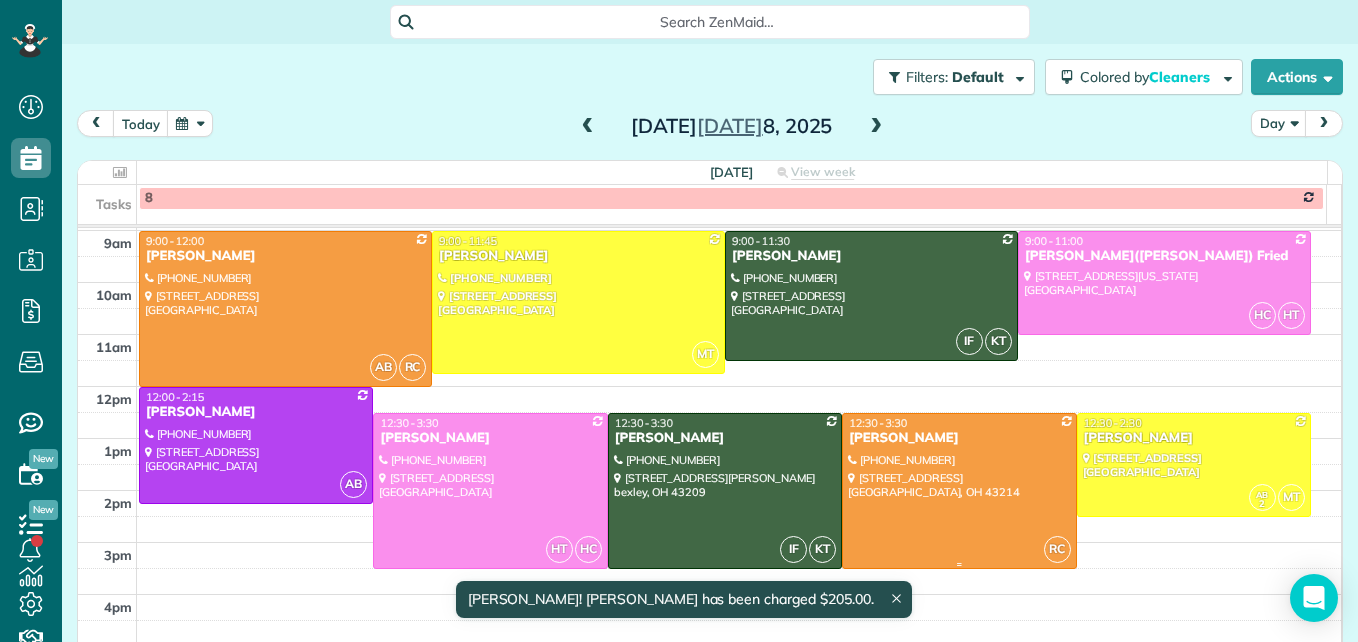 click at bounding box center (959, 491) 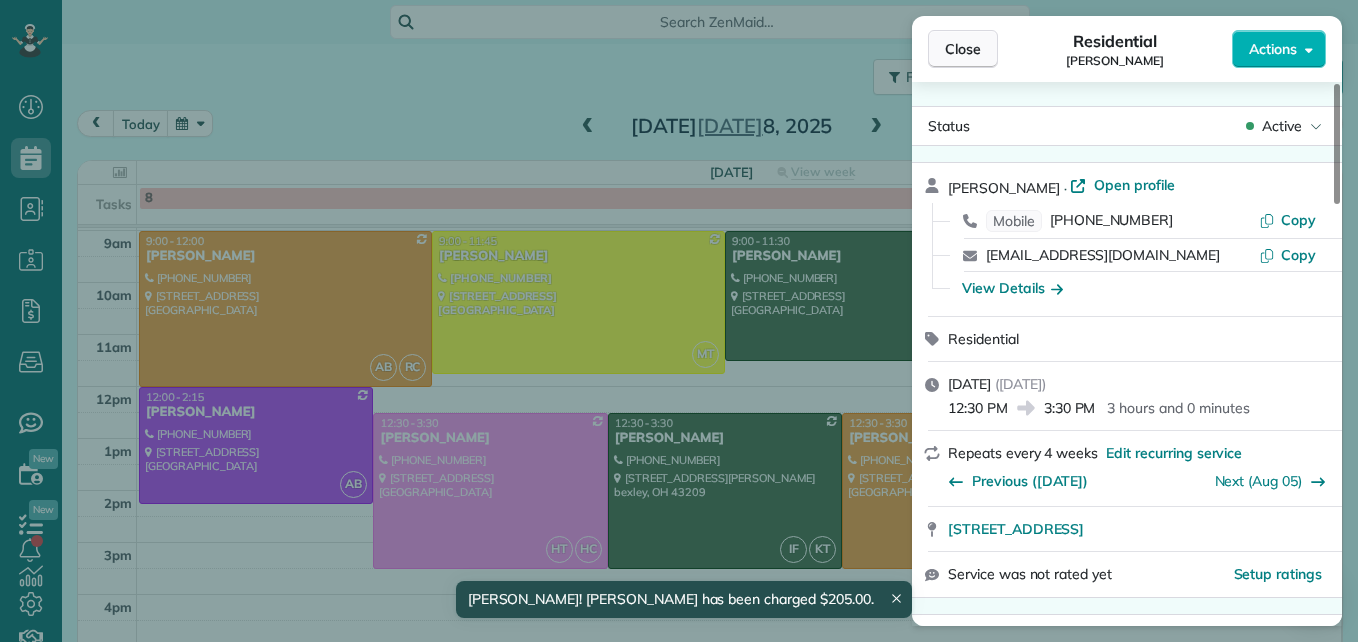 click on "Close" at bounding box center (963, 49) 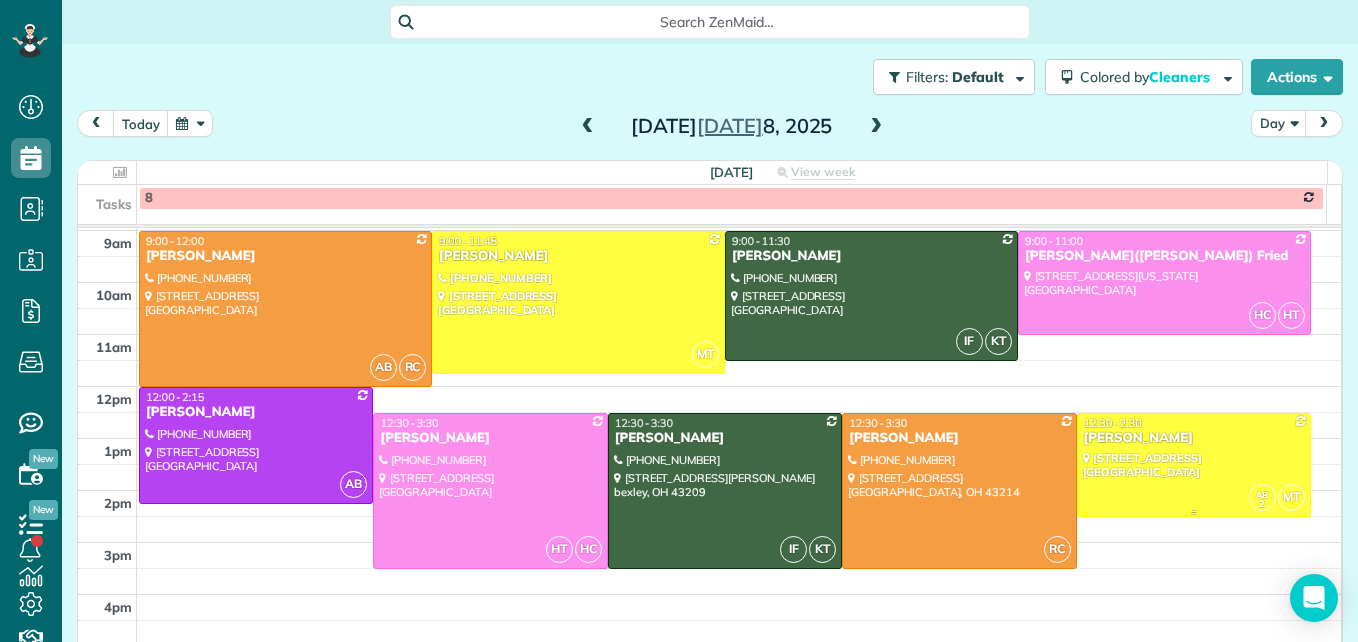 click on "Kristen Berry" at bounding box center (1194, 438) 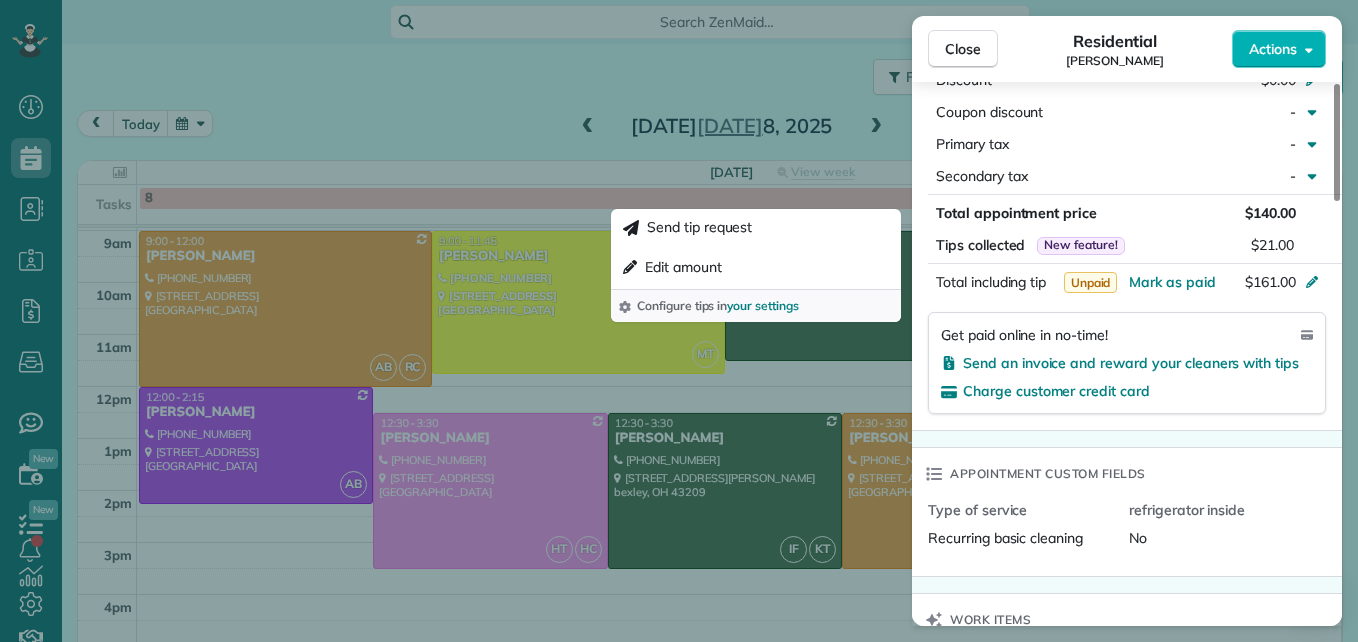 scroll, scrollTop: 1100, scrollLeft: 0, axis: vertical 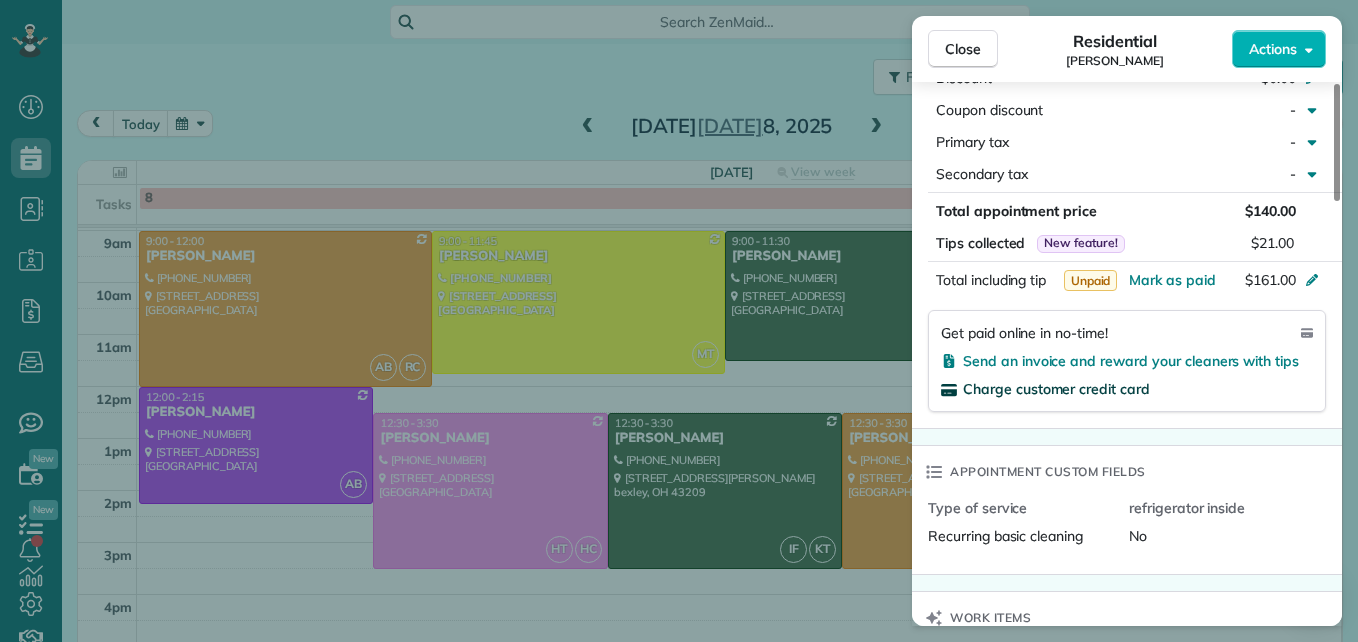 click on "Charge customer credit card" at bounding box center (1056, 389) 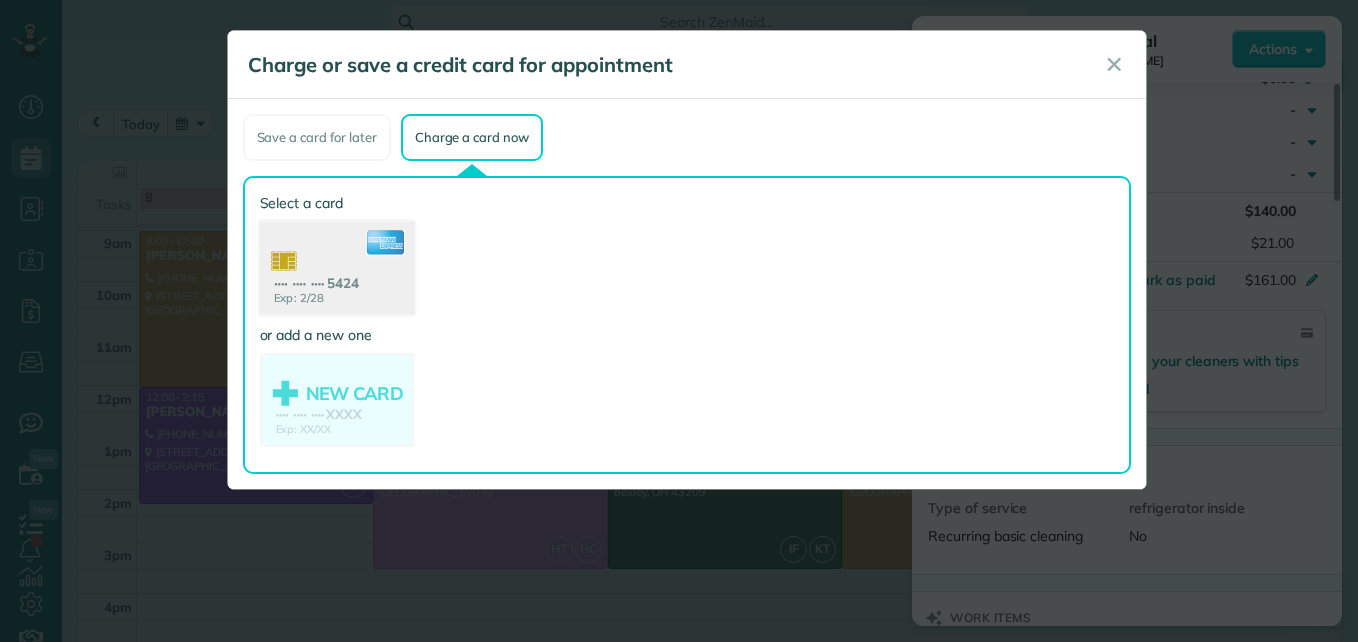 click 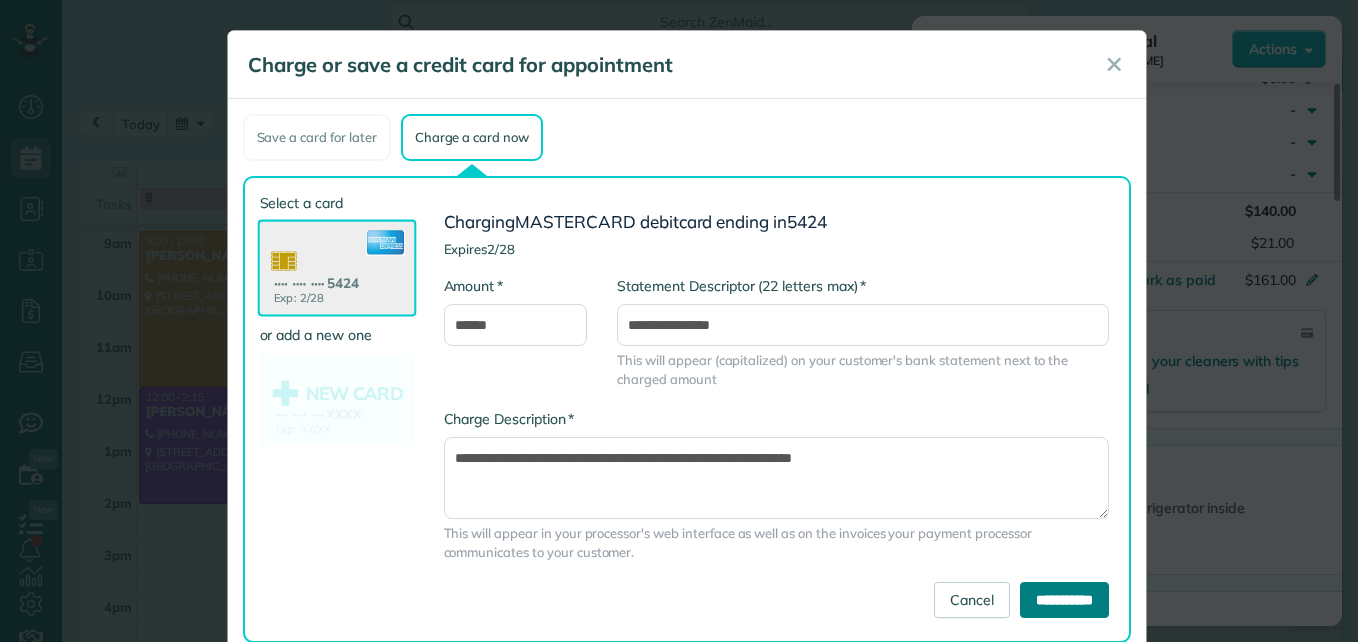 click on "**********" at bounding box center (1064, 600) 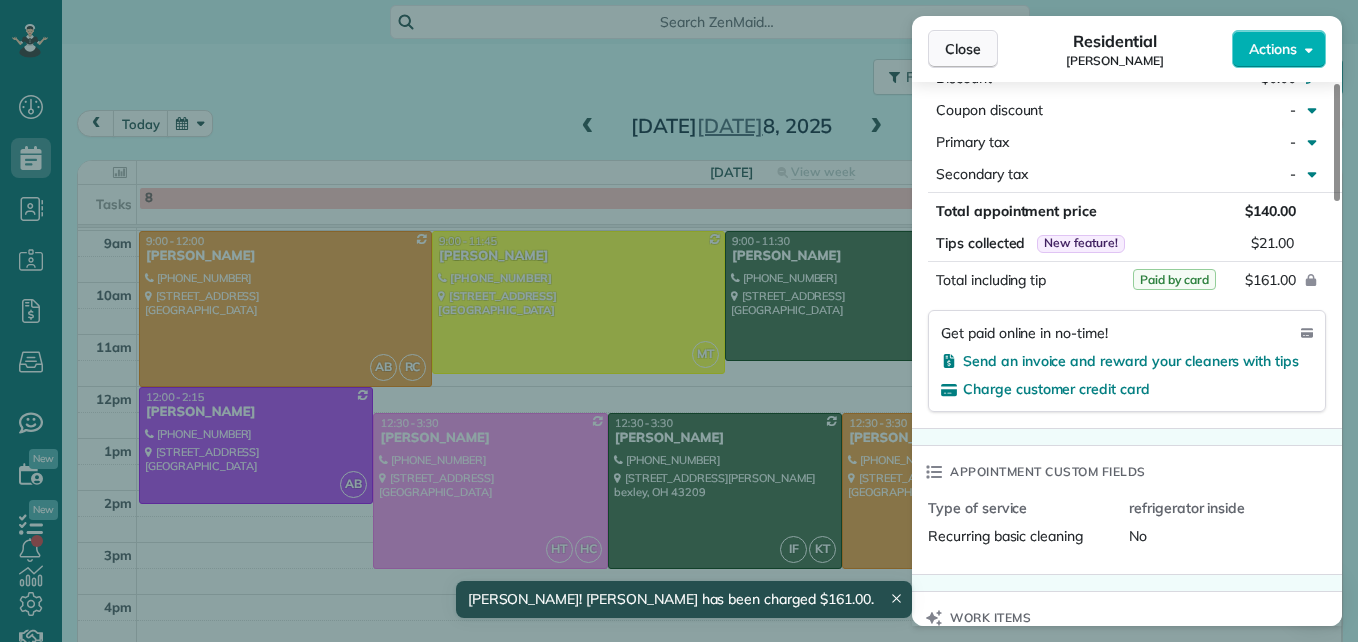 click on "Close" at bounding box center (963, 49) 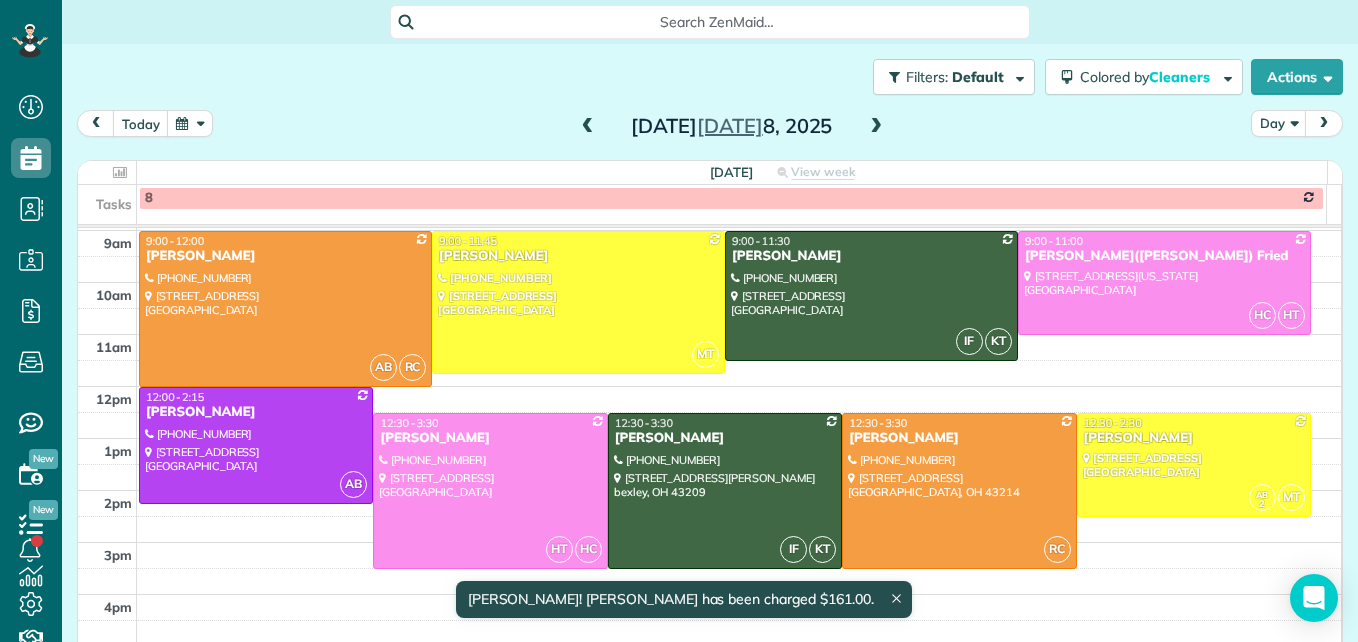 click at bounding box center (876, 127) 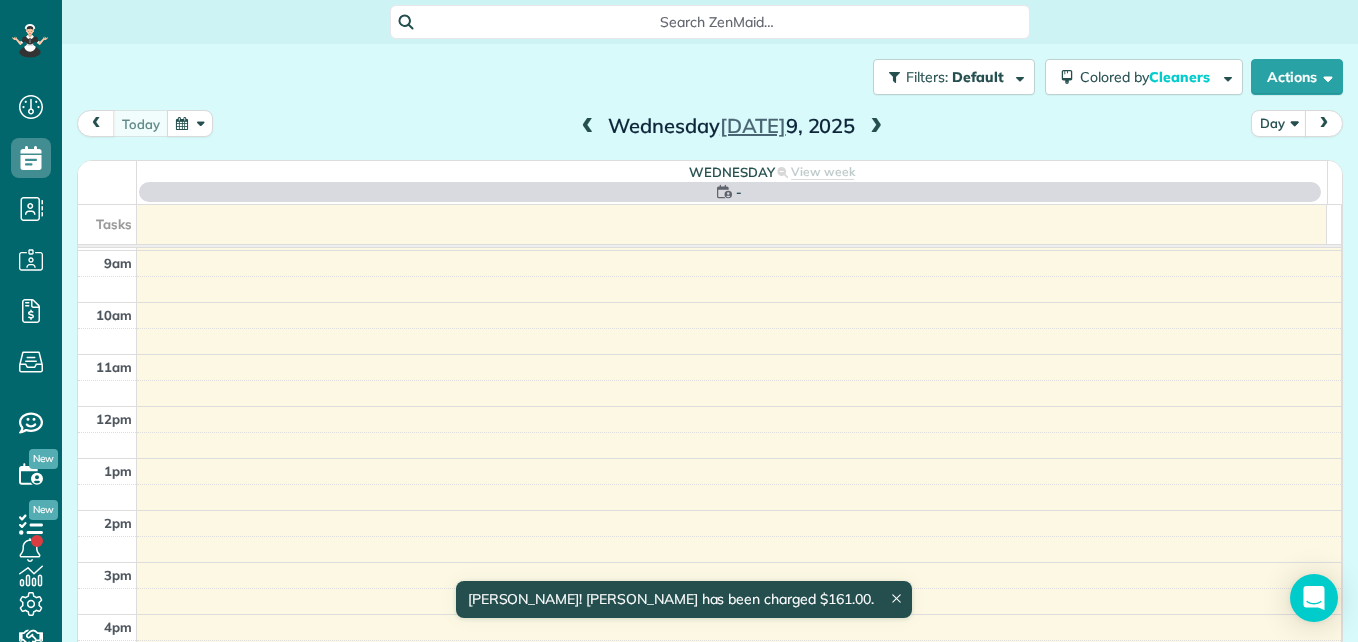 scroll, scrollTop: 209, scrollLeft: 0, axis: vertical 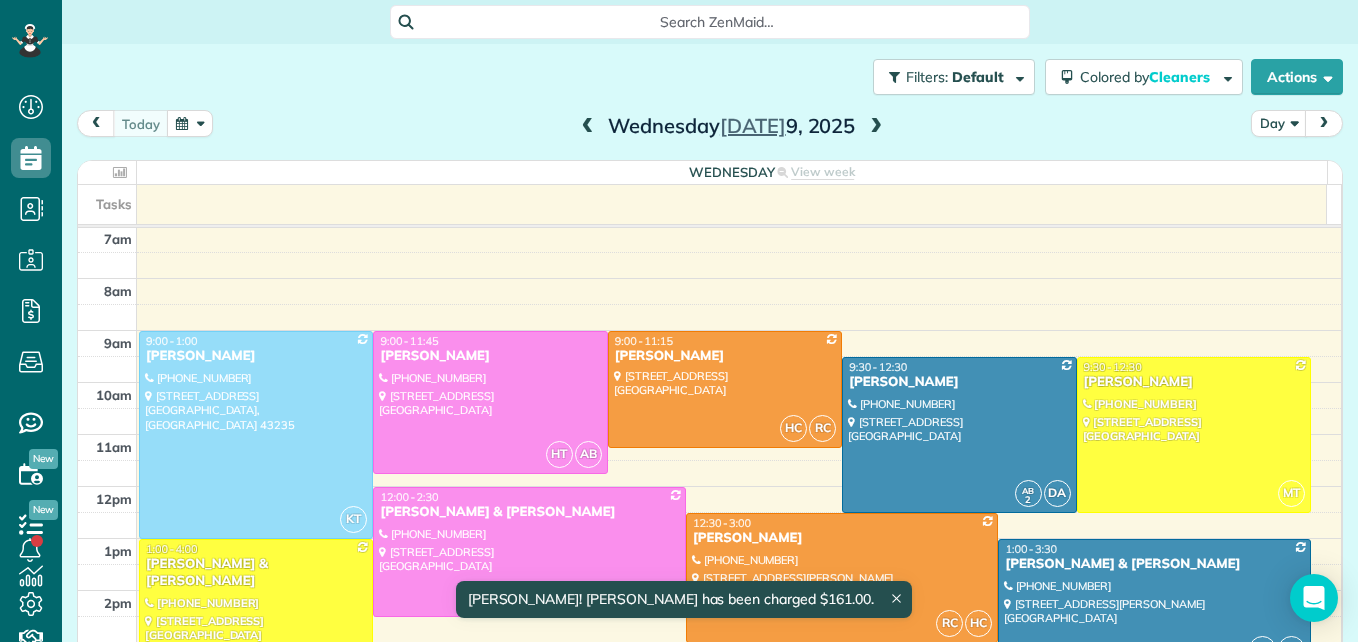 click at bounding box center (876, 127) 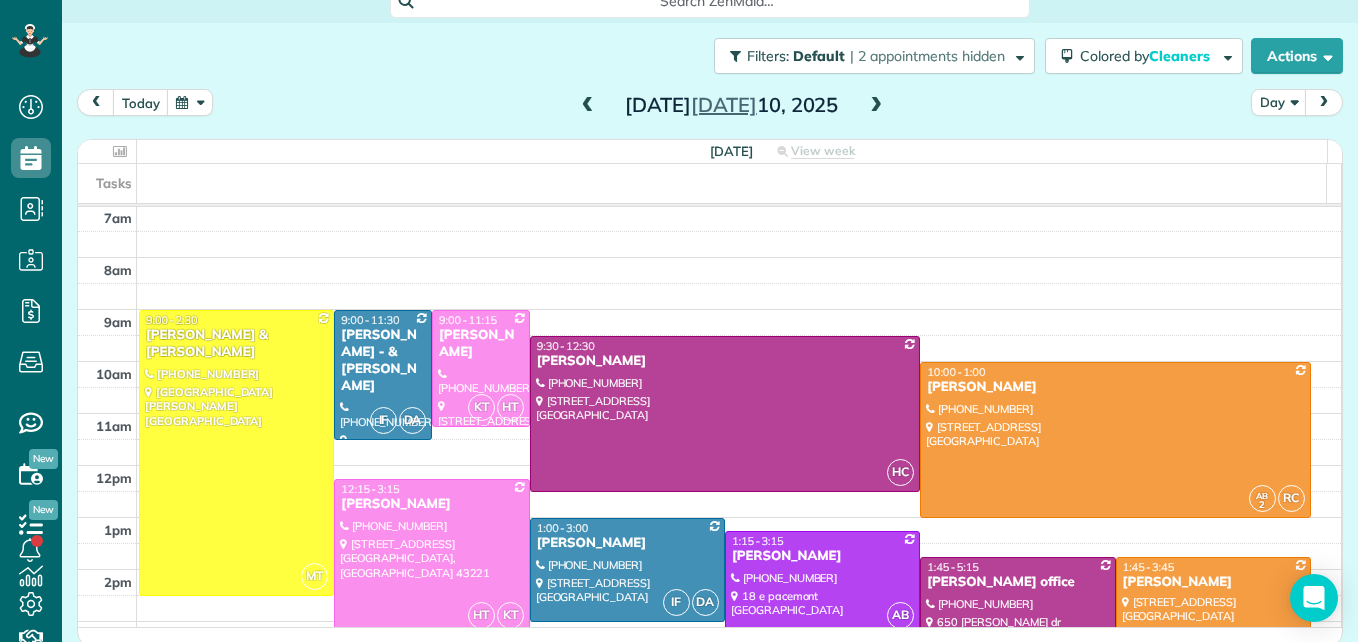 scroll, scrollTop: 26, scrollLeft: 0, axis: vertical 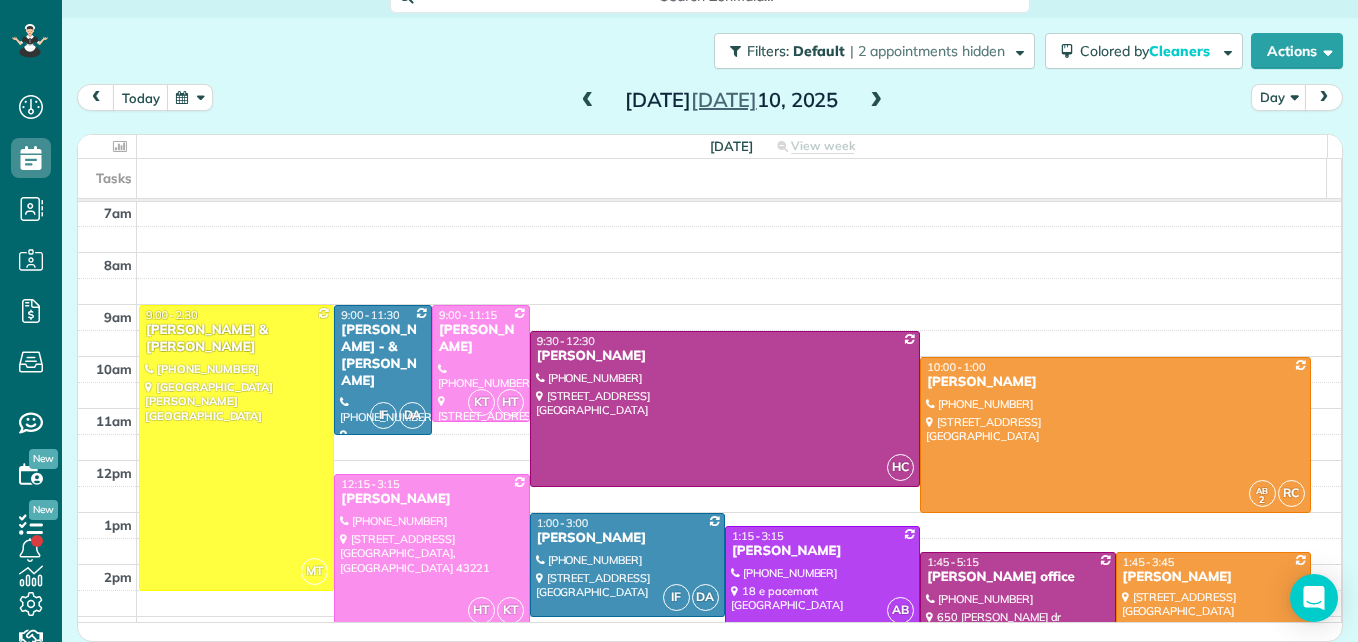 click at bounding box center (876, 101) 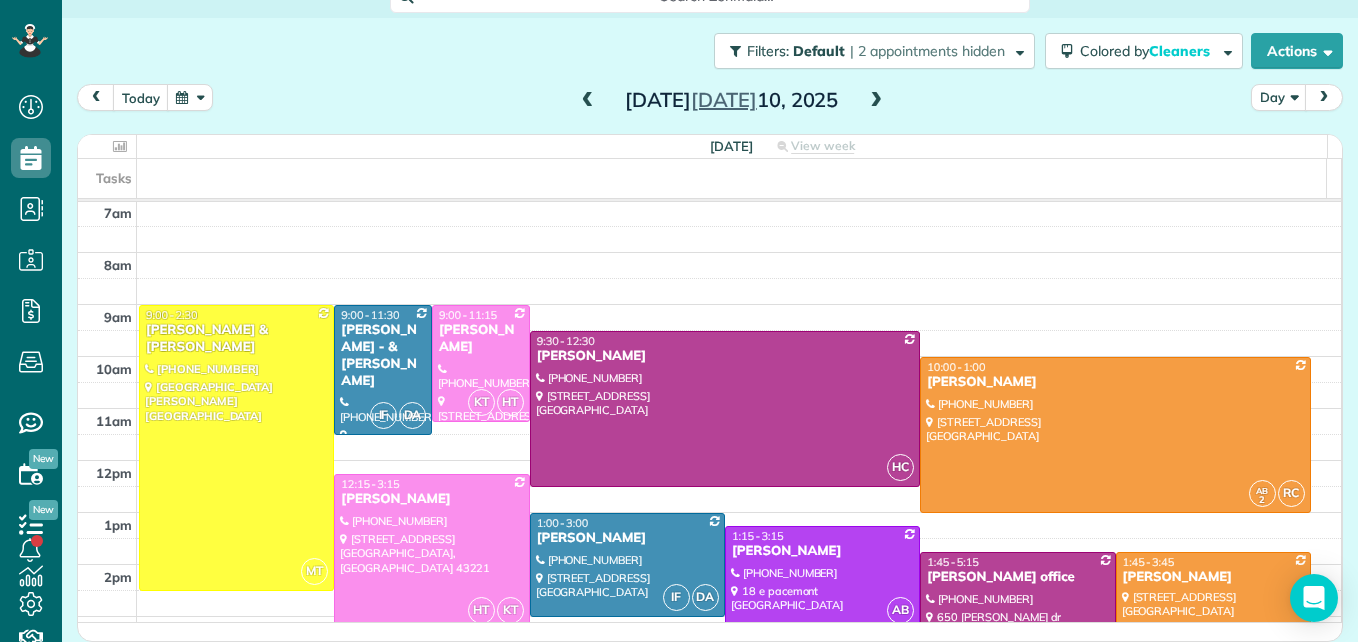 scroll, scrollTop: 24, scrollLeft: 0, axis: vertical 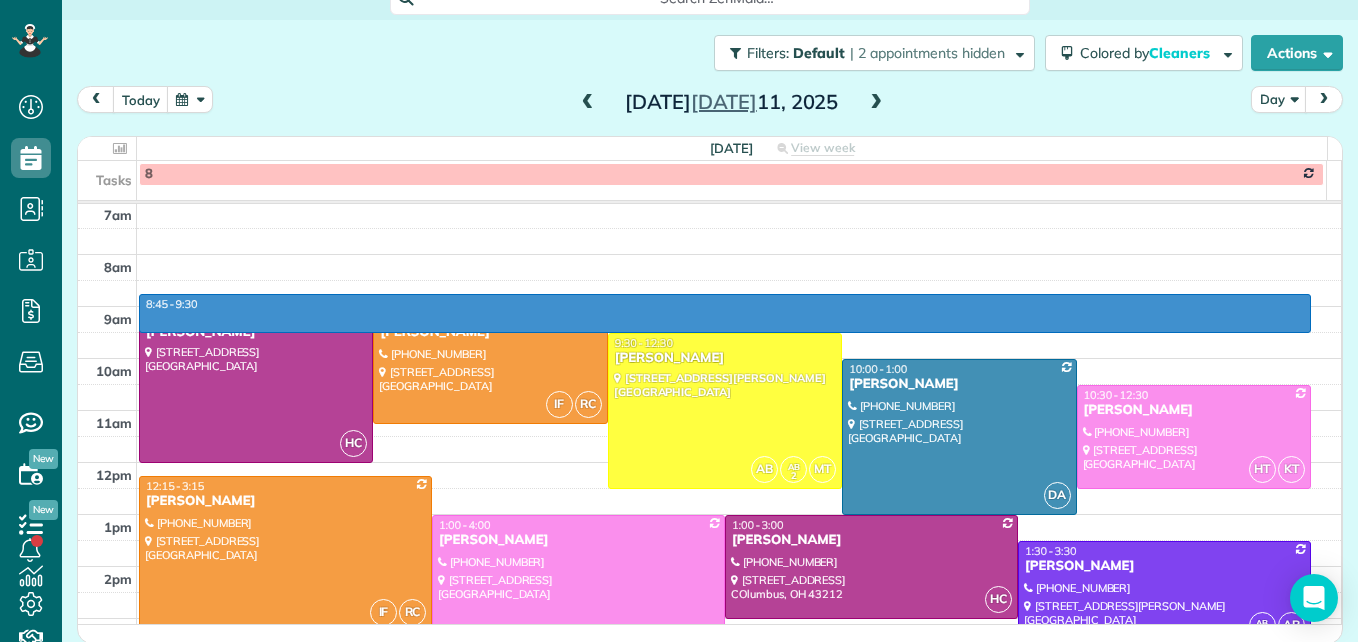 drag, startPoint x: 900, startPoint y: 294, endPoint x: 900, endPoint y: 320, distance: 26 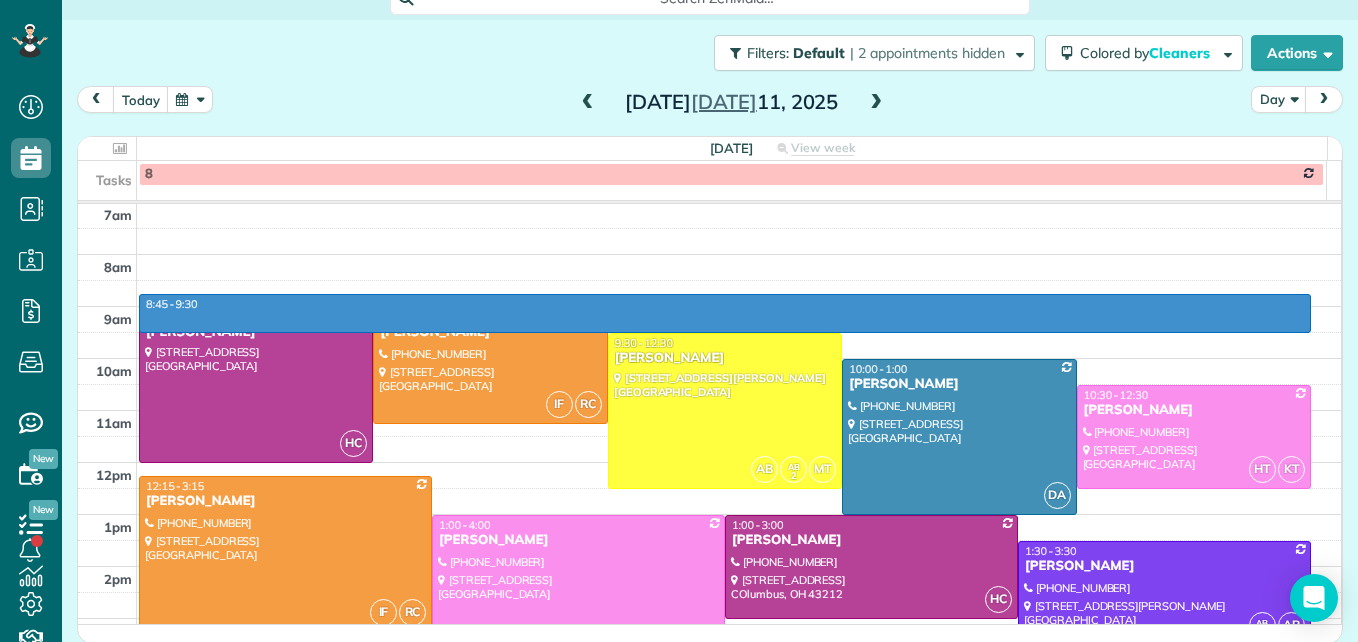 click on "3am 4am 5am 6am 7am 8am 9am 10am 11am 12pm 1pm 2pm 3pm 4pm 5pm 8:45 - 9:30 HC 9:00 - 12:00 Melanie Wehmeyer 499 East Dunedin Road Columbus, OH 43214 IF RC 9:00 - 11:15 Mike Bond (512) 963-3569 3356 Riverside Drive Columbus, OH 43202 AB AB 2 MT 9:30 - 12:30 Megan McIntosh 481 Carpenter Street Columbus, OH 43205 DA 10:00 - 1:00 Ted C Bonar (773) 426-5147 1226 Oakwood Avenue Columbus, OH 43206 HT KT 10:30 - 12:30 Jodi Cannon (614) 949-2606 318 East Dunedin Road Columbus, OH 43214 IF RC 12:15 - 3:15 Philip Ross (330) 224-7709 551 Blenheim Road Columbus, OH 43214 KT HT 1:00 - 4:00 Travis Samson (614) 668-1787 159 West Park Avenue Columbus, OH 43222 HC 1:00 - 3:00 Andrew Soltis (614) 404-8261 1524 West 3rd Avenue COlumbus, OH 43212 AB 2 AB 1:30 - 3:30 Donna Palmer (858) 740-4082 72 Hoffman Avenue Columbus, OH 43205" at bounding box center [709, 384] 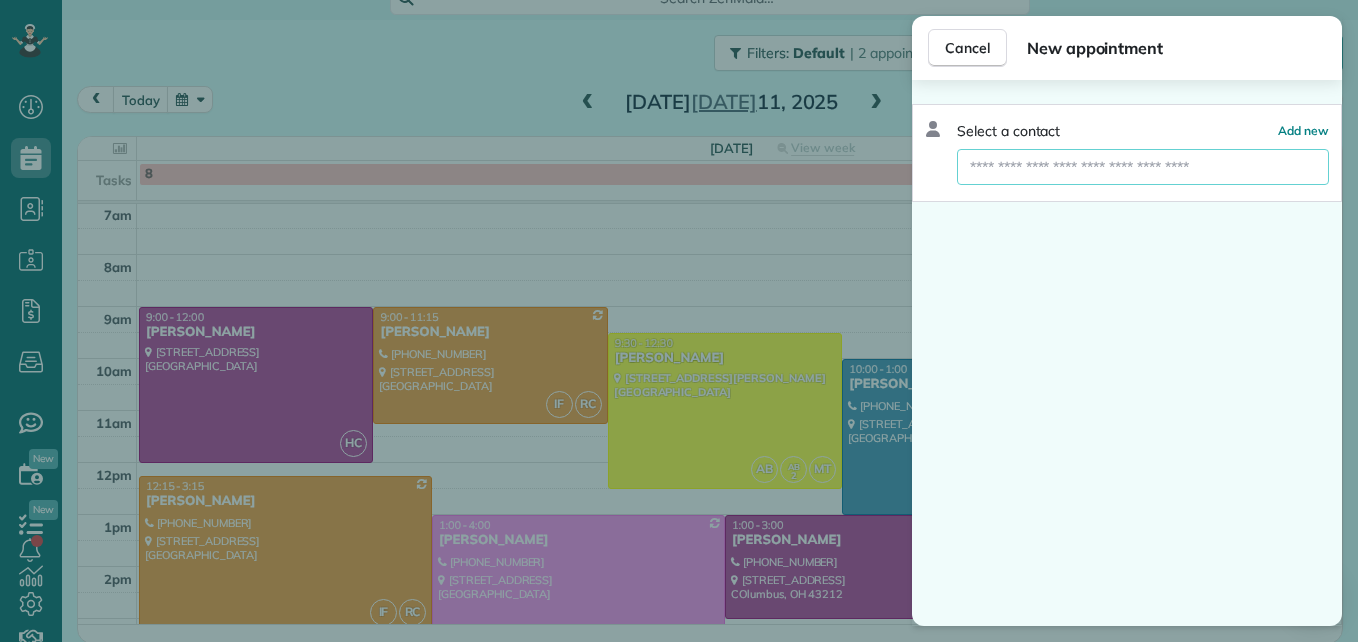 click at bounding box center [1143, 167] 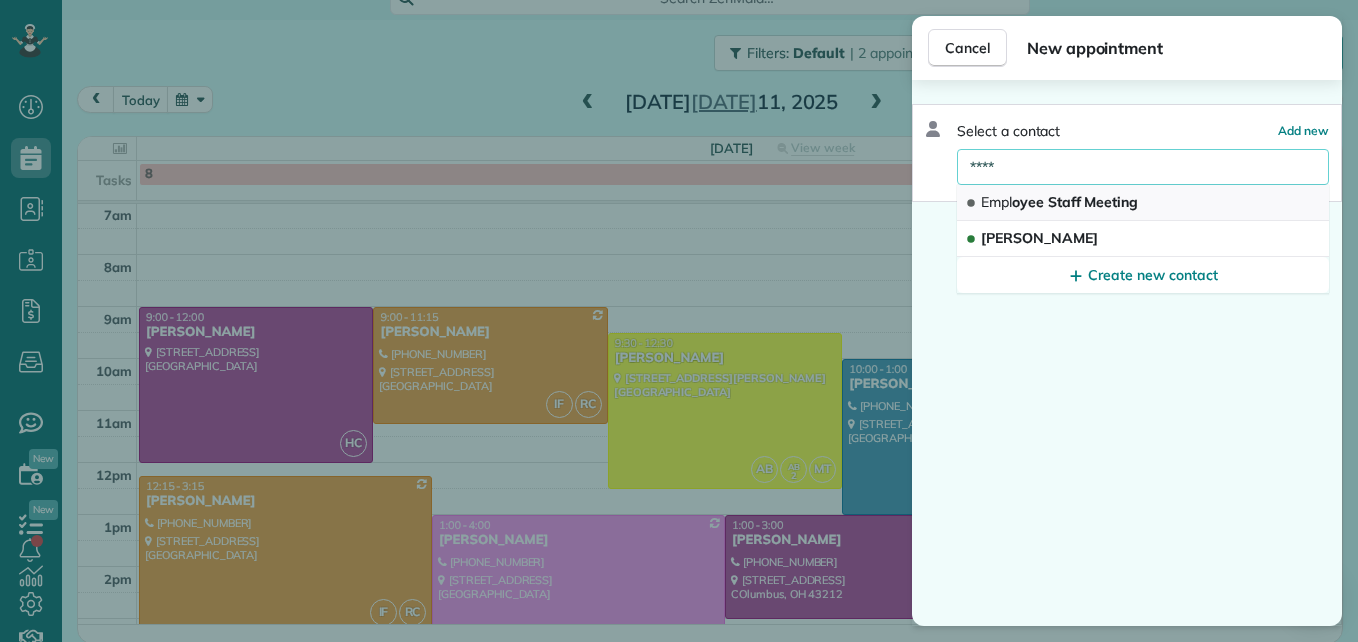 type on "****" 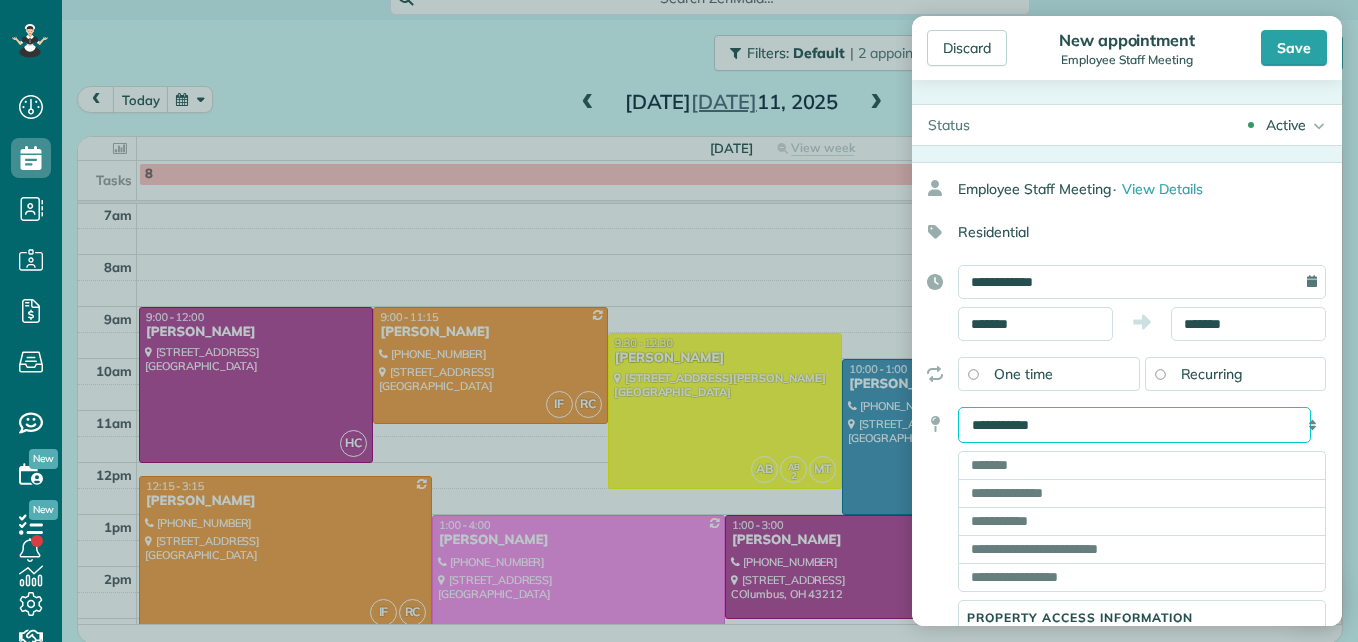 click on "**********" at bounding box center [1134, 425] 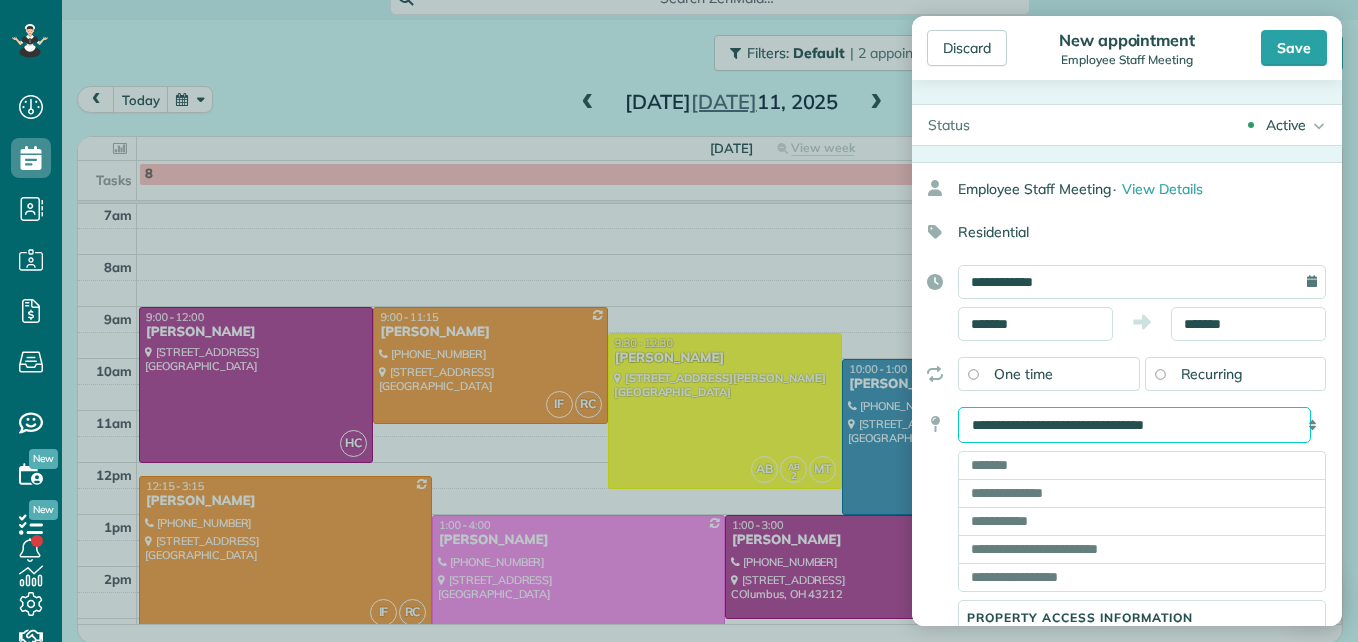 click on "**********" at bounding box center [1134, 425] 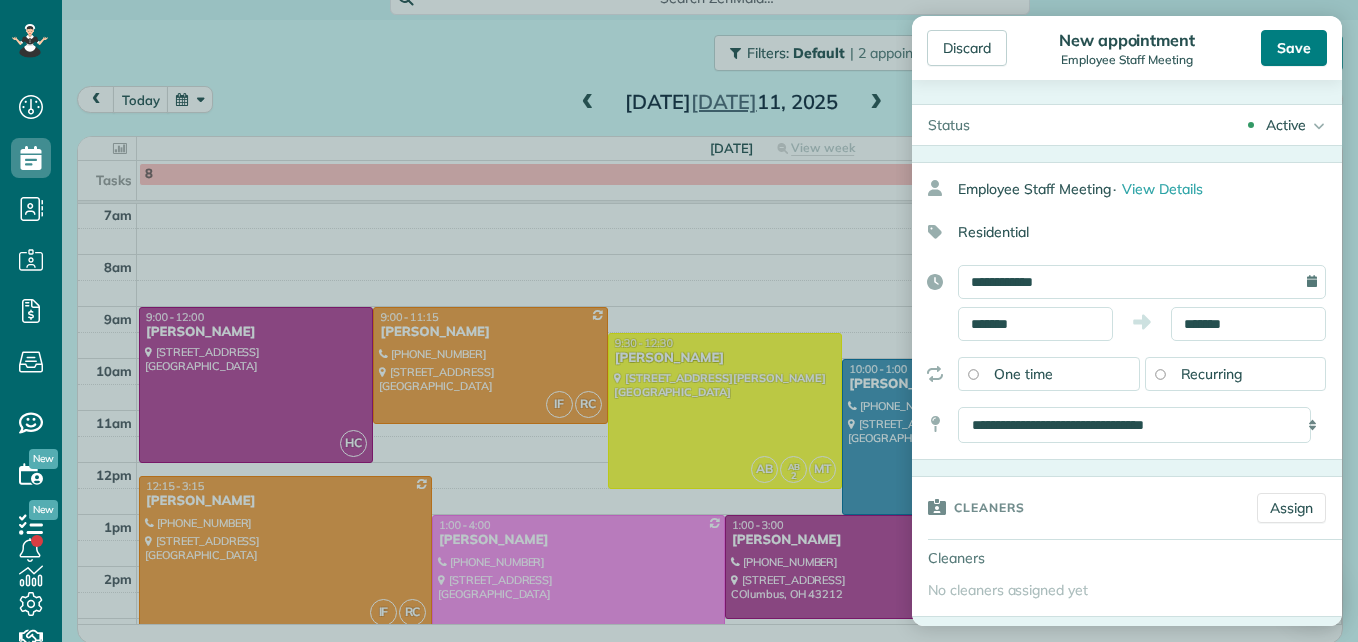 click on "Save" at bounding box center [1294, 48] 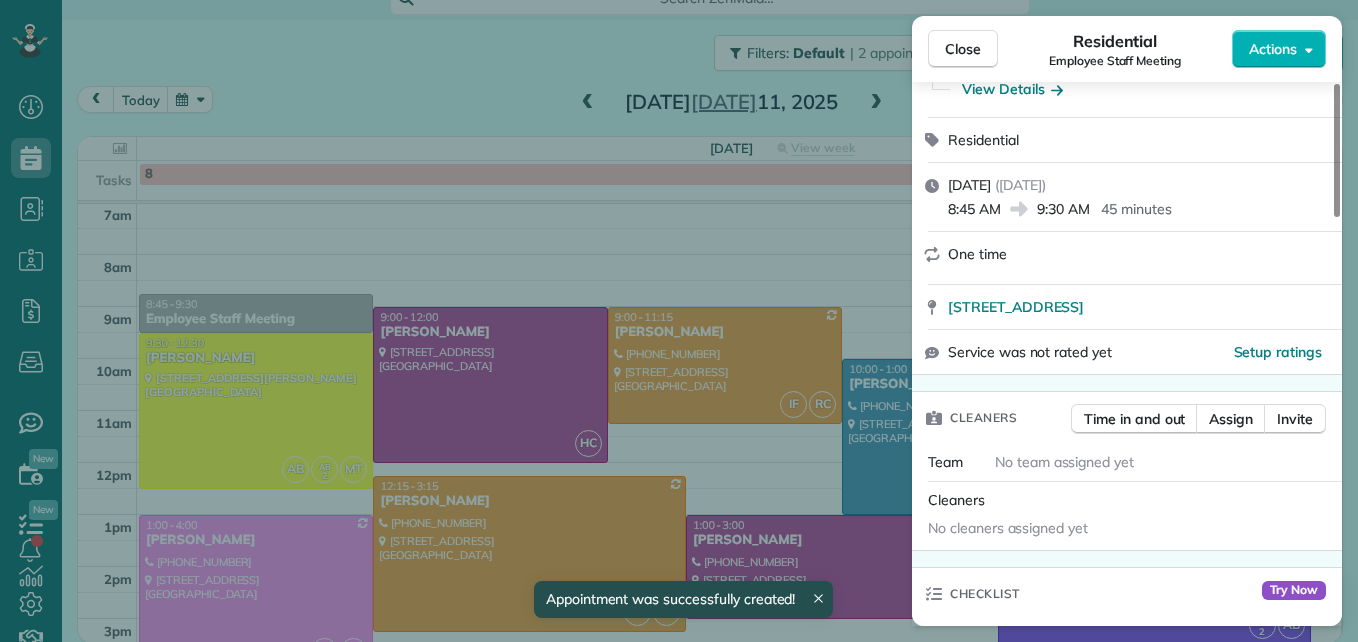 scroll, scrollTop: 200, scrollLeft: 0, axis: vertical 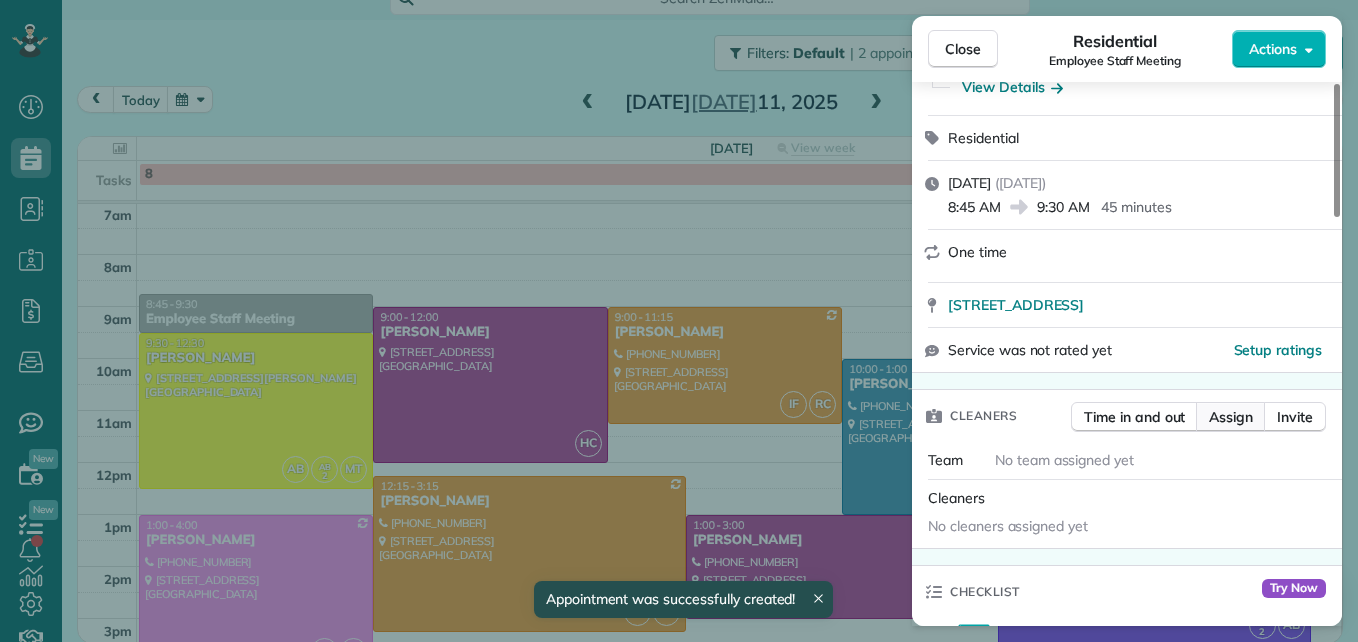 click on "Assign" at bounding box center [1231, 417] 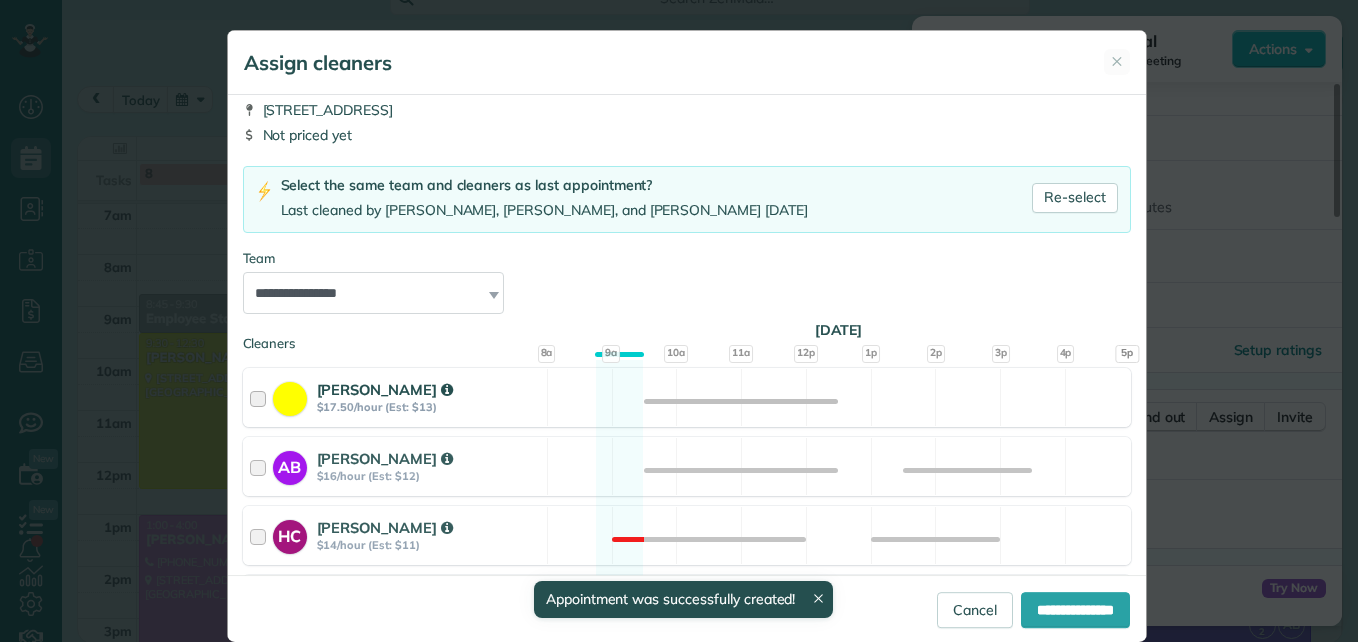 scroll, scrollTop: 100, scrollLeft: 0, axis: vertical 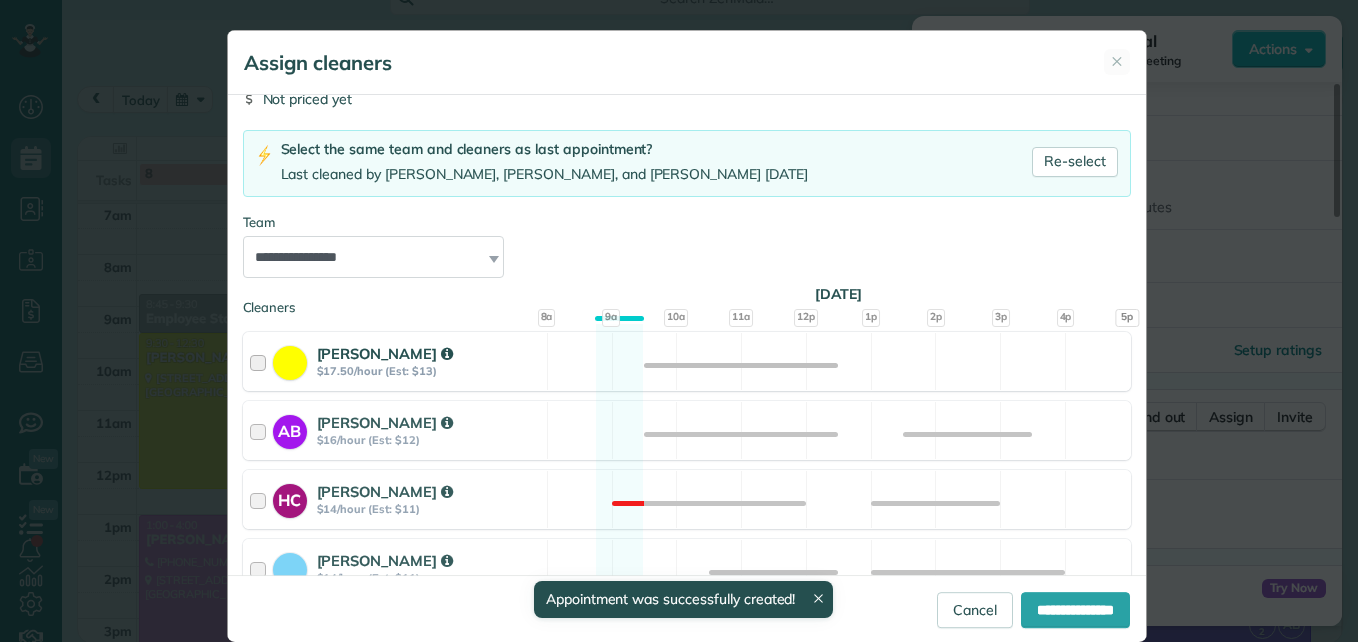 click at bounding box center (261, 361) 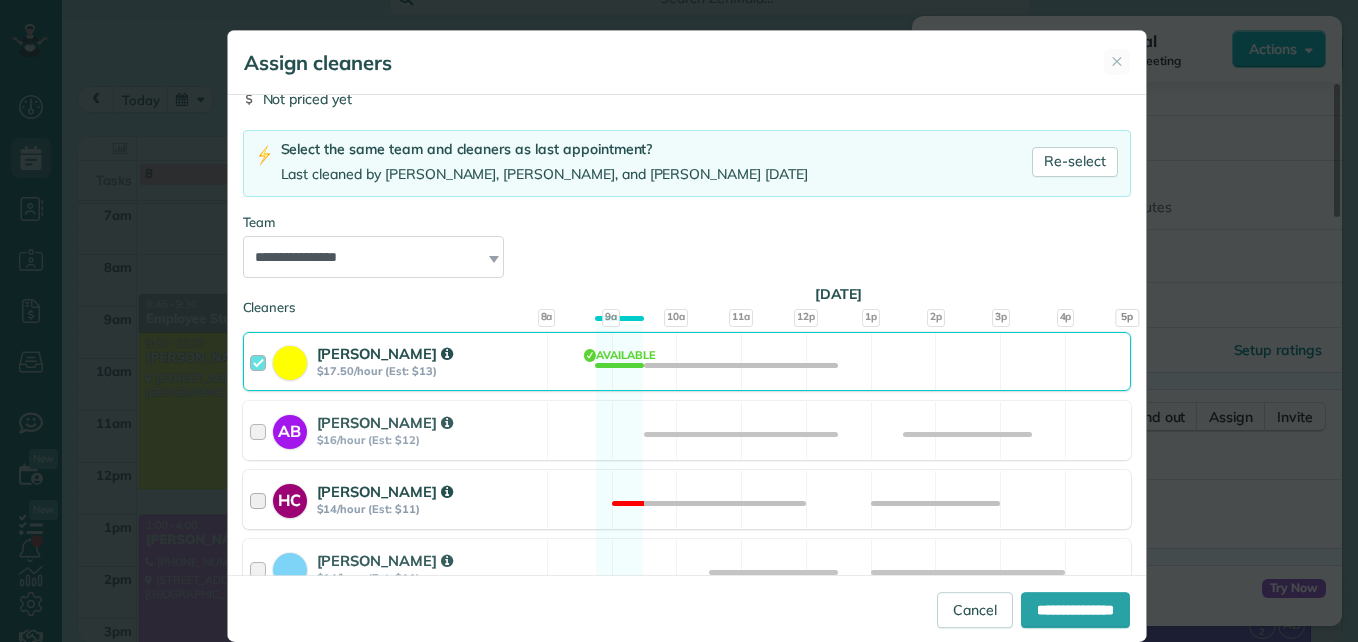 click at bounding box center (261, 499) 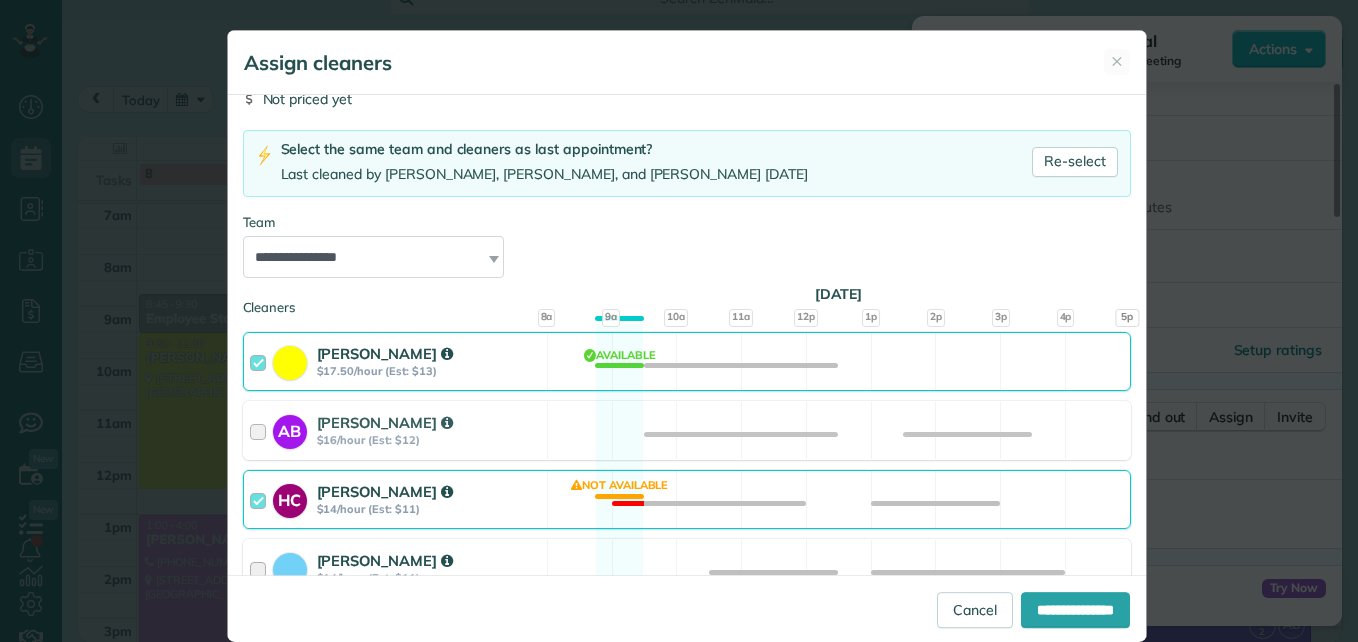 click at bounding box center (261, 568) 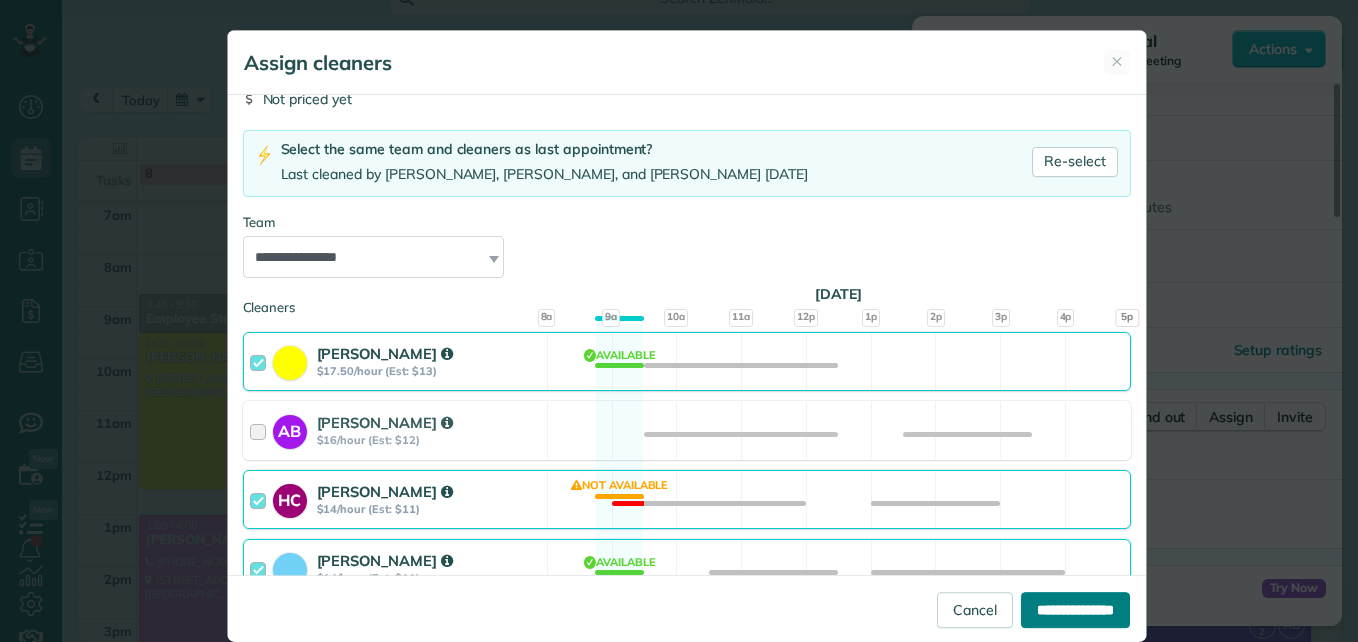 click on "**********" at bounding box center [1075, 610] 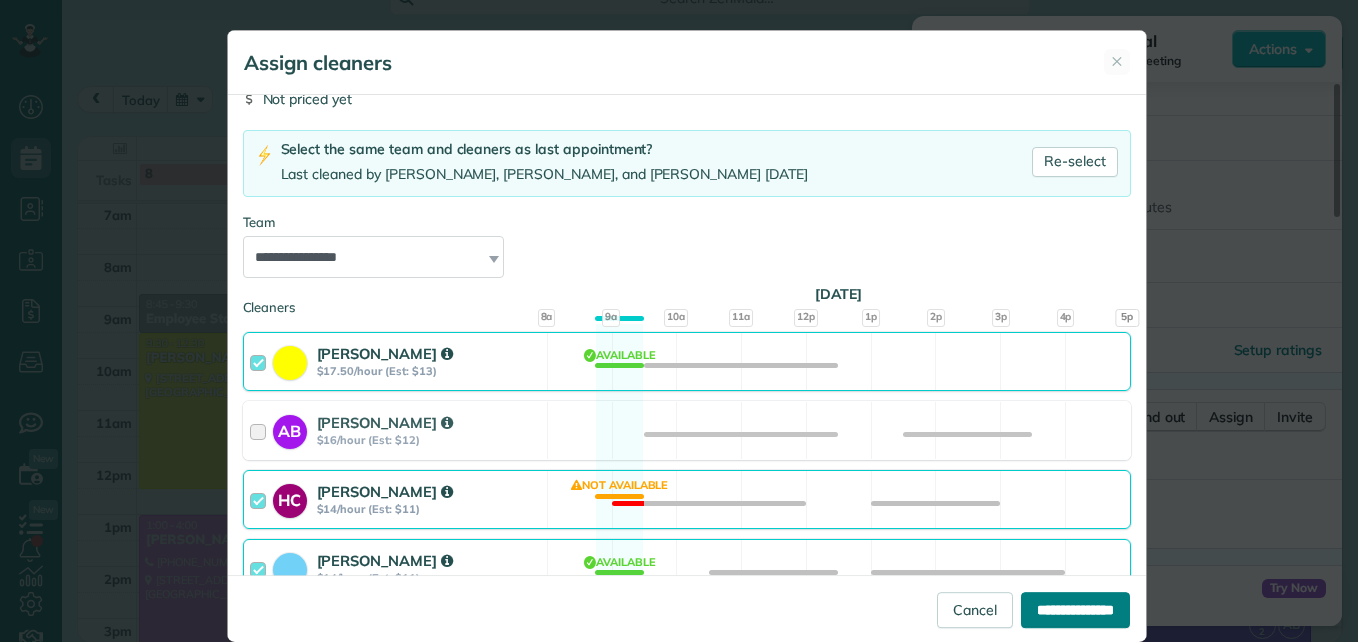 type on "**********" 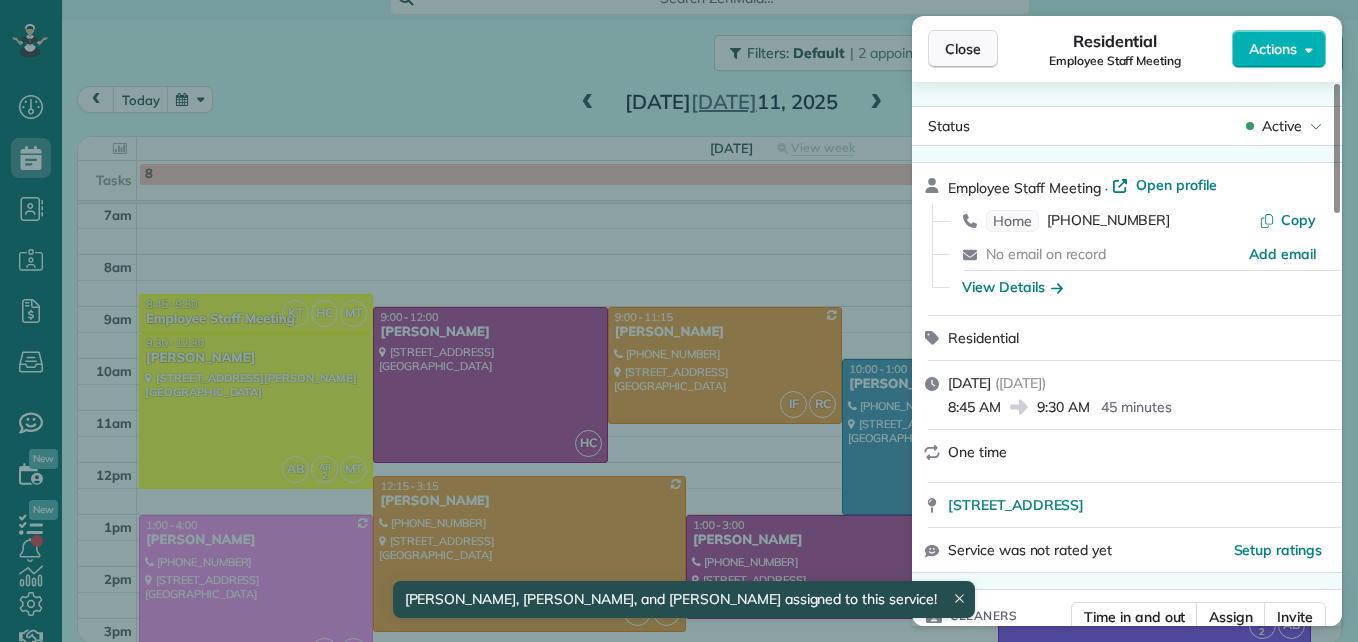 click on "Close" at bounding box center [963, 49] 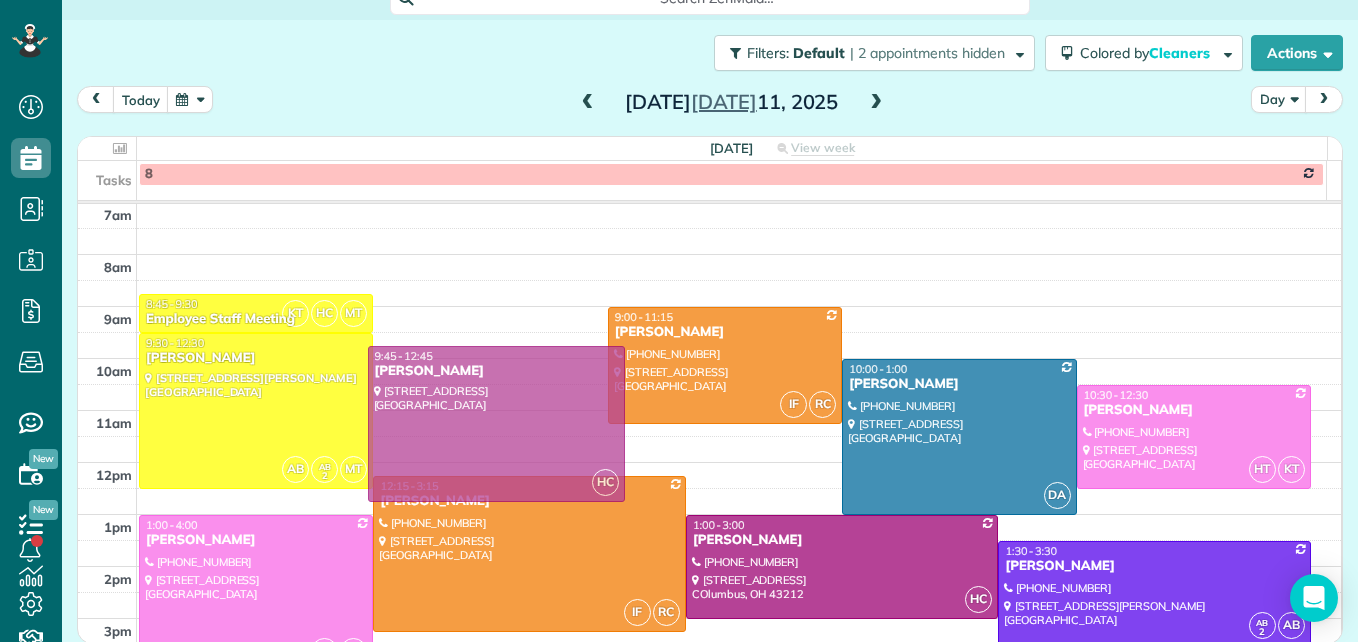 drag, startPoint x: 482, startPoint y: 385, endPoint x: 482, endPoint y: 418, distance: 33 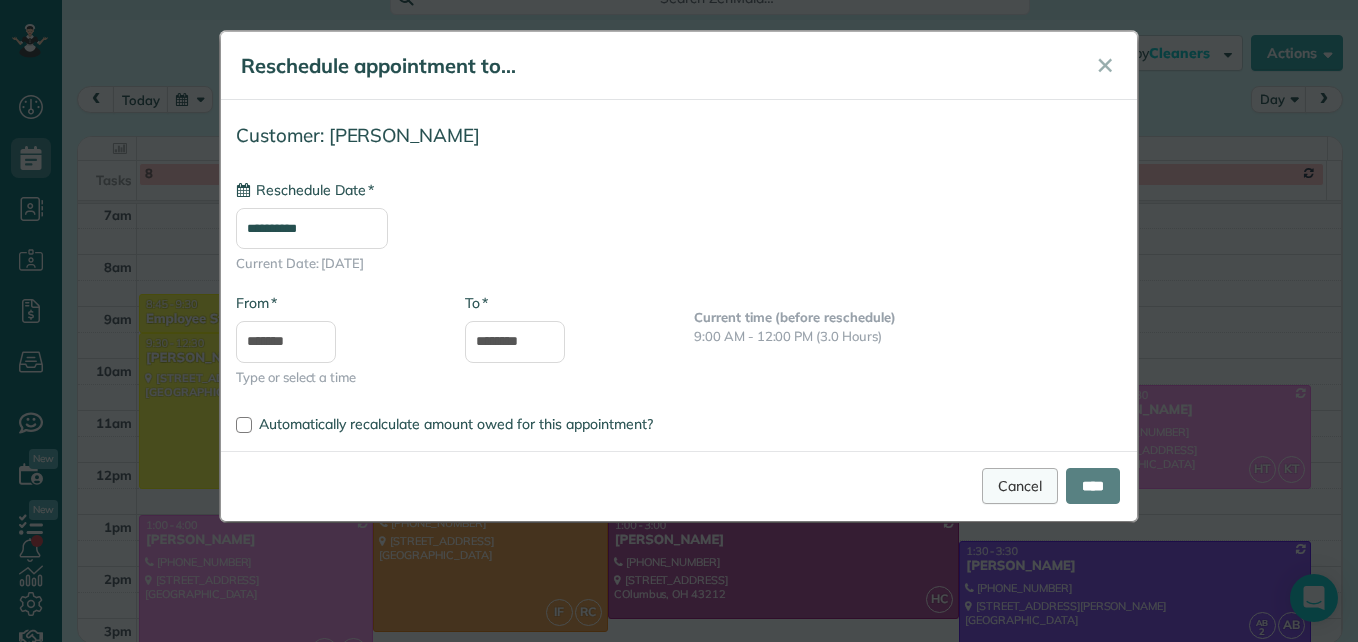 type on "**********" 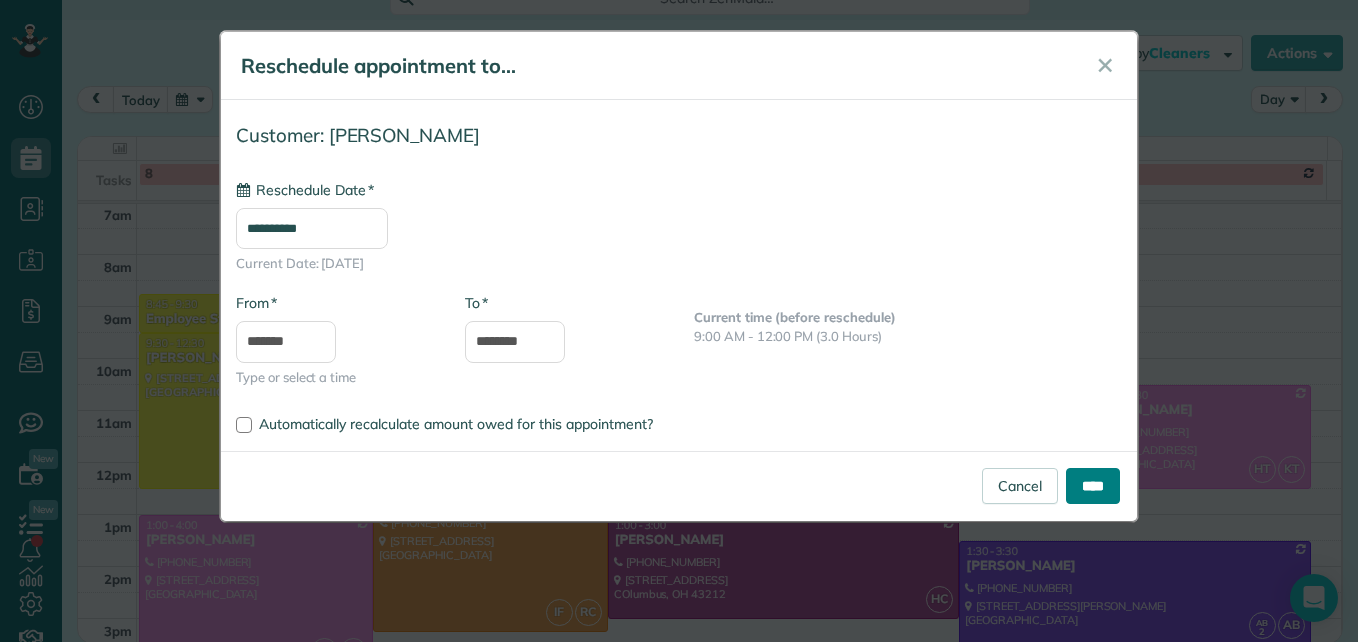 click on "****" at bounding box center (1093, 486) 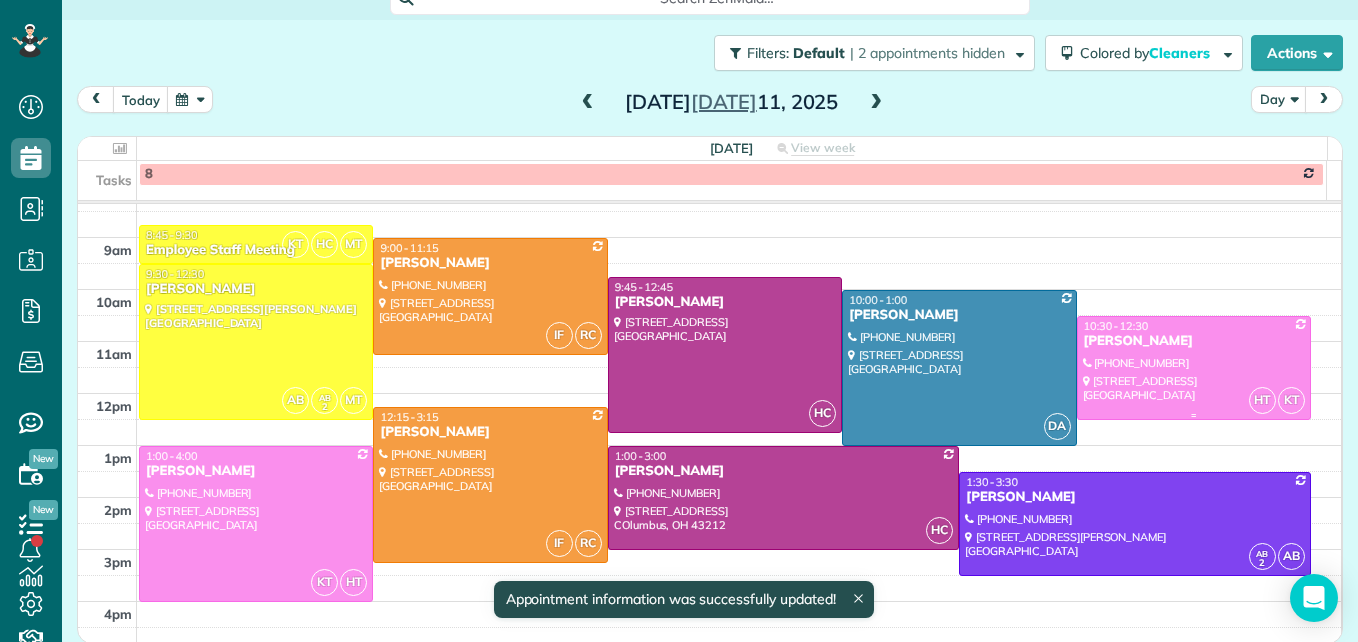 scroll, scrollTop: 309, scrollLeft: 0, axis: vertical 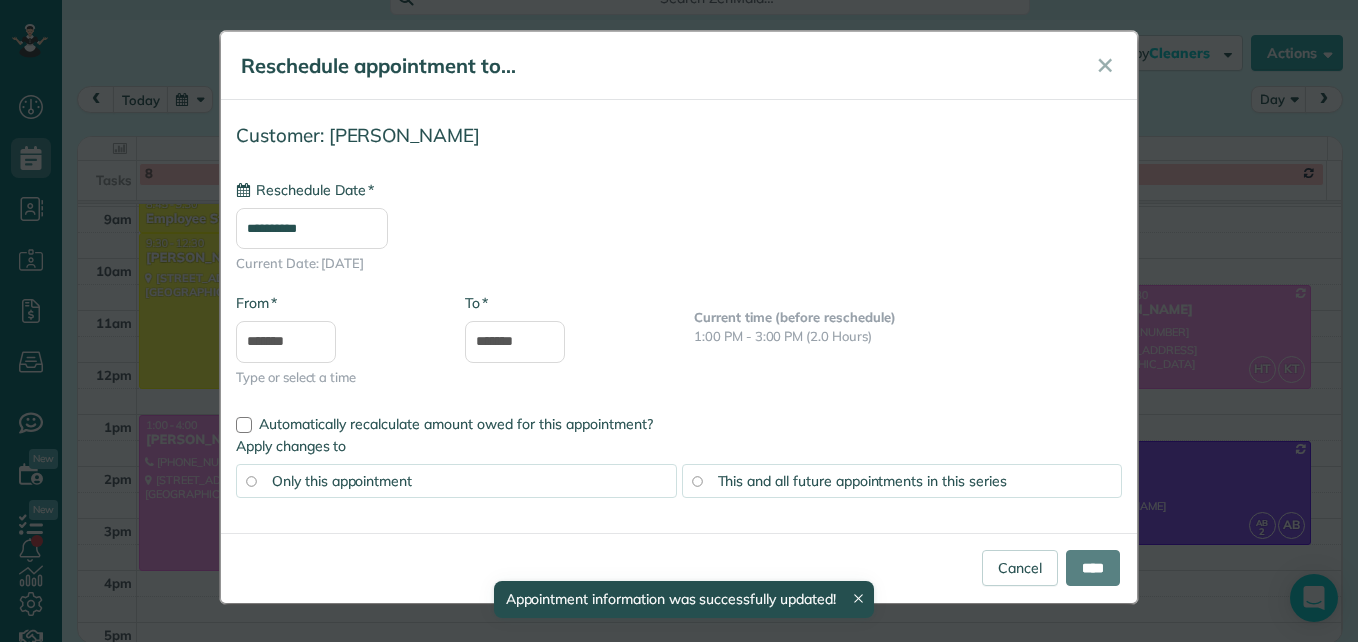 type on "**********" 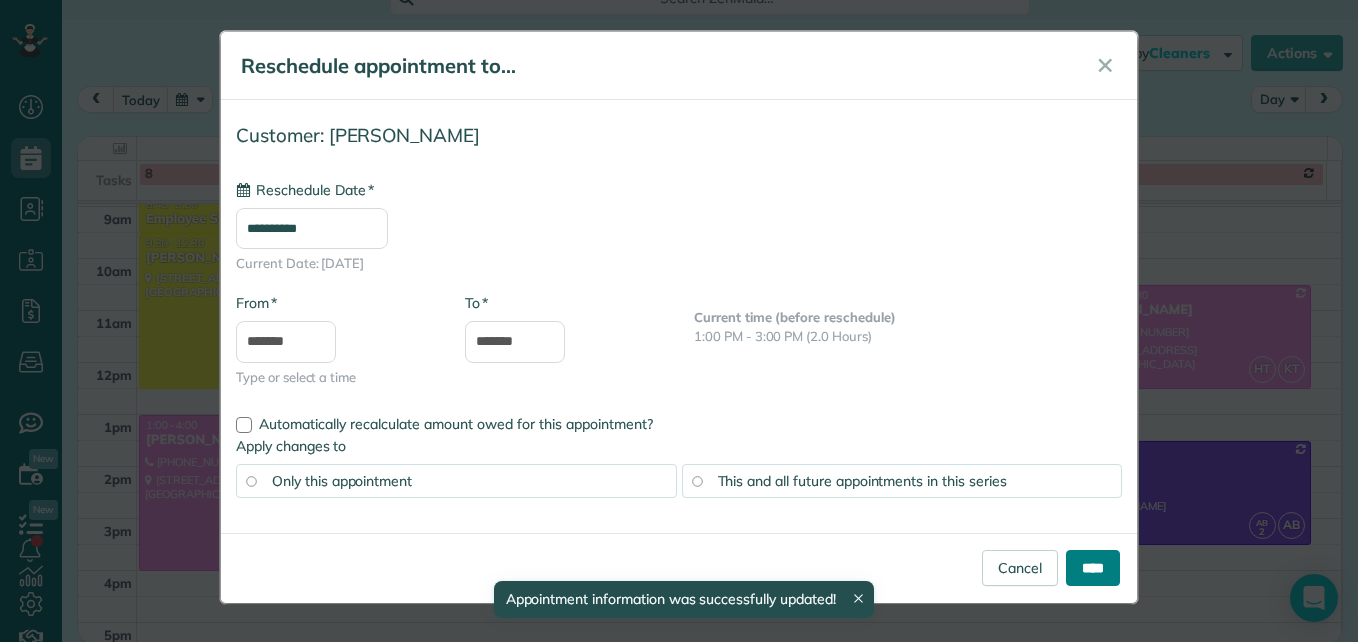 click on "****" at bounding box center [1093, 568] 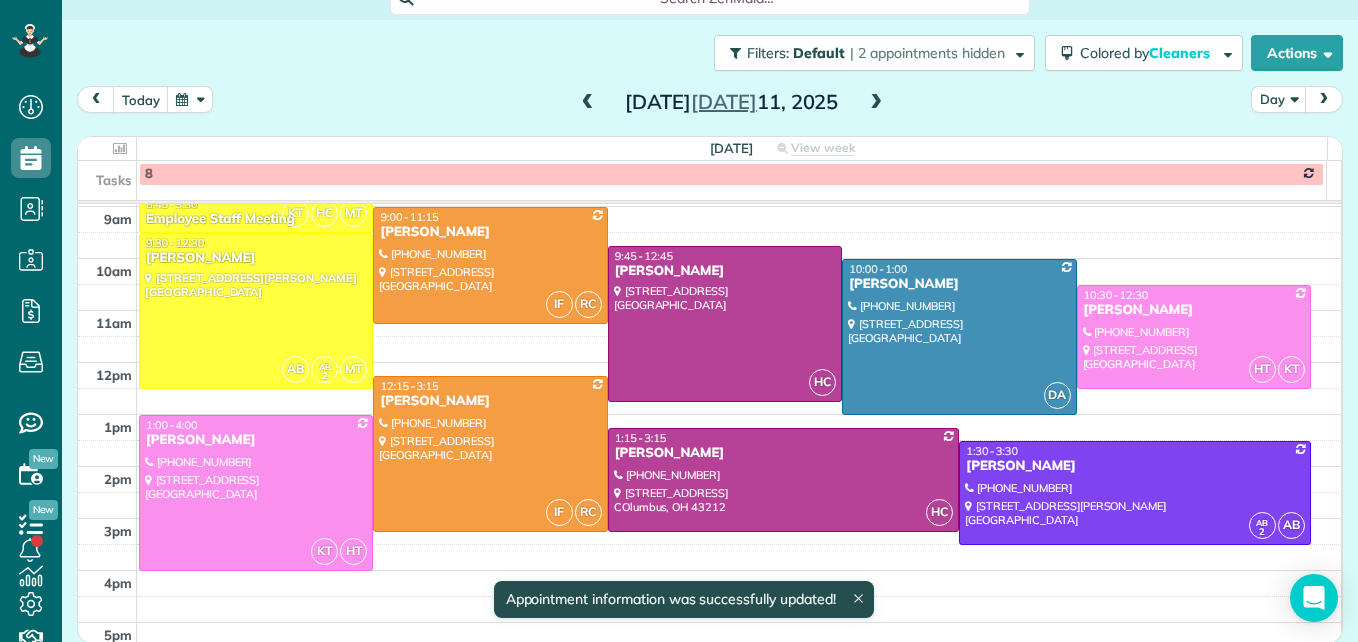 scroll, scrollTop: 209, scrollLeft: 0, axis: vertical 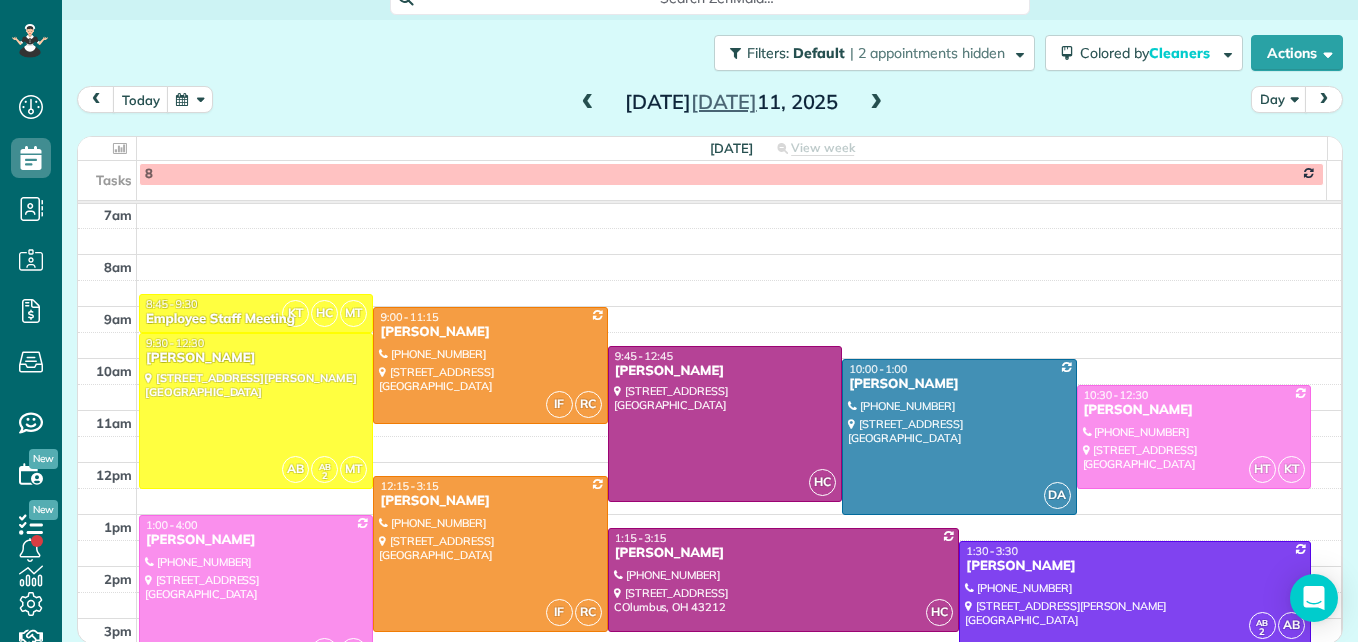 click at bounding box center (588, 103) 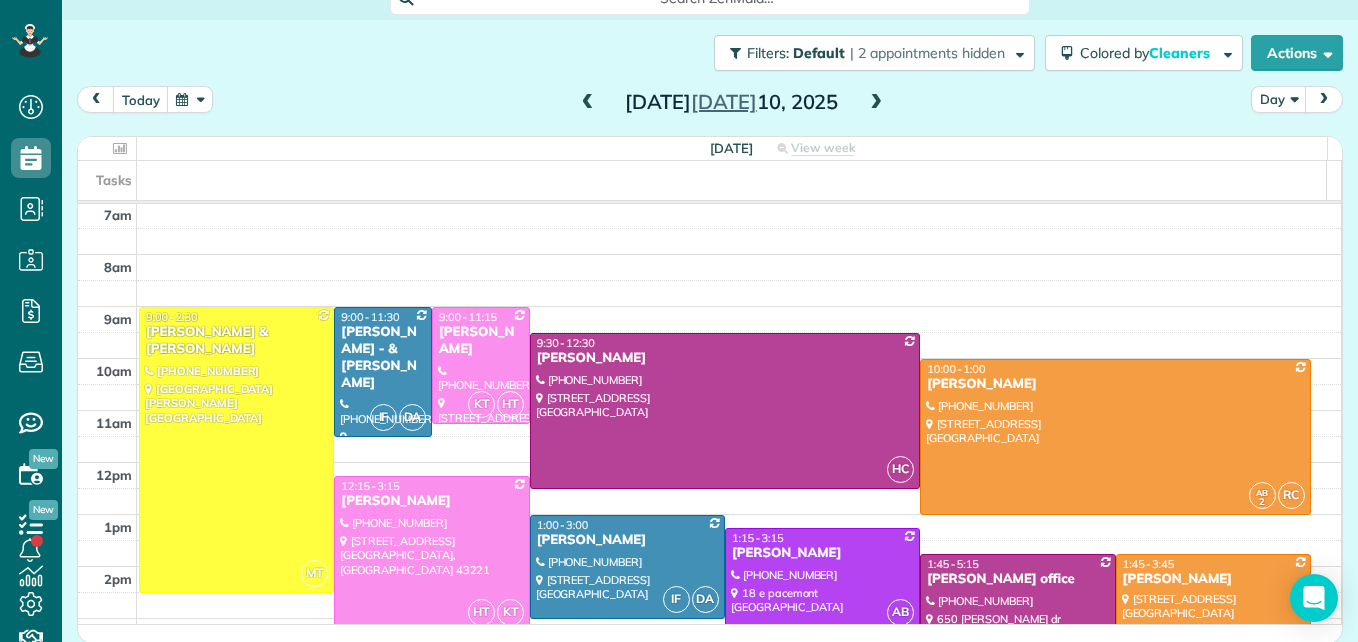 click at bounding box center (588, 103) 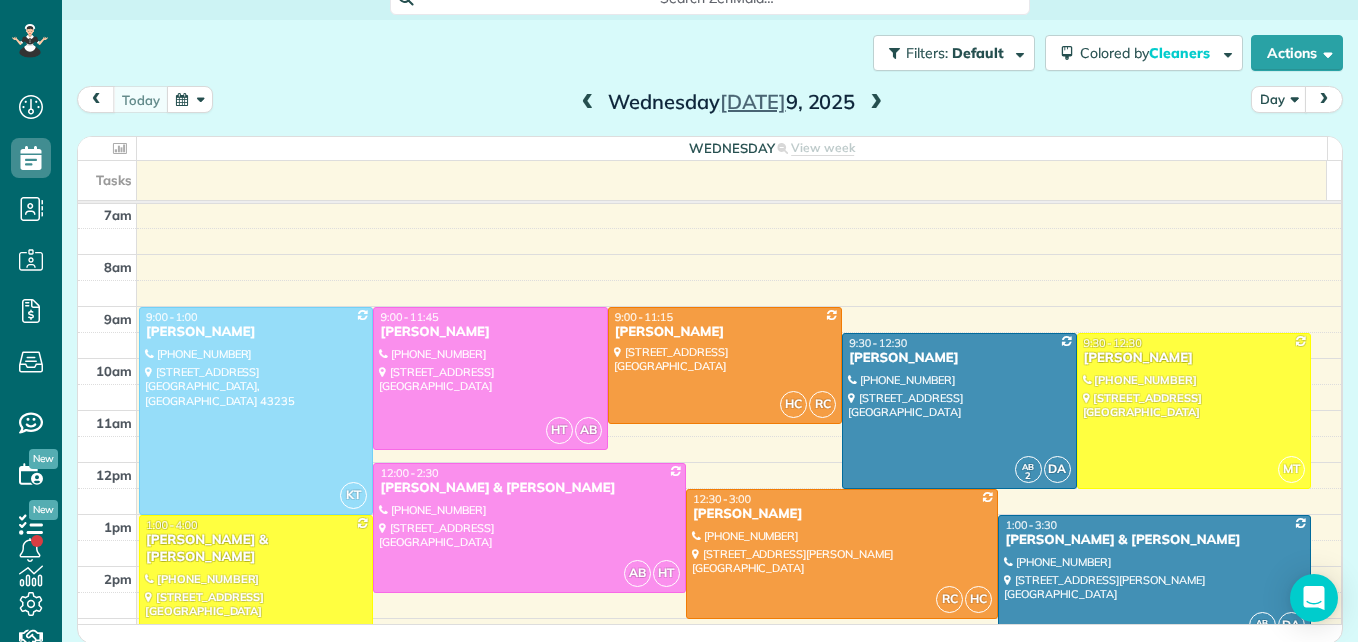 click at bounding box center (190, 99) 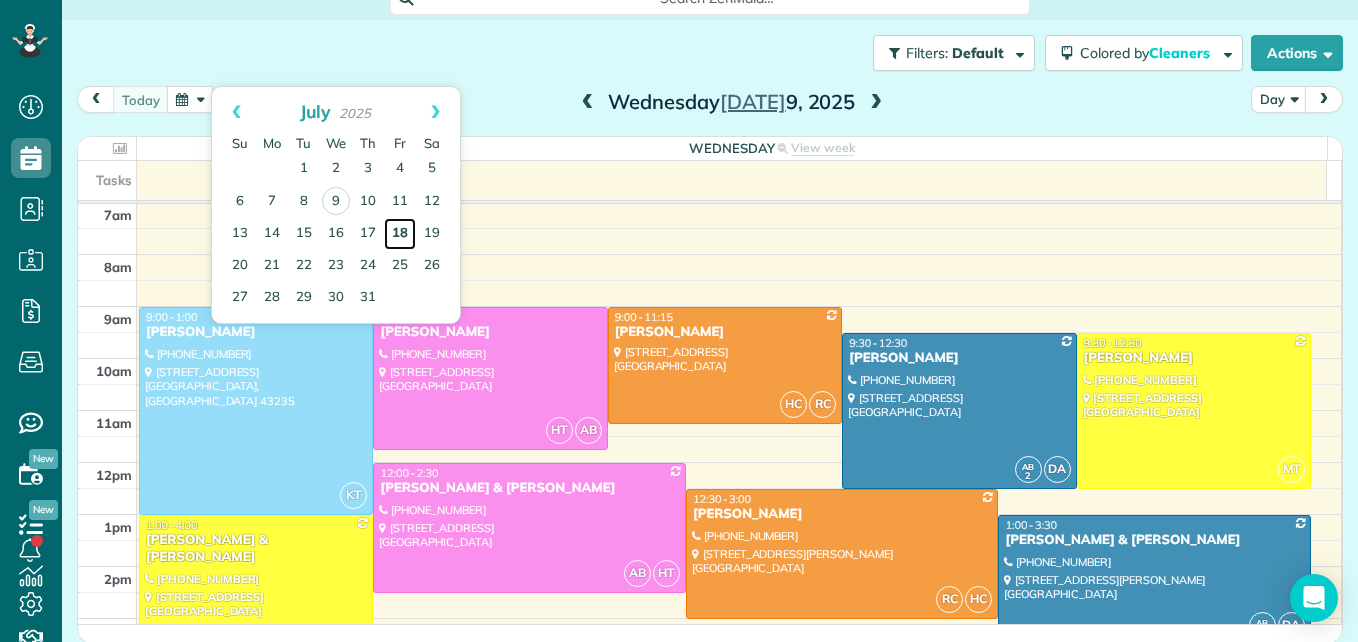click on "18" at bounding box center (400, 234) 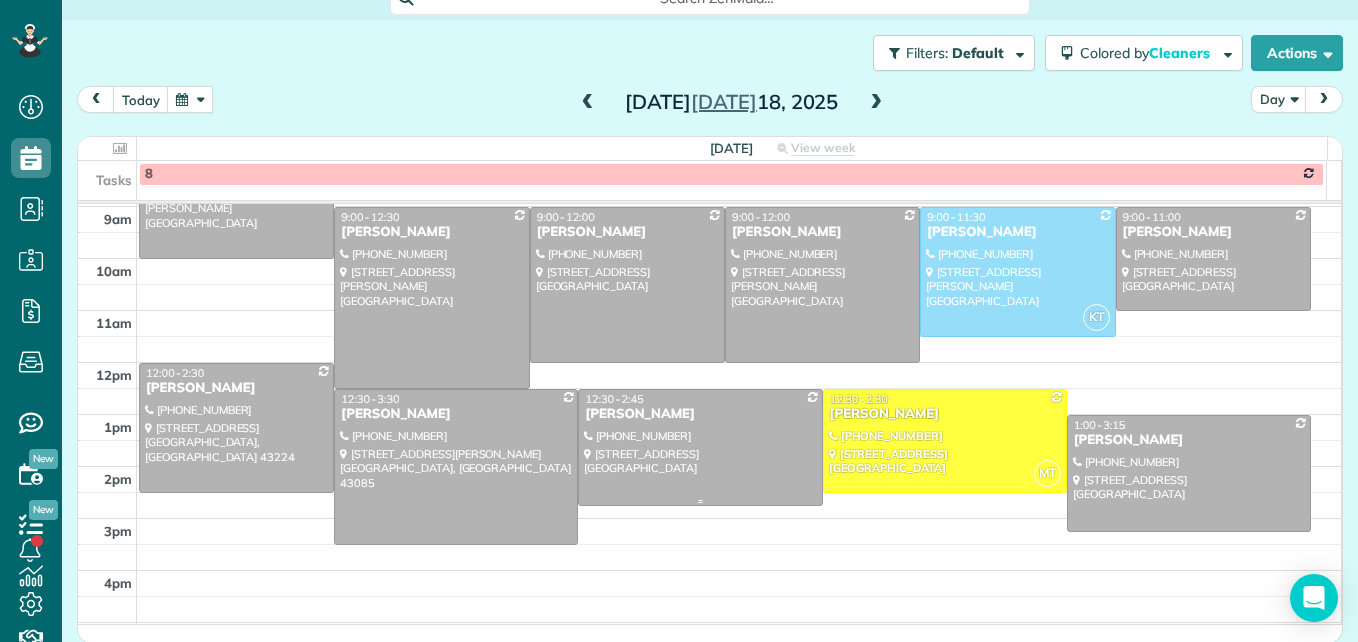 scroll, scrollTop: 209, scrollLeft: 0, axis: vertical 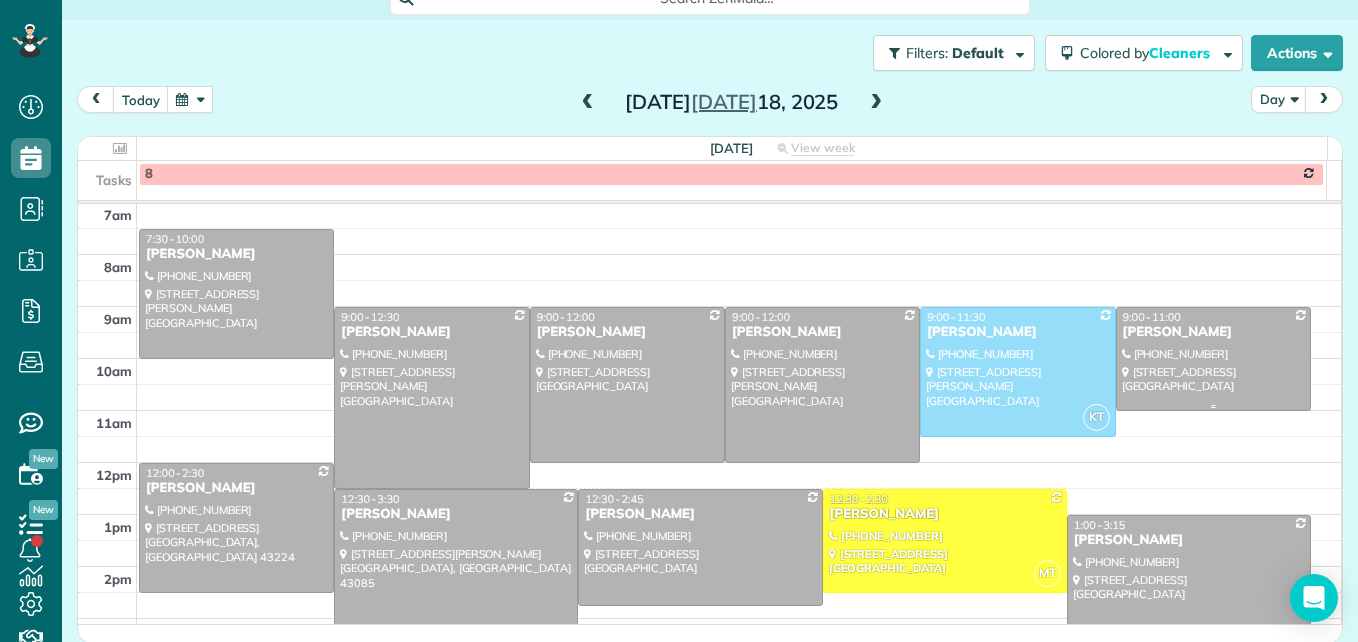 click at bounding box center [1213, 359] 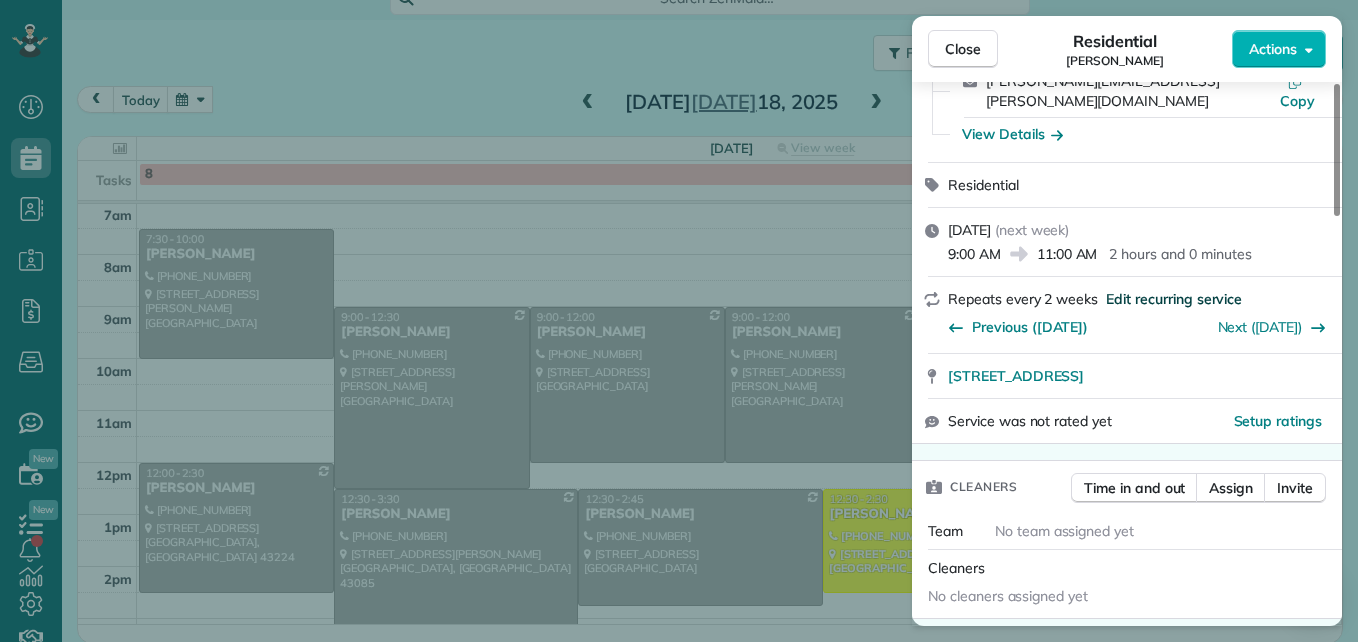 scroll, scrollTop: 200, scrollLeft: 0, axis: vertical 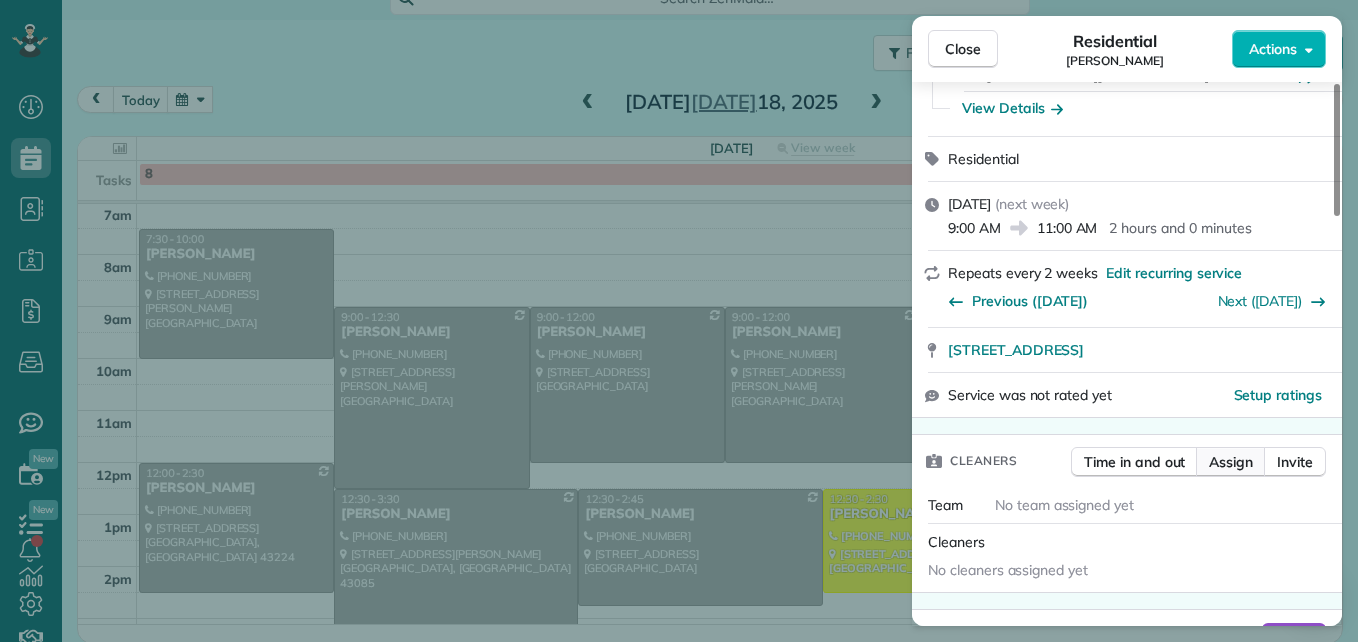 click on "Assign" at bounding box center [1231, 462] 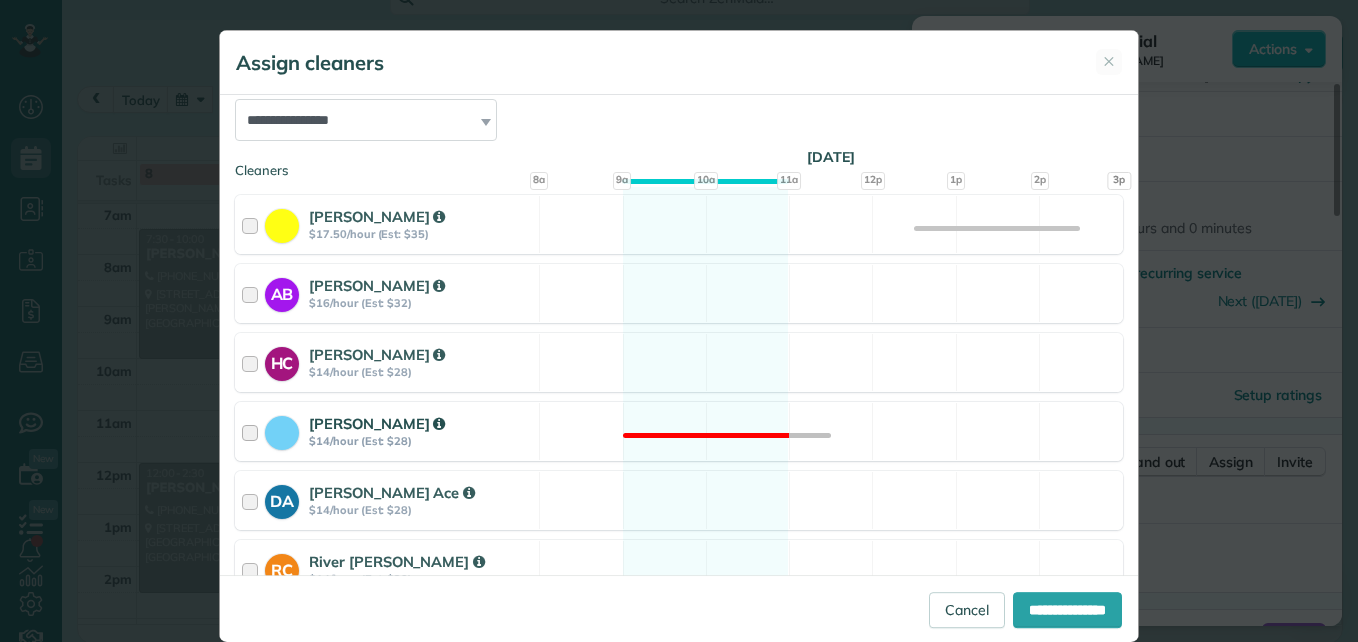 scroll, scrollTop: 200, scrollLeft: 0, axis: vertical 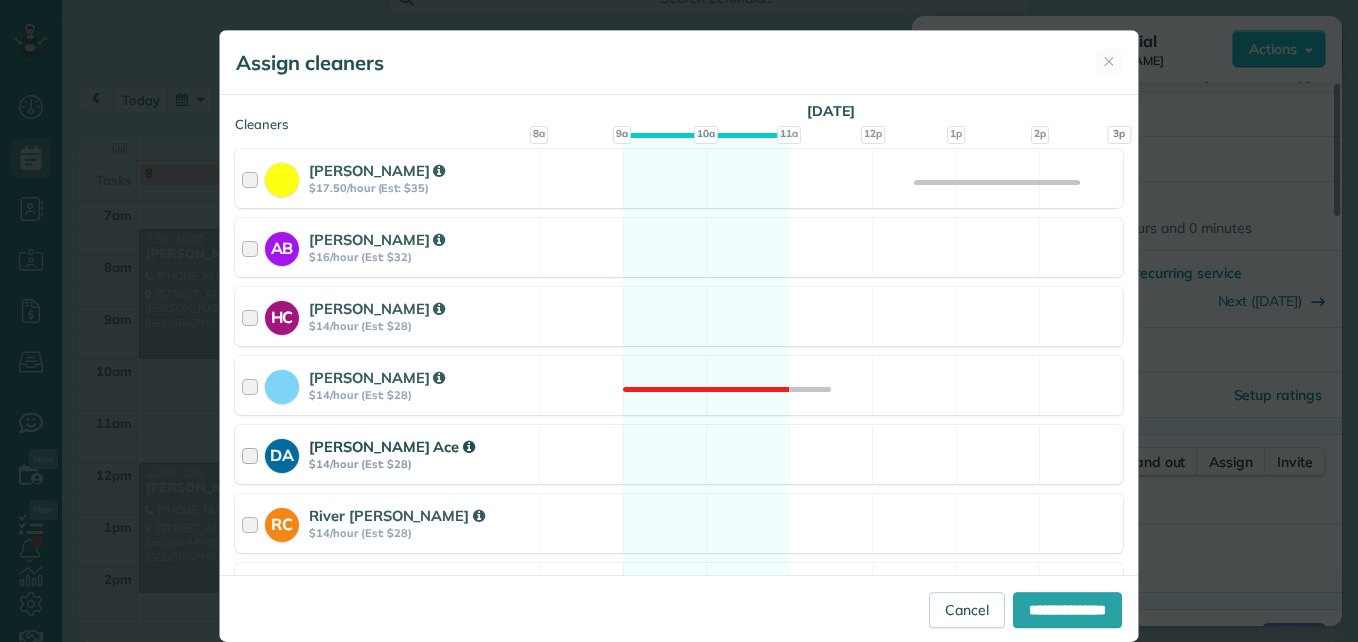 click at bounding box center (253, 454) 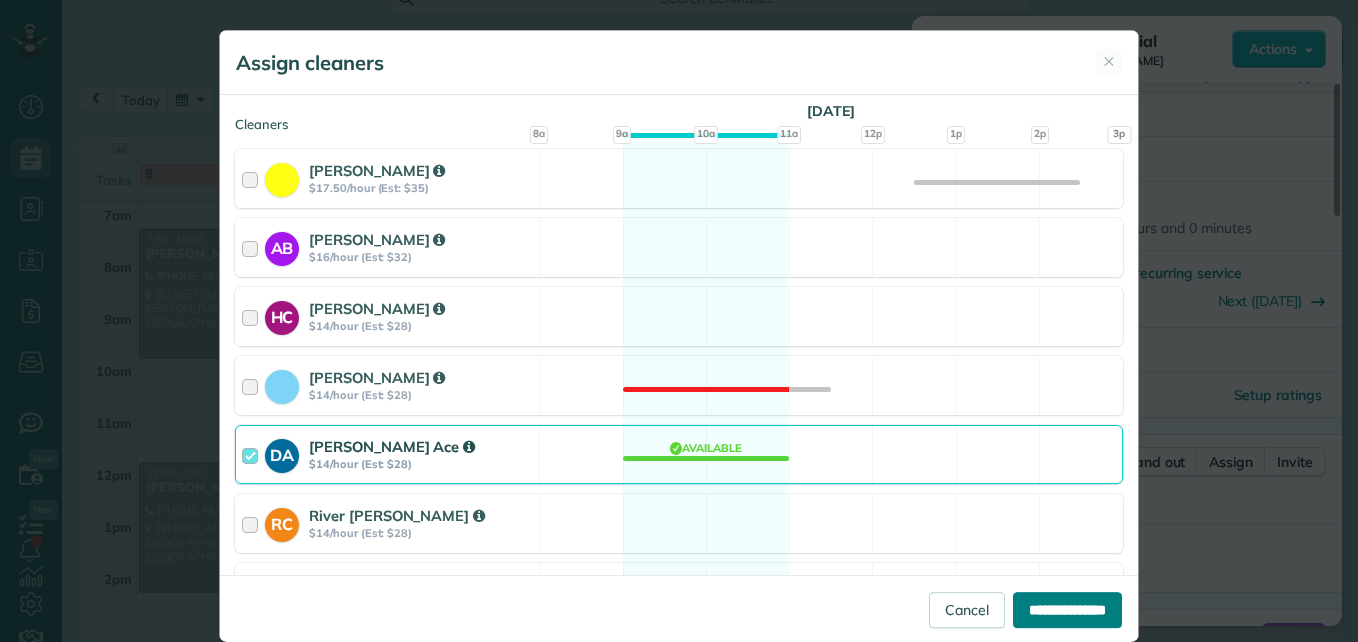 click on "**********" at bounding box center [1067, 610] 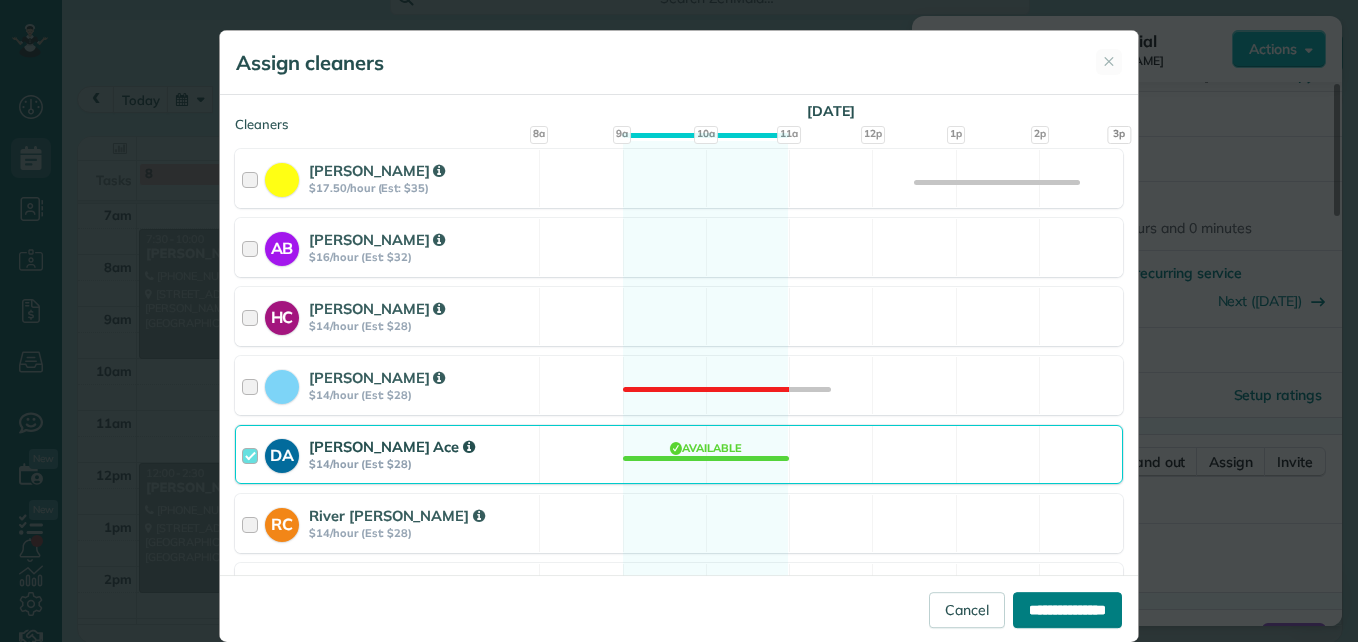 type on "**********" 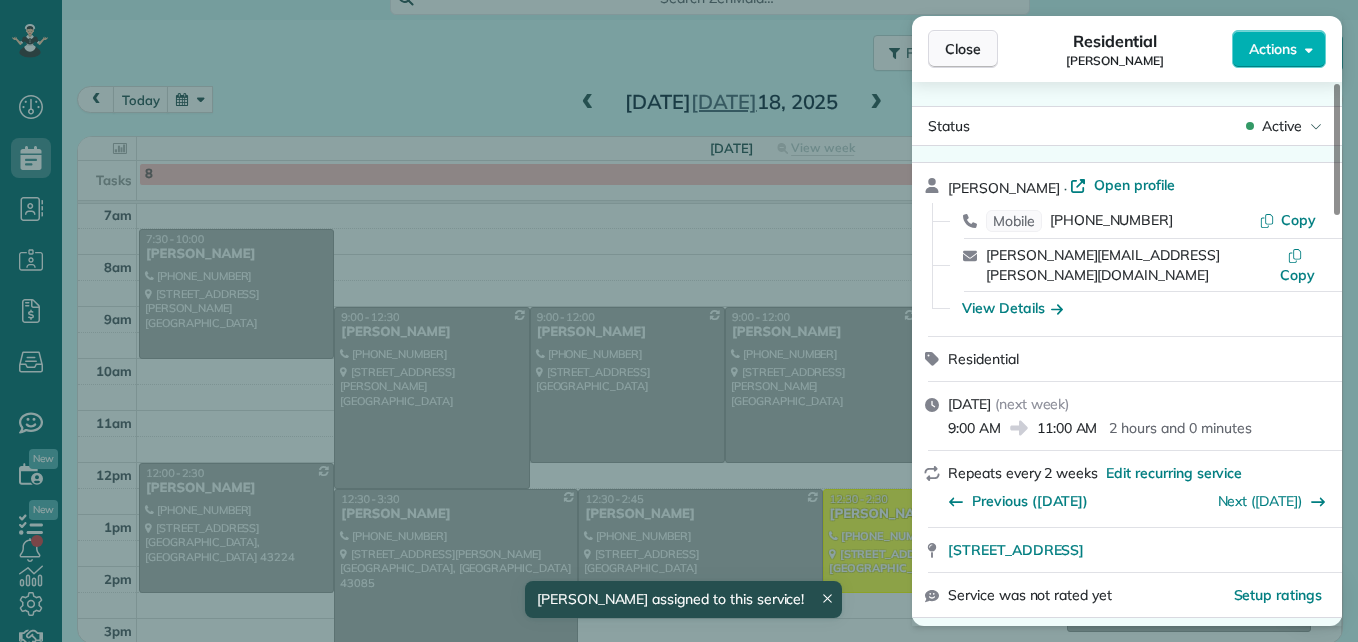 click on "Close" at bounding box center [963, 49] 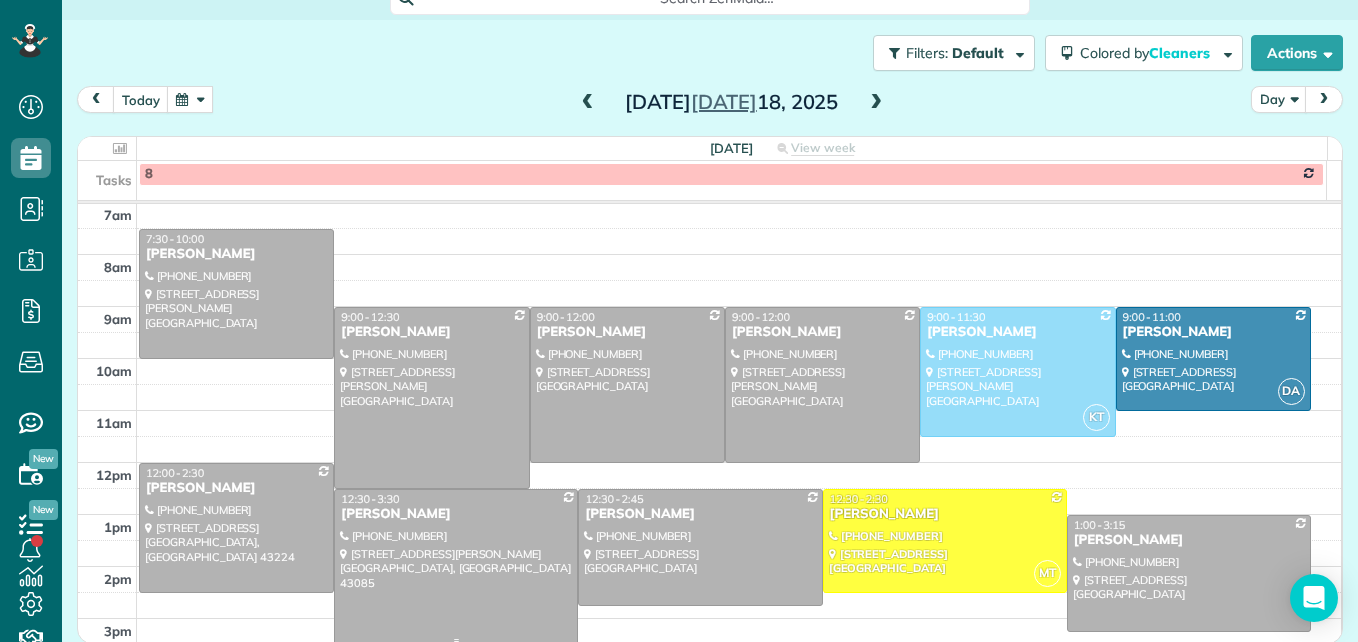 click at bounding box center [456, 567] 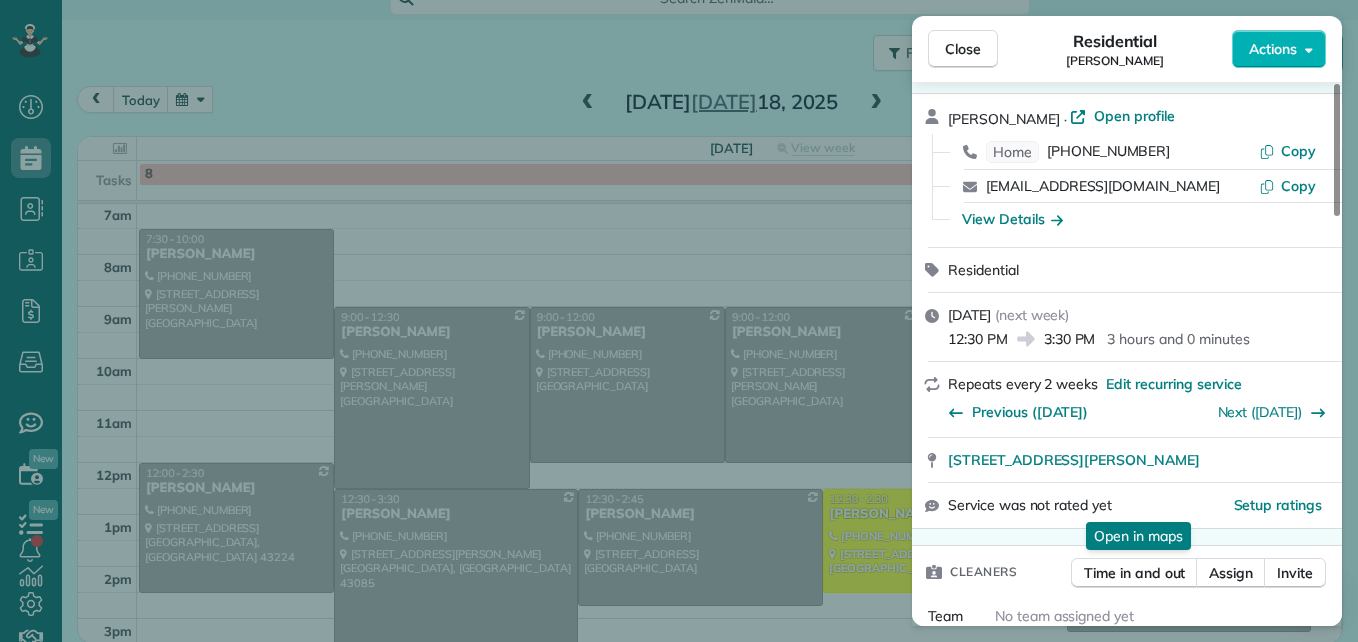 scroll, scrollTop: 100, scrollLeft: 0, axis: vertical 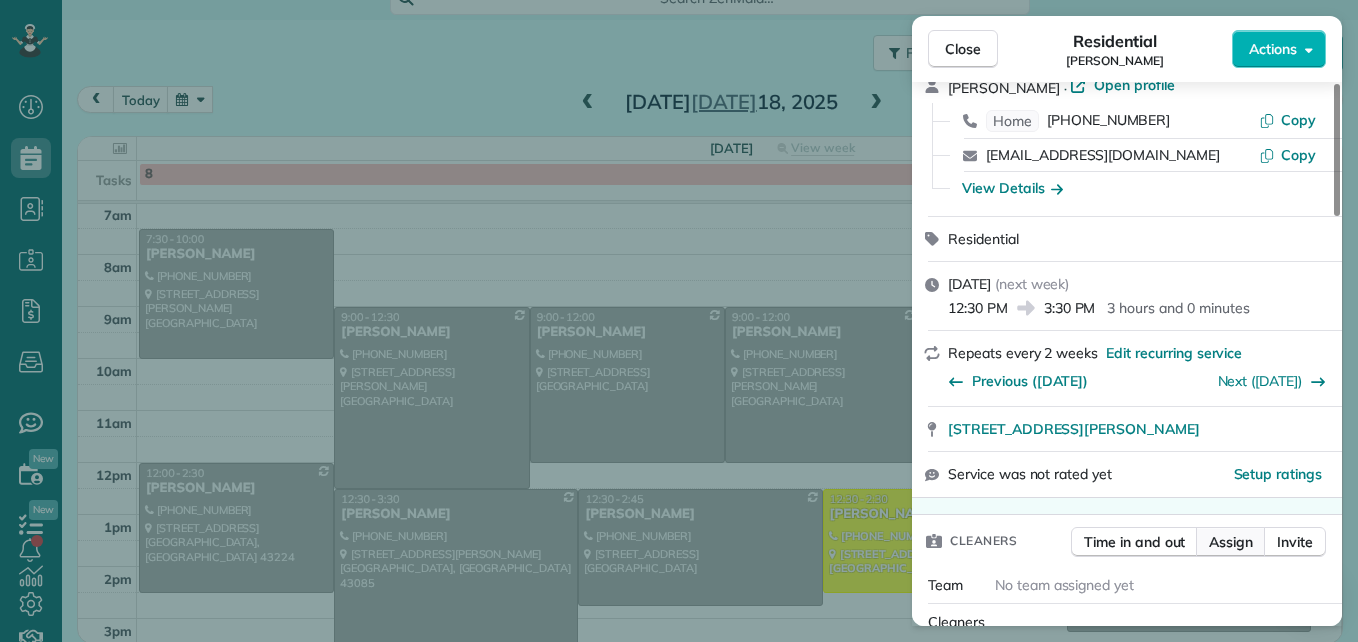 click on "Assign" at bounding box center (1231, 542) 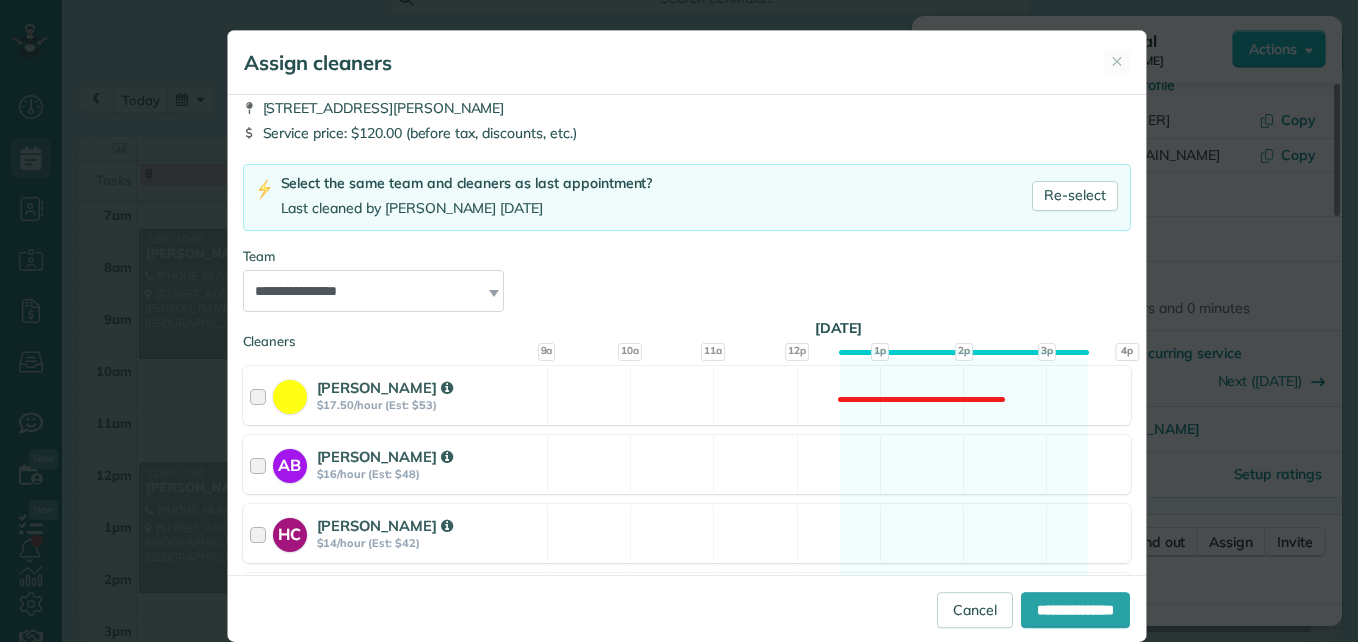 scroll, scrollTop: 200, scrollLeft: 0, axis: vertical 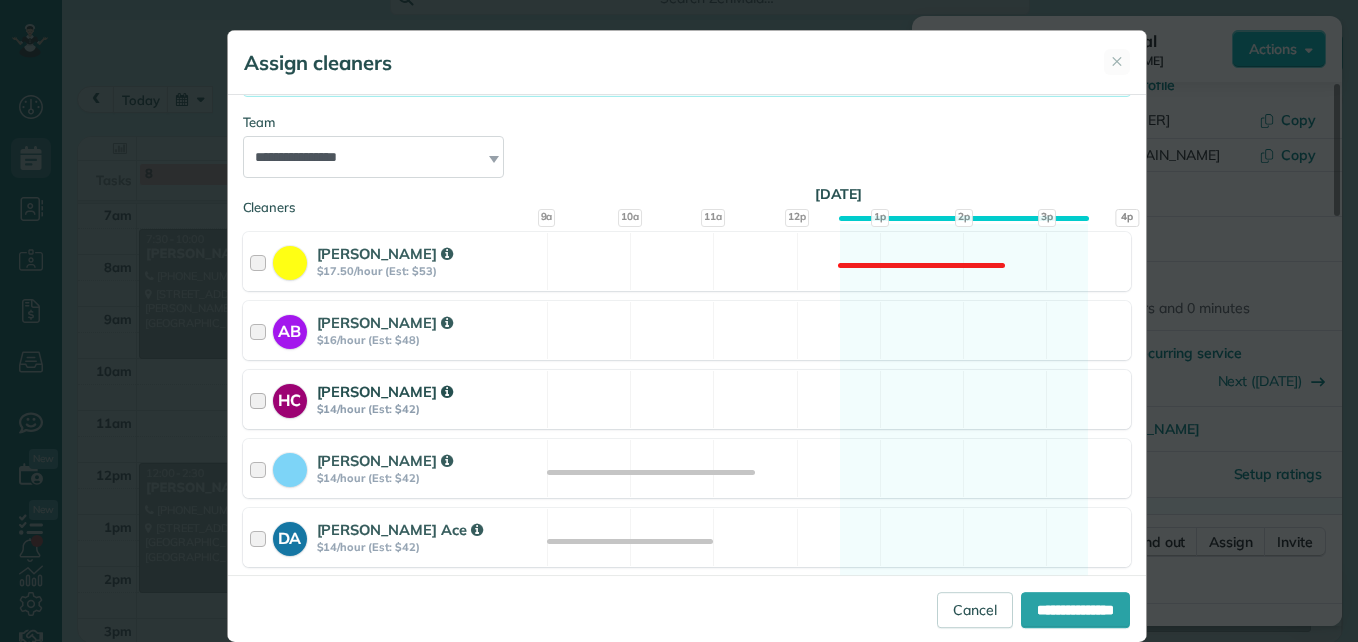 click at bounding box center [261, 399] 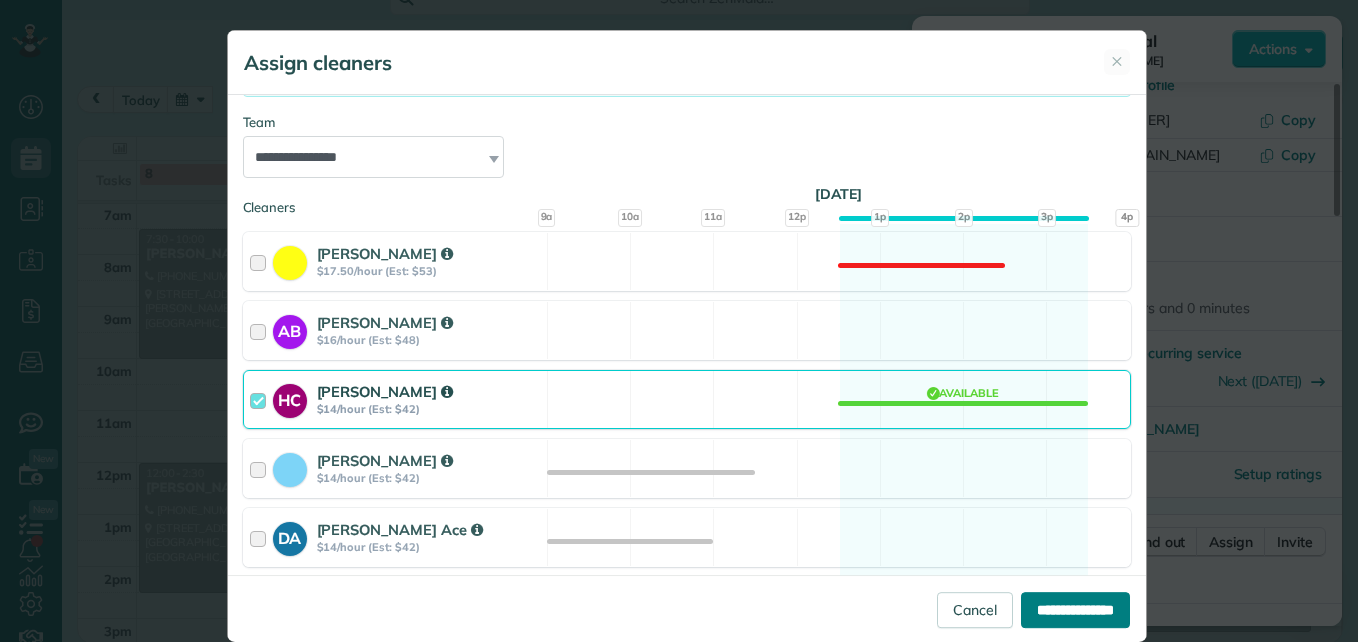 click on "**********" at bounding box center [1075, 610] 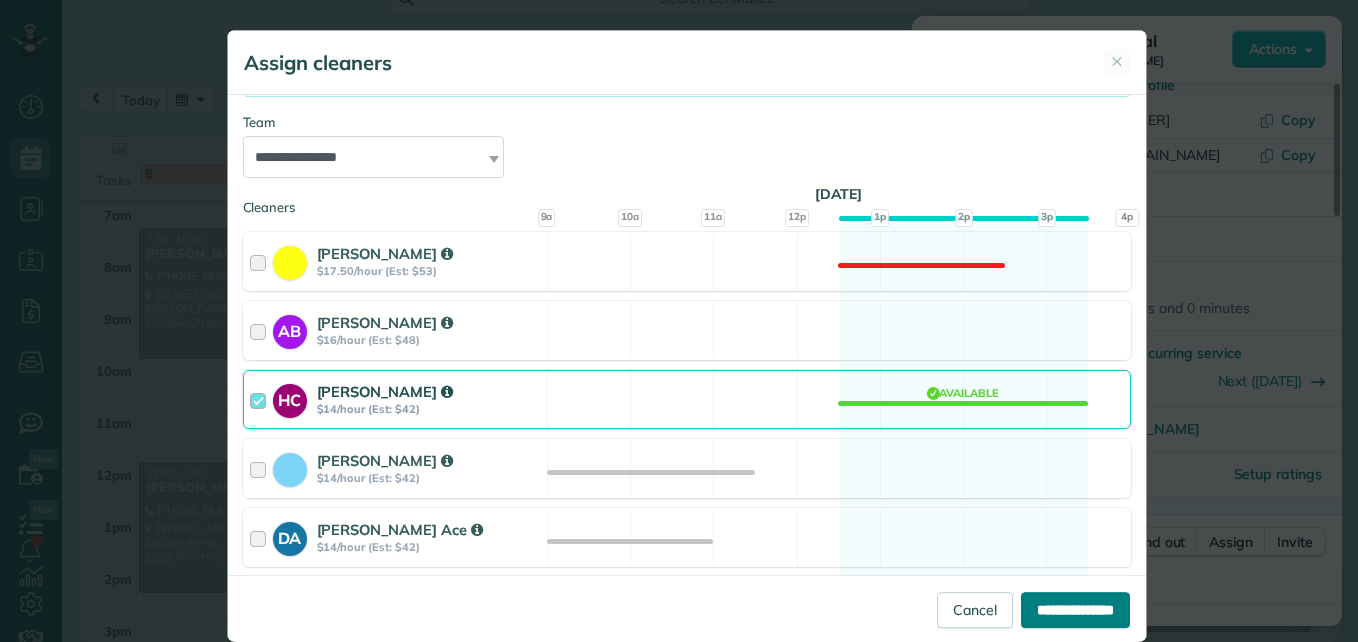 type on "**********" 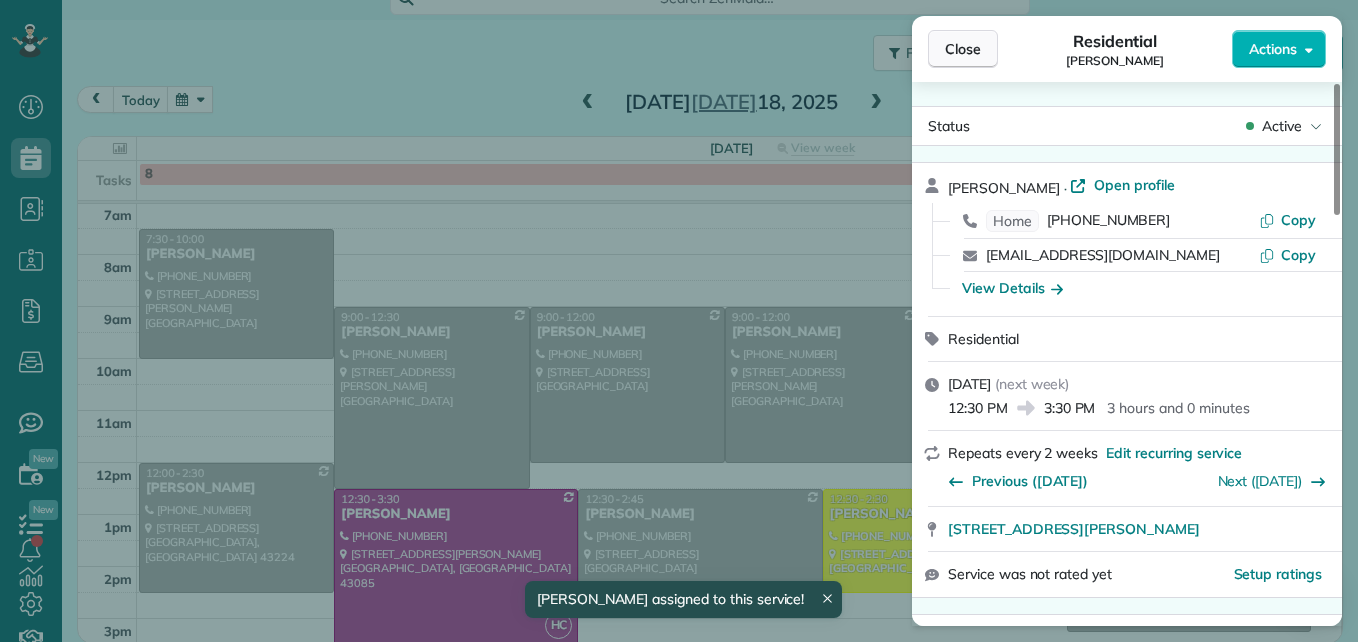 click on "Close" at bounding box center [963, 49] 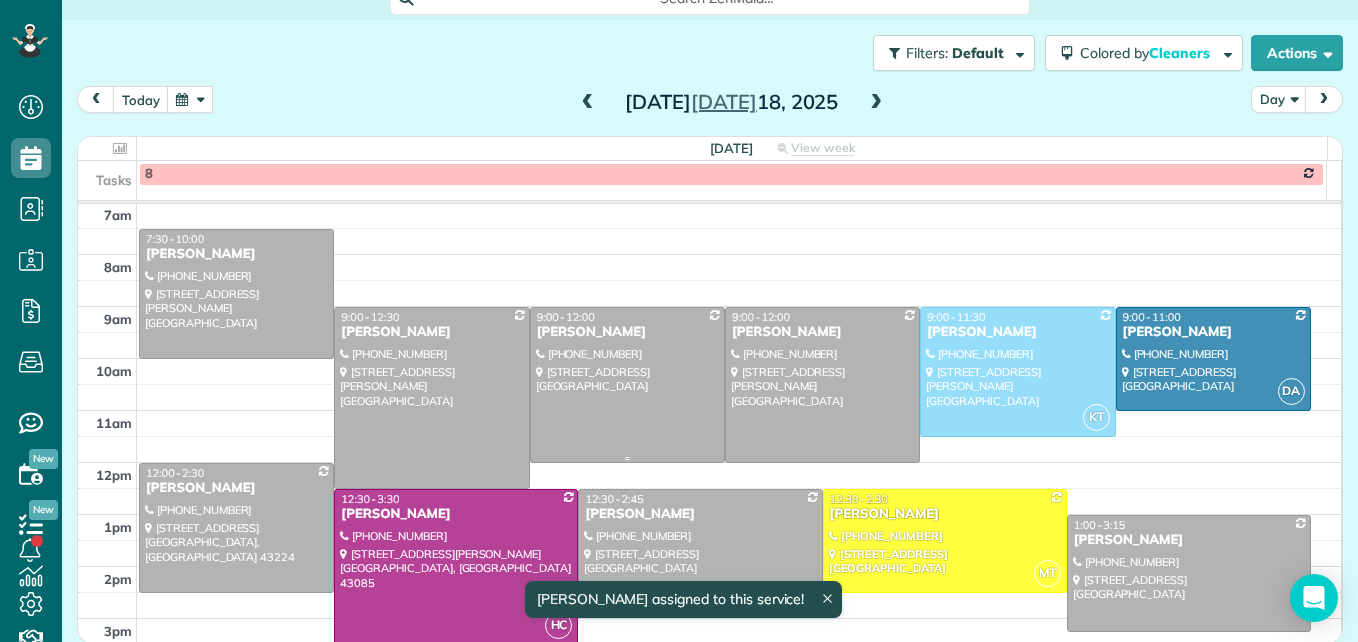 click at bounding box center [627, 385] 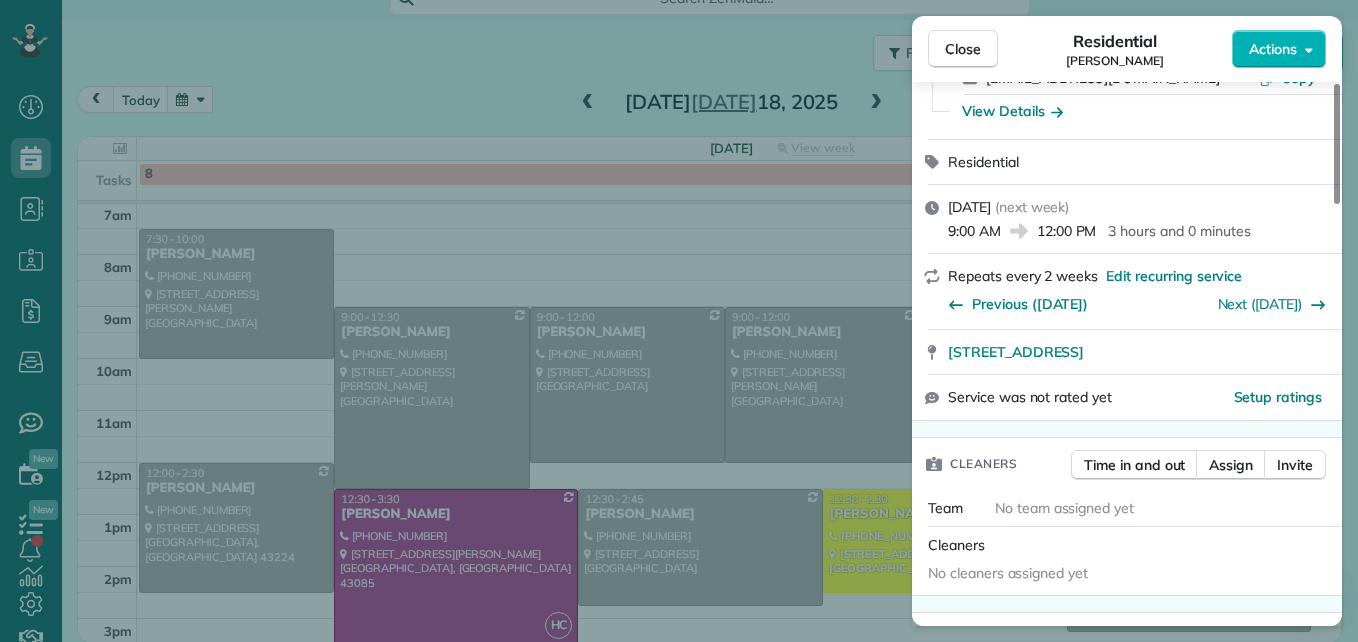 scroll, scrollTop: 200, scrollLeft: 0, axis: vertical 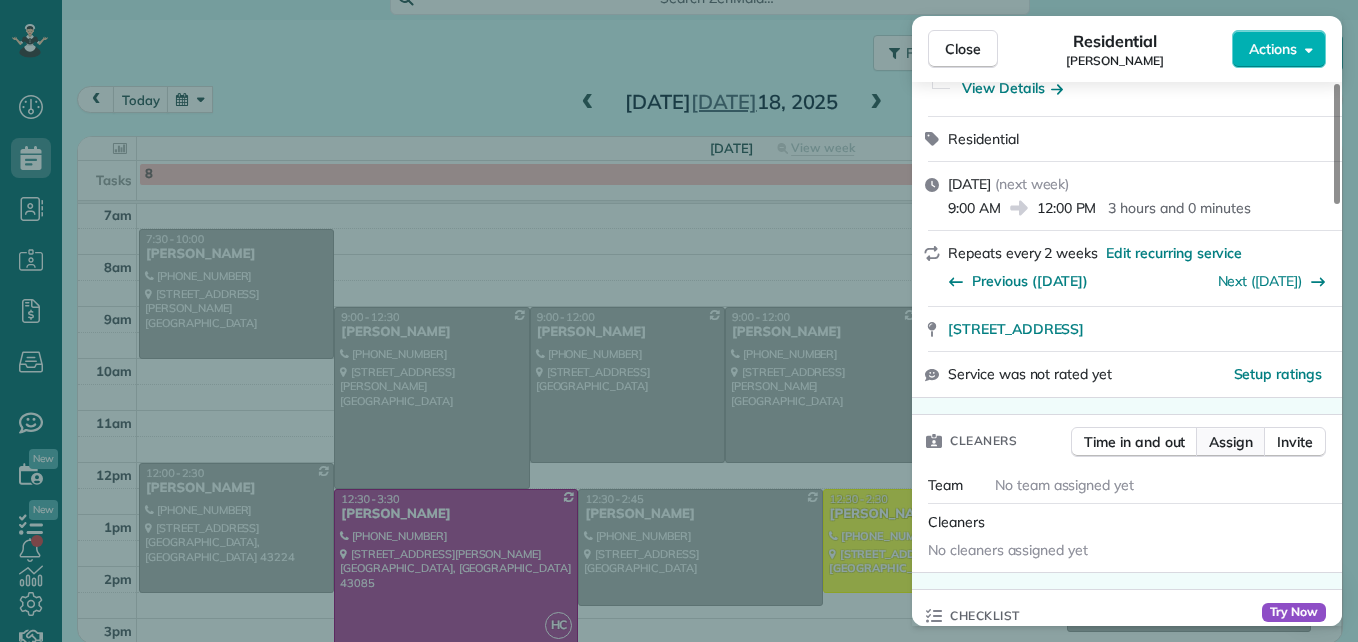 click on "Assign" at bounding box center [1231, 442] 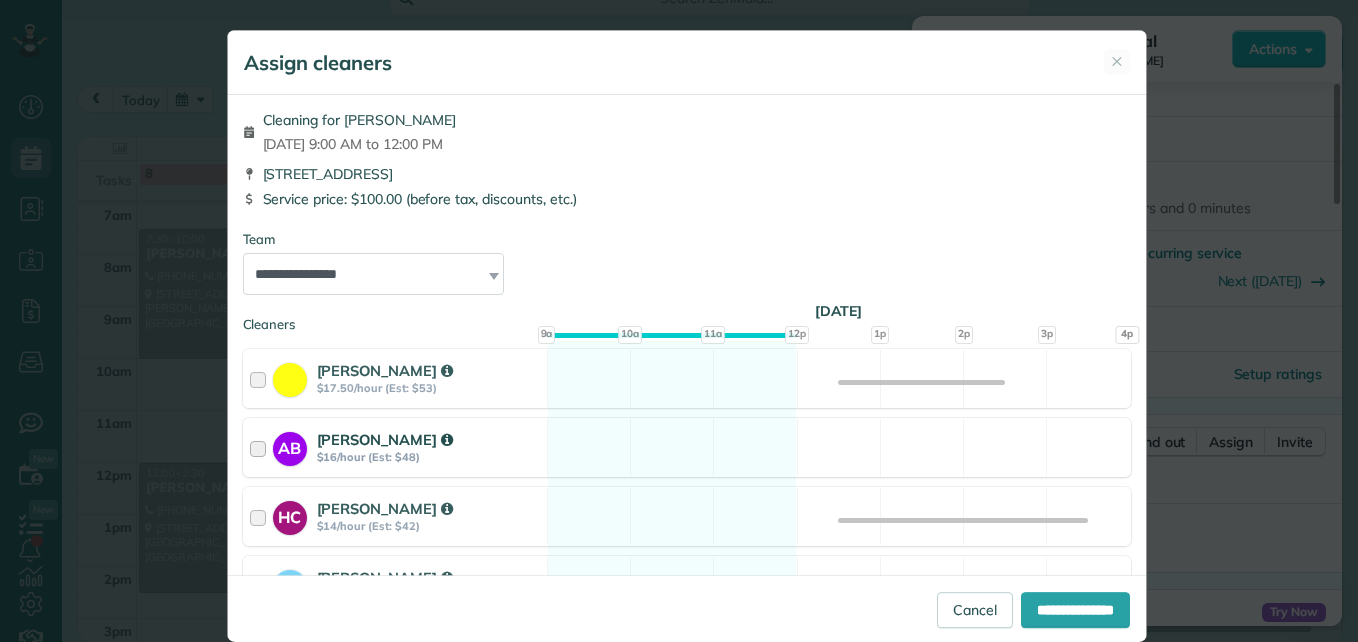 click at bounding box center [261, 447] 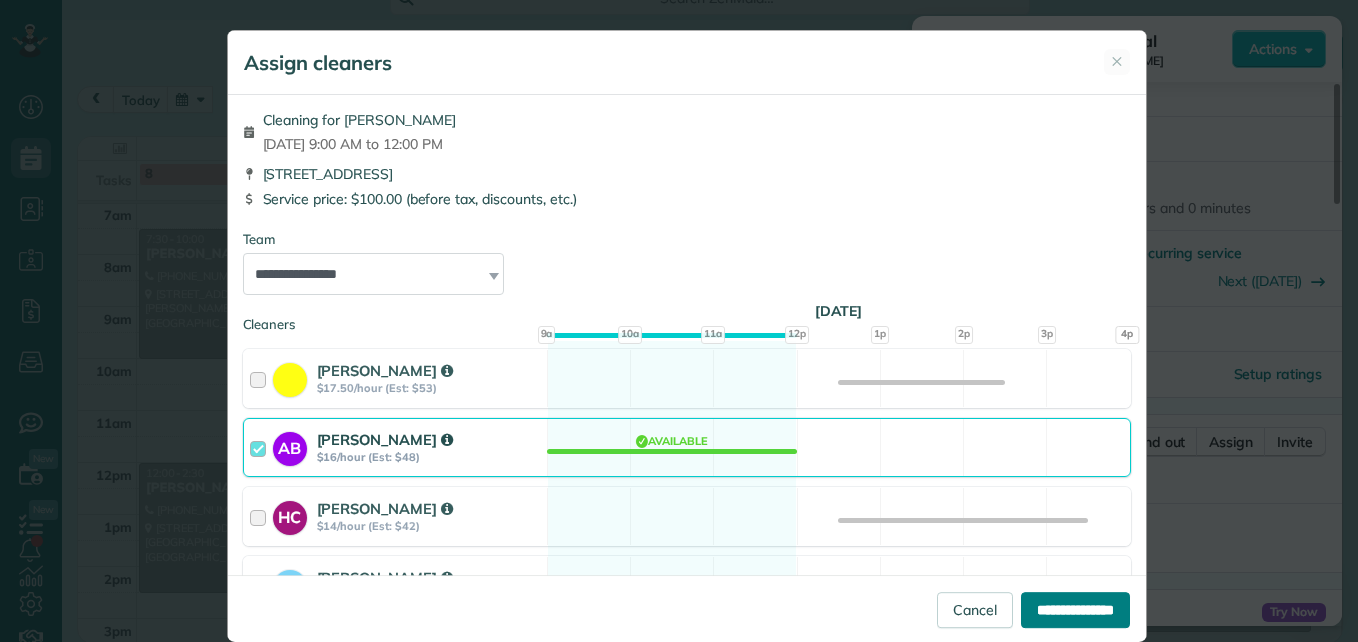 click on "**********" at bounding box center (1075, 610) 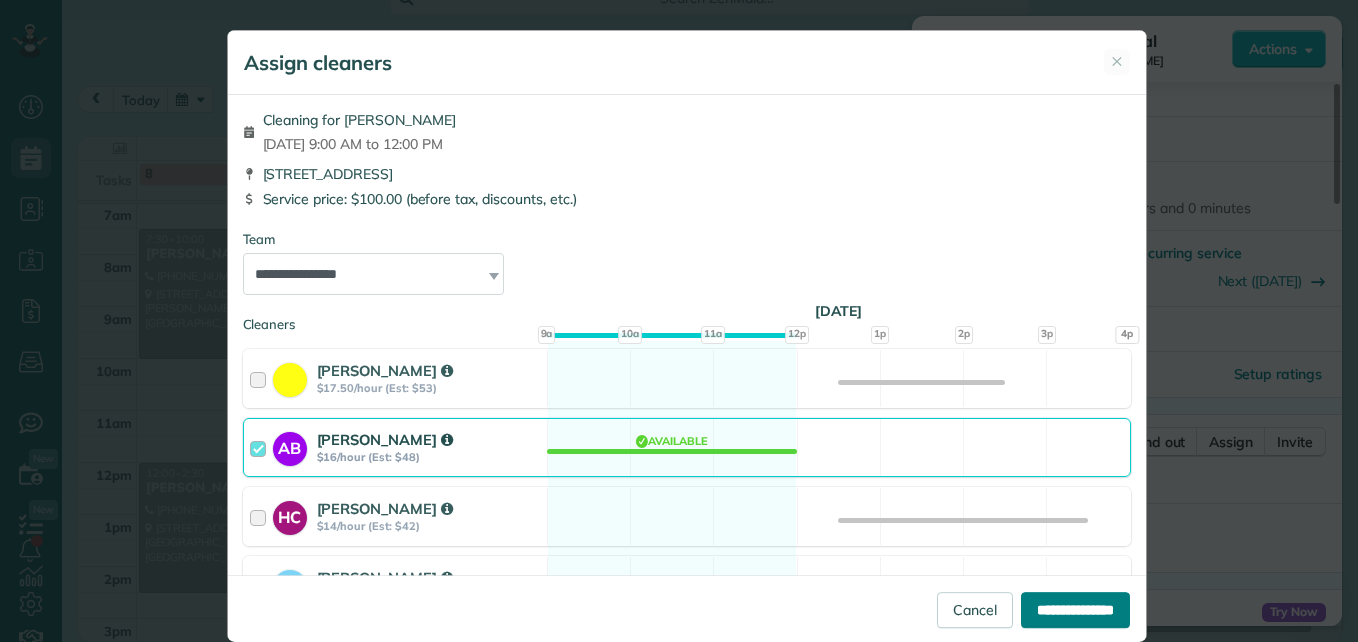 type on "**********" 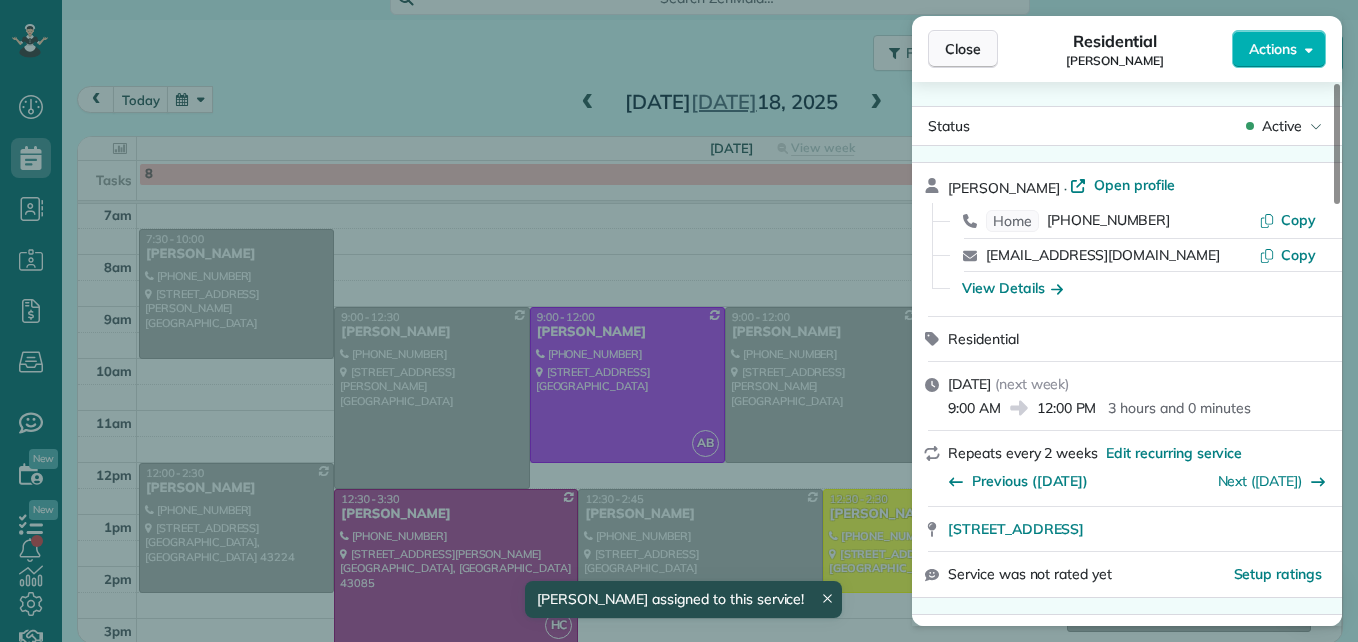 click on "Close" at bounding box center [963, 49] 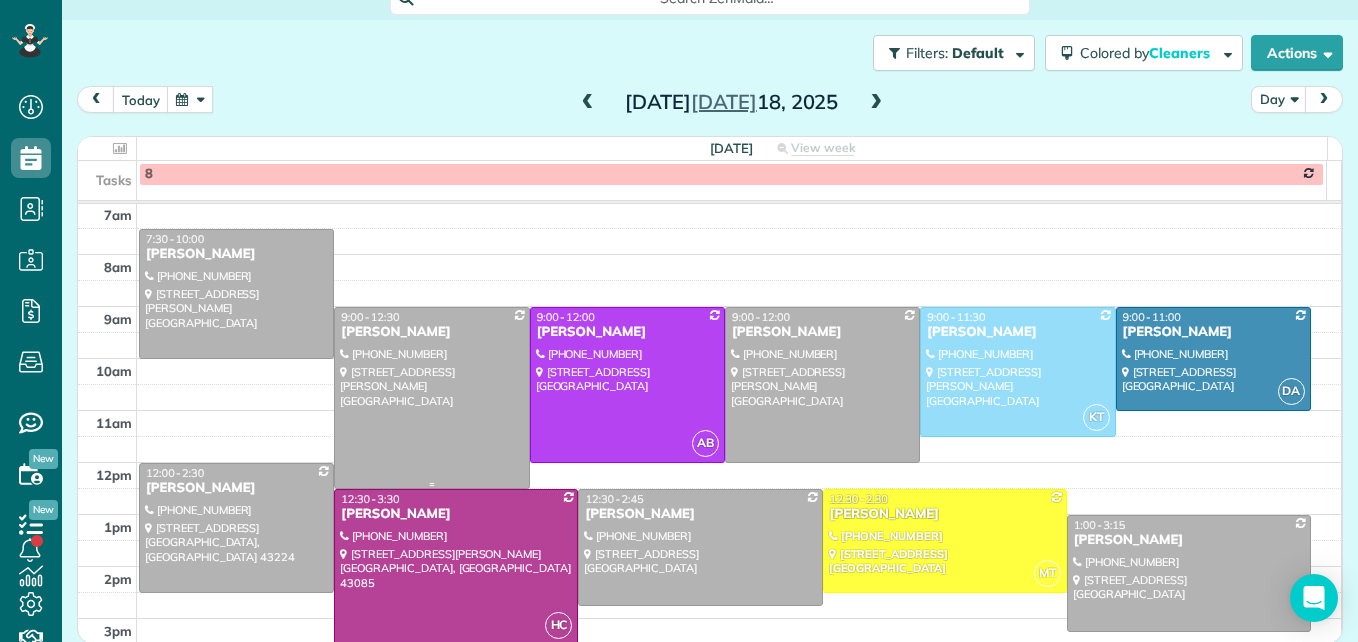 click at bounding box center (431, 398) 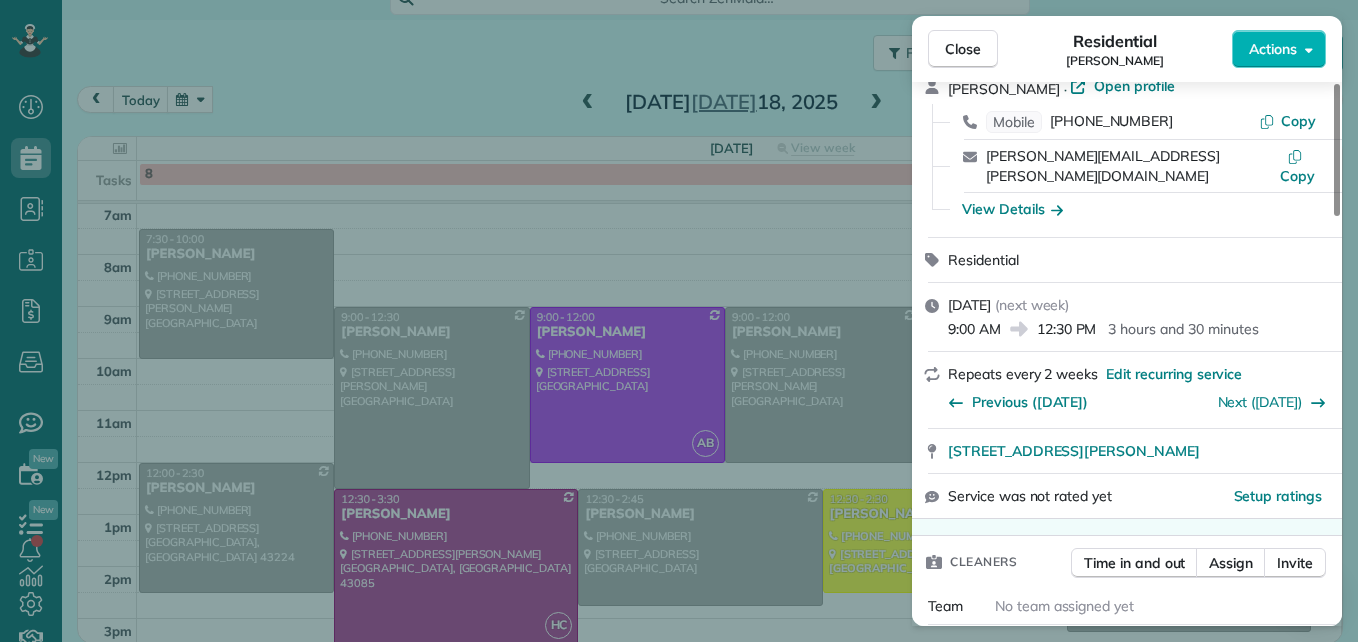 scroll, scrollTop: 100, scrollLeft: 0, axis: vertical 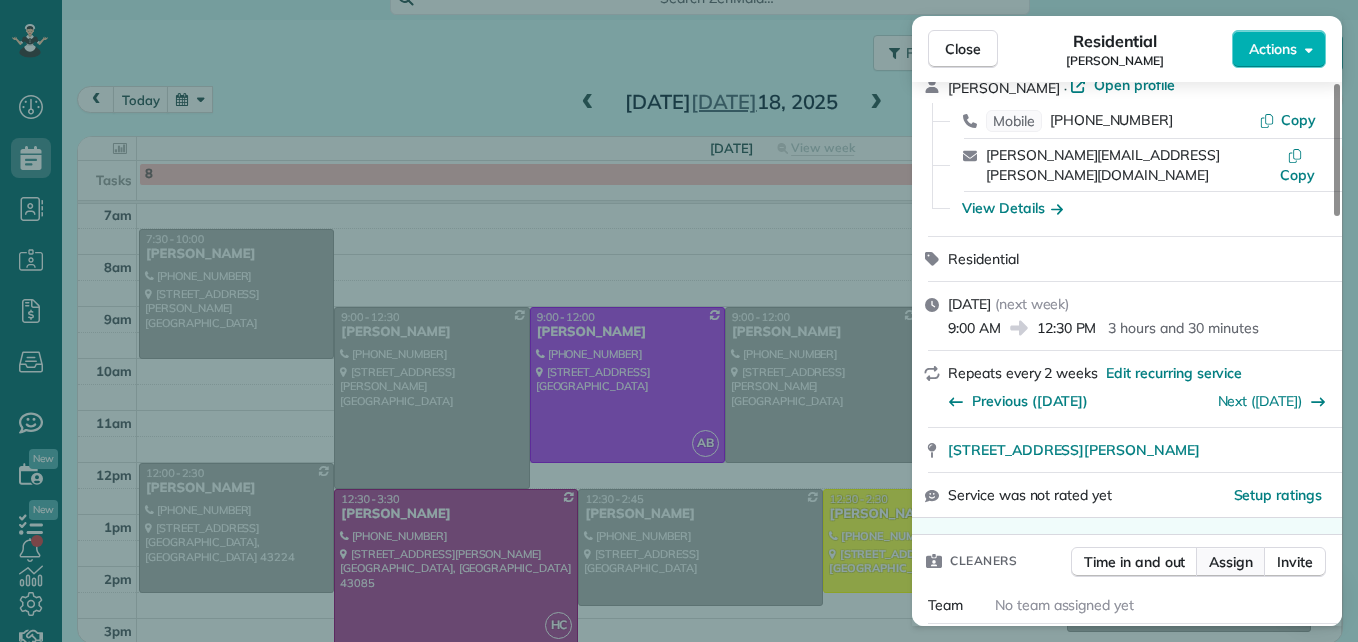 click on "Assign" at bounding box center [1231, 562] 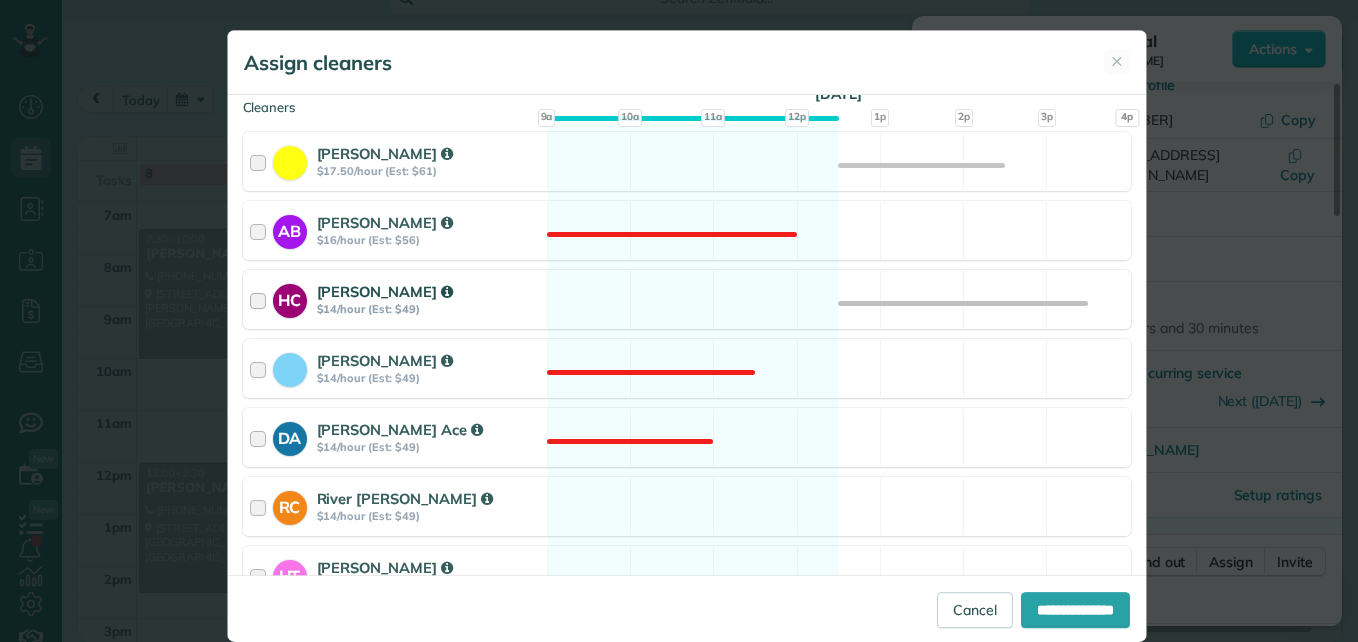 scroll, scrollTop: 500, scrollLeft: 0, axis: vertical 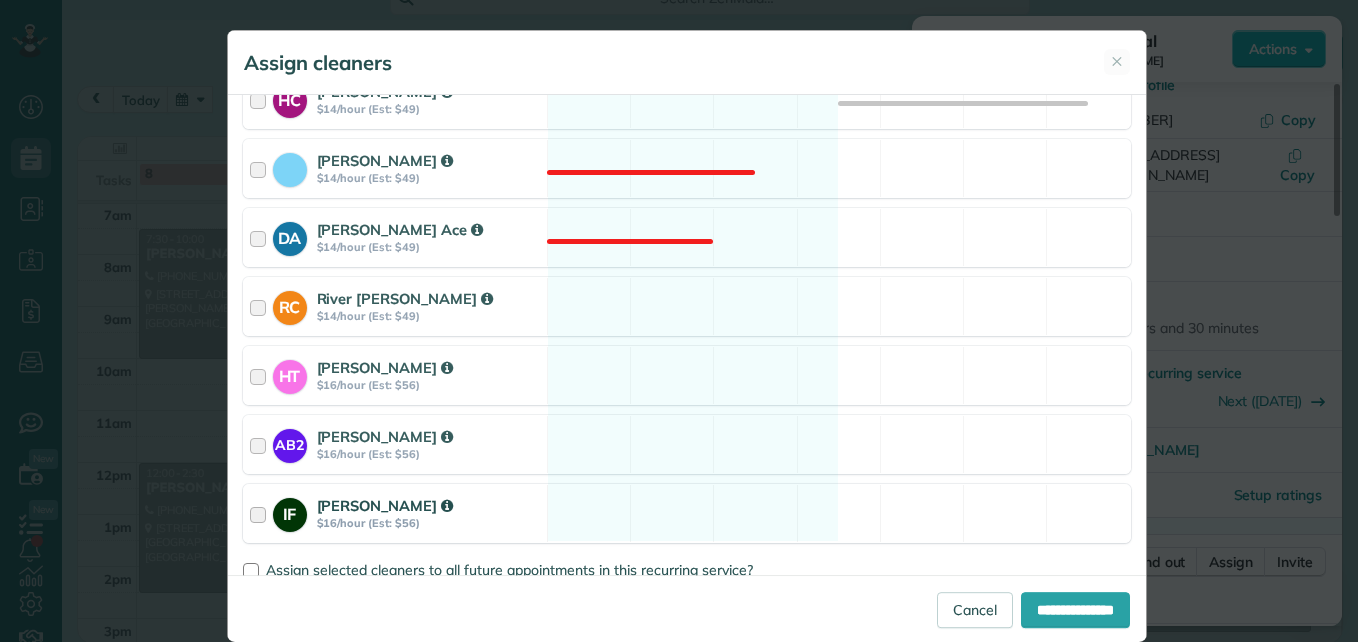 click at bounding box center (261, 513) 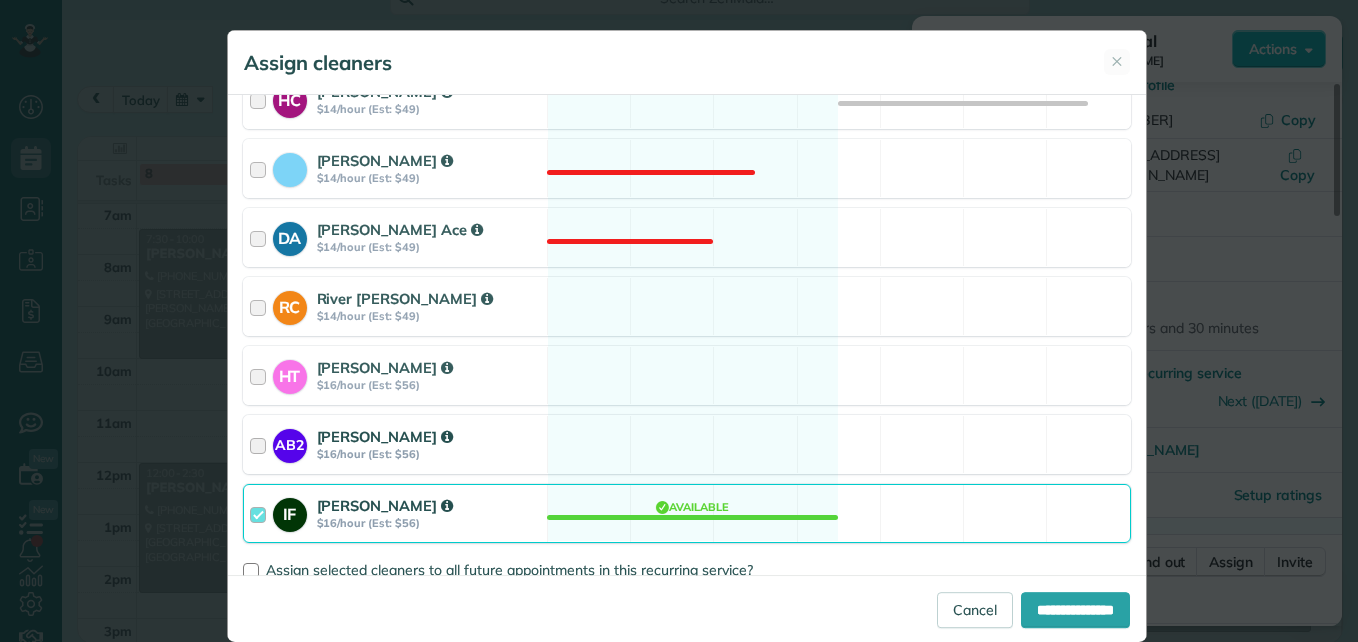 click on "AB2
Andrea Bailey
$16/hour (Est: $56)" at bounding box center [395, 444] 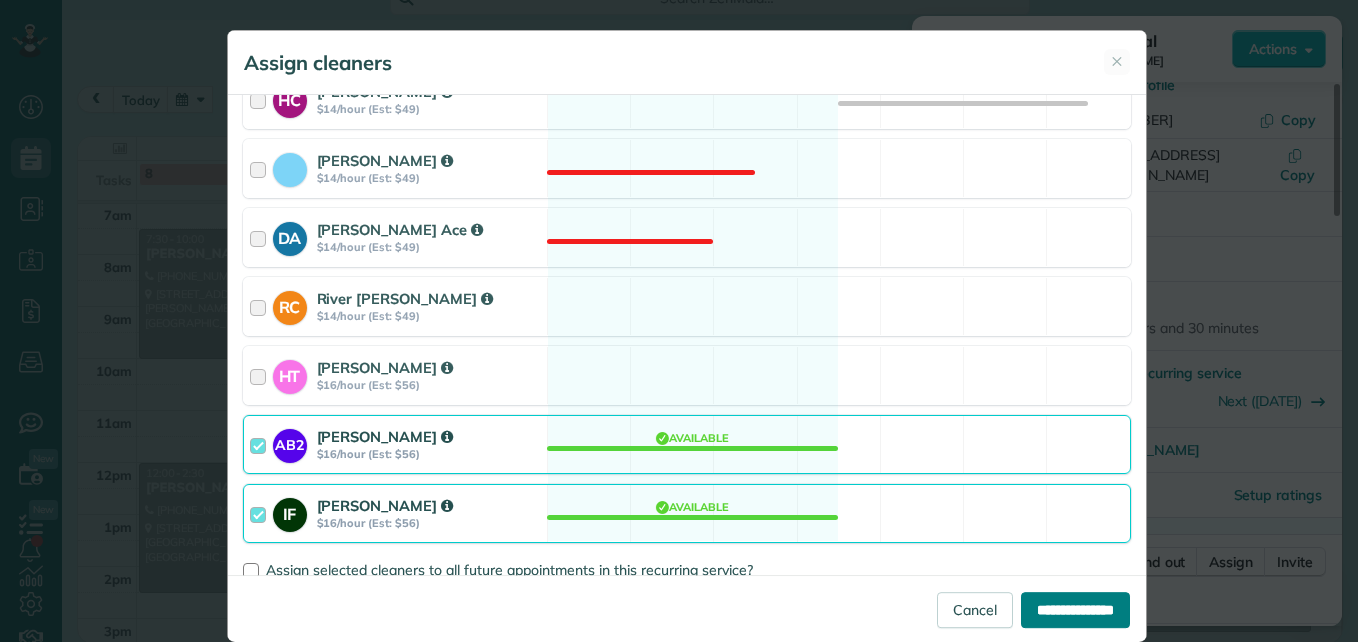 click on "**********" at bounding box center [1075, 610] 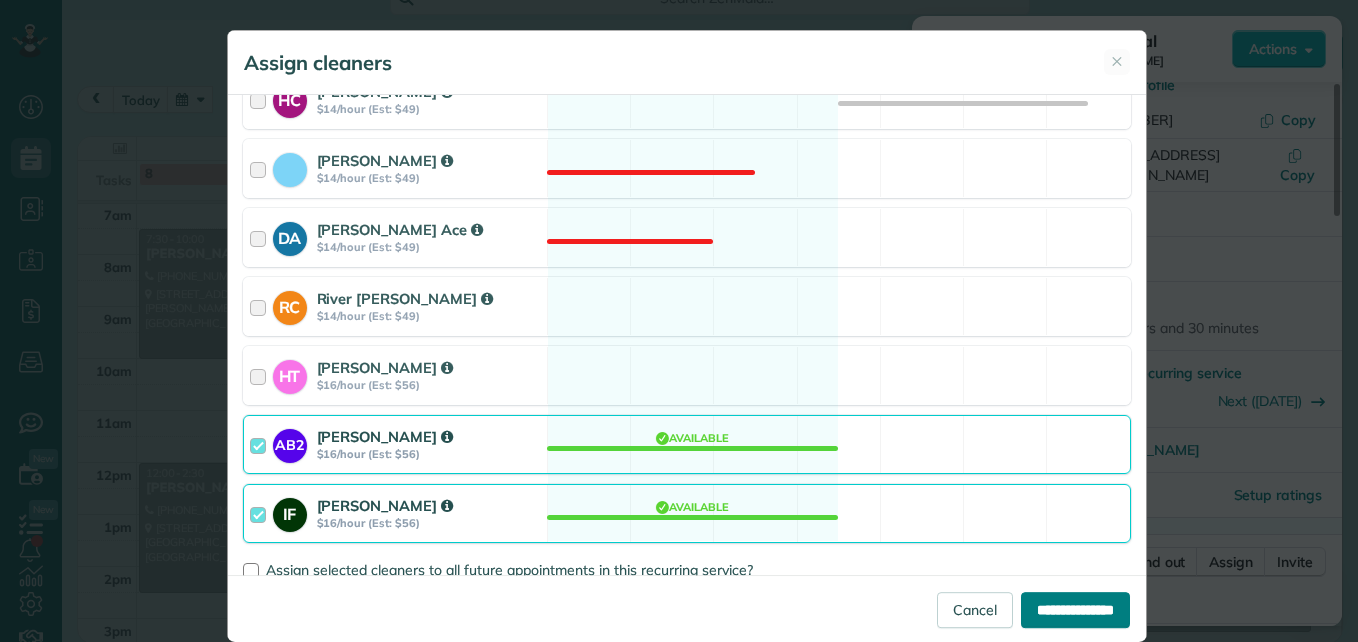 type on "**********" 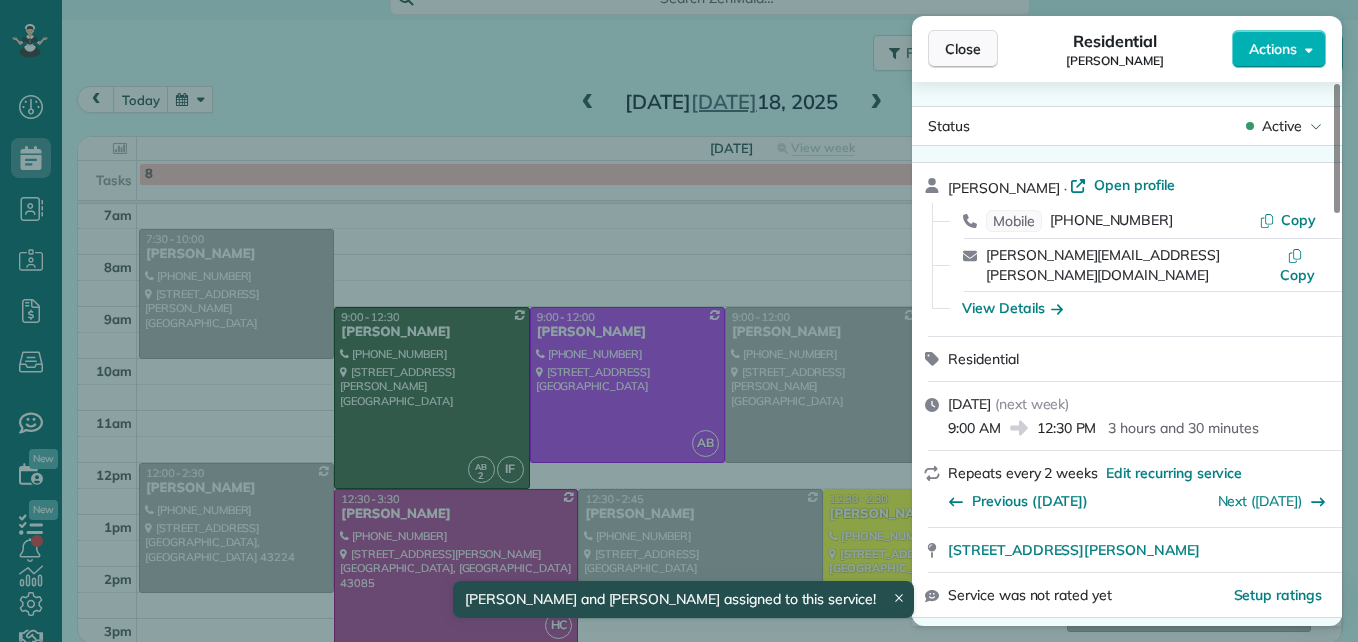 click on "Close" at bounding box center [963, 49] 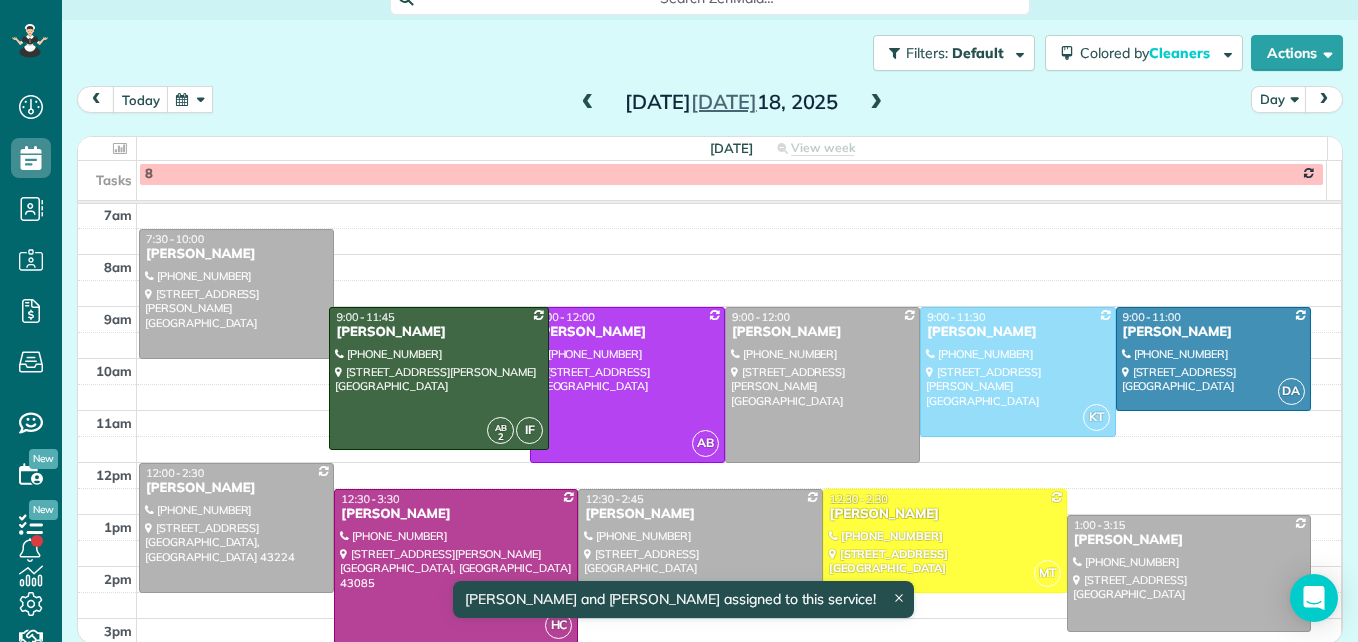 drag, startPoint x: 432, startPoint y: 480, endPoint x: 432, endPoint y: 449, distance: 31 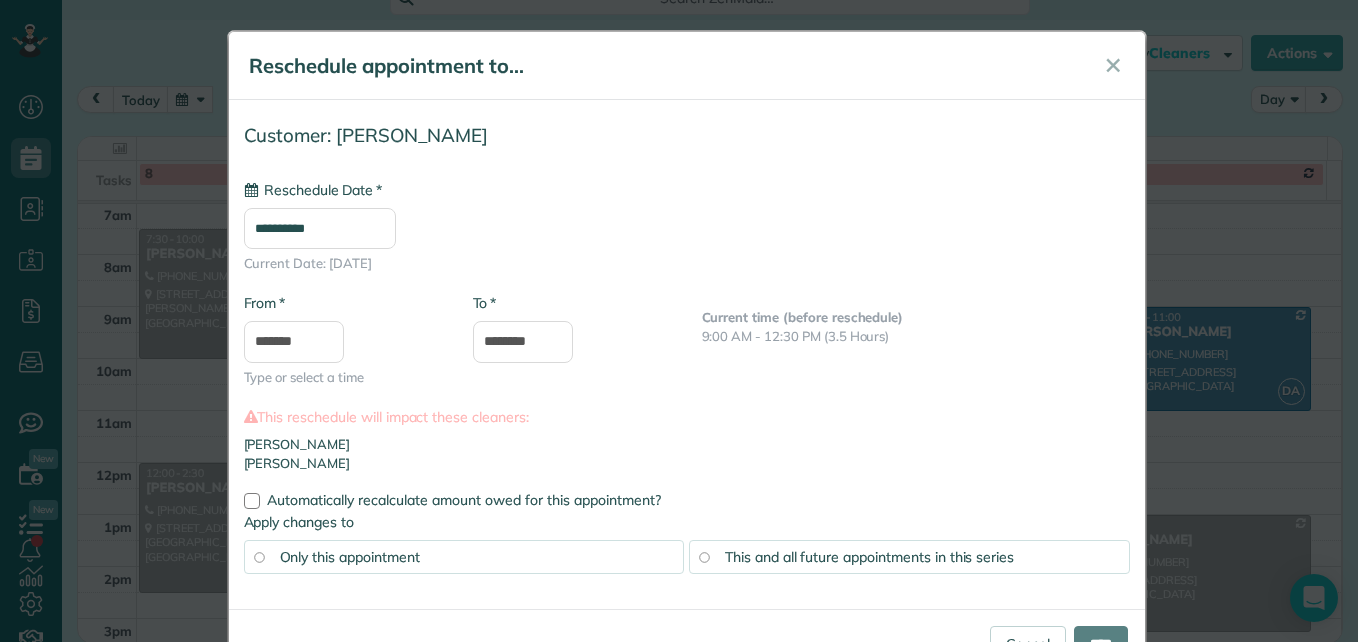 type on "**********" 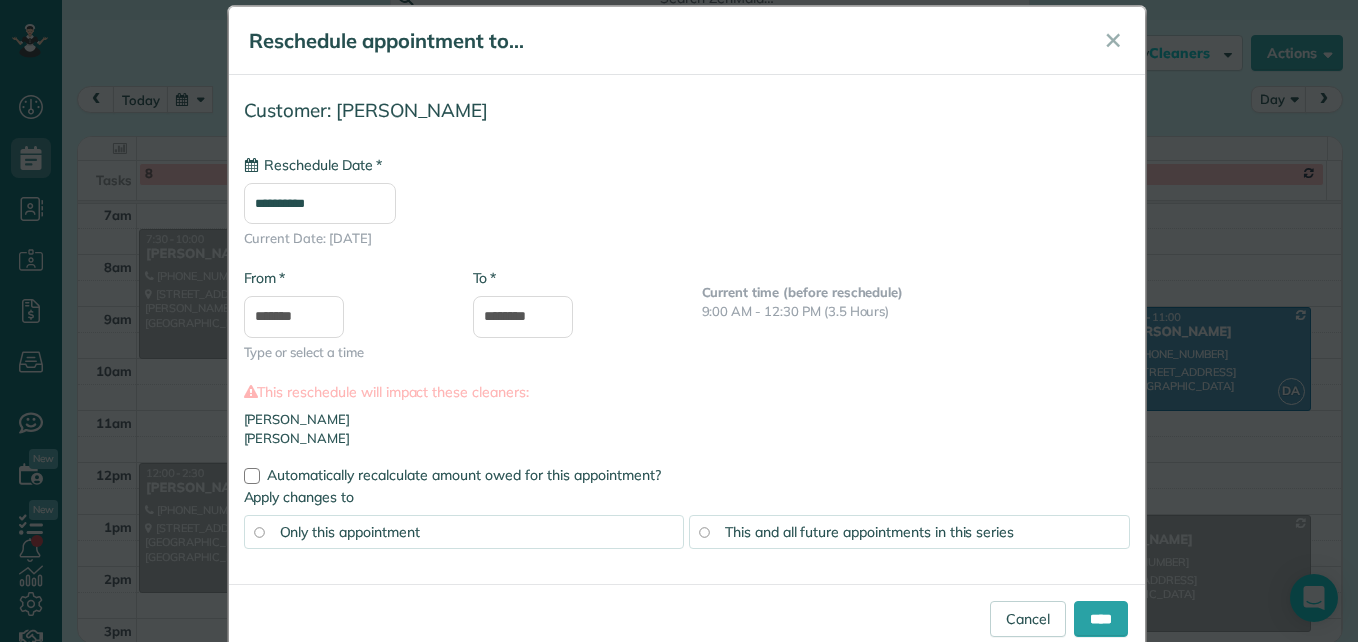 scroll, scrollTop: 69, scrollLeft: 0, axis: vertical 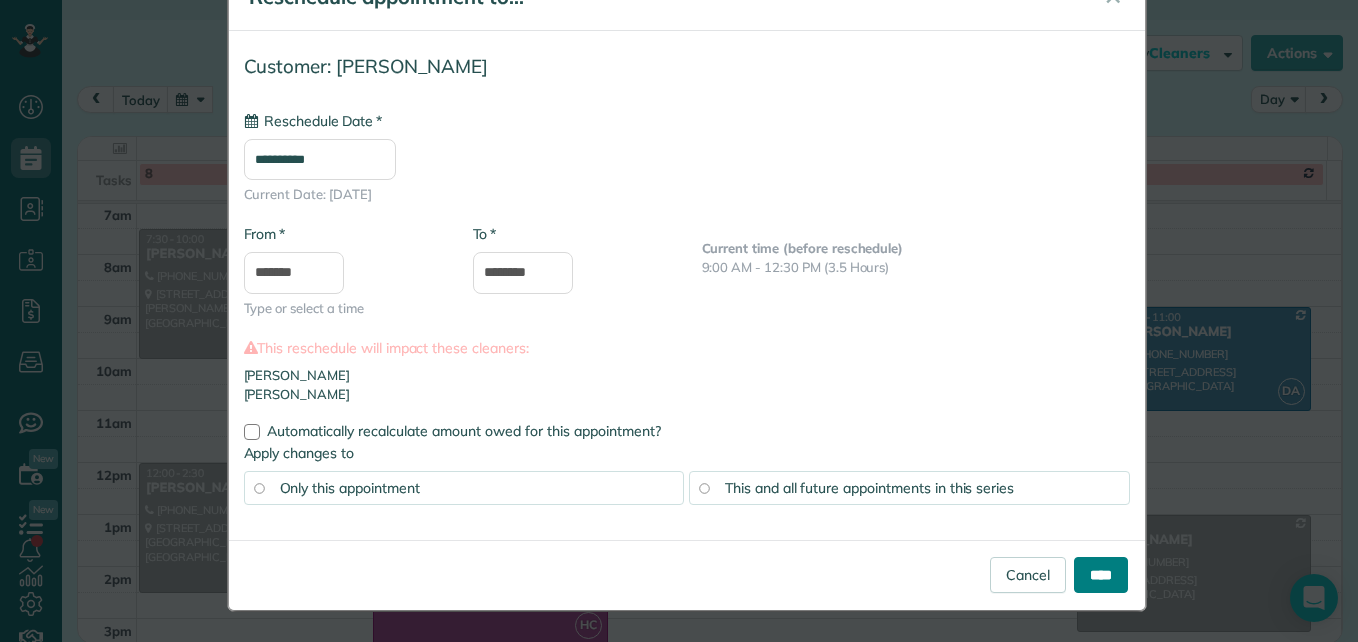 click on "****" at bounding box center [1101, 575] 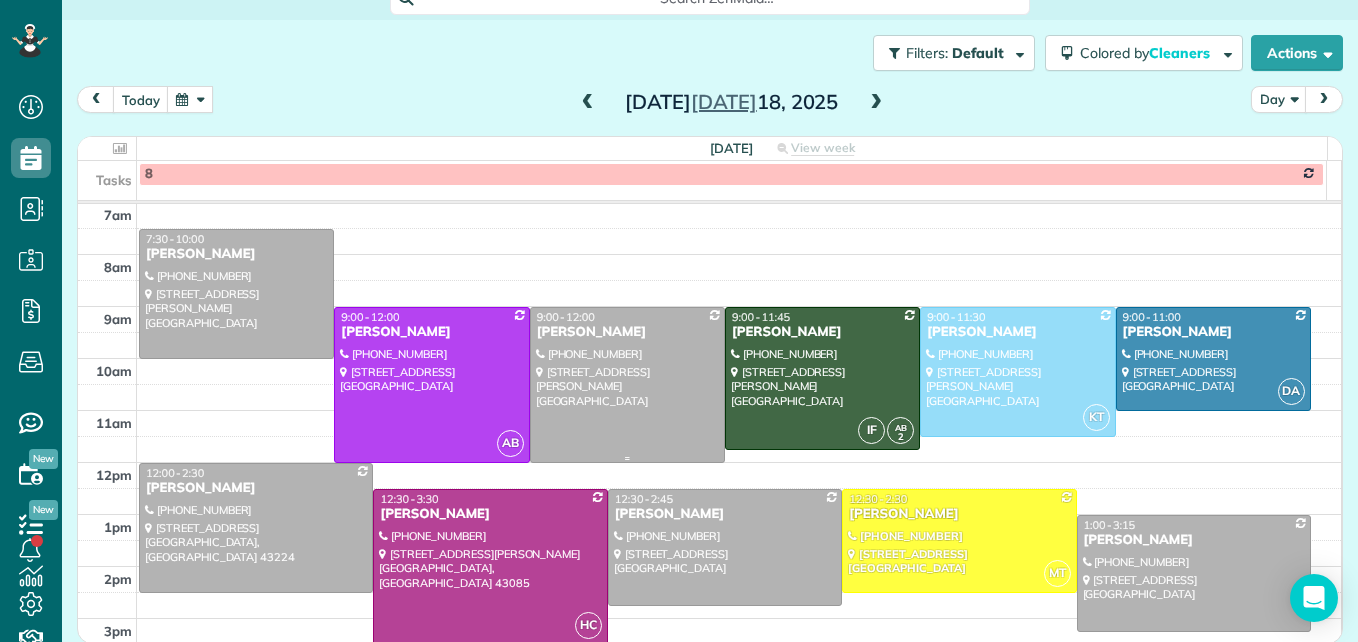 click at bounding box center (627, 385) 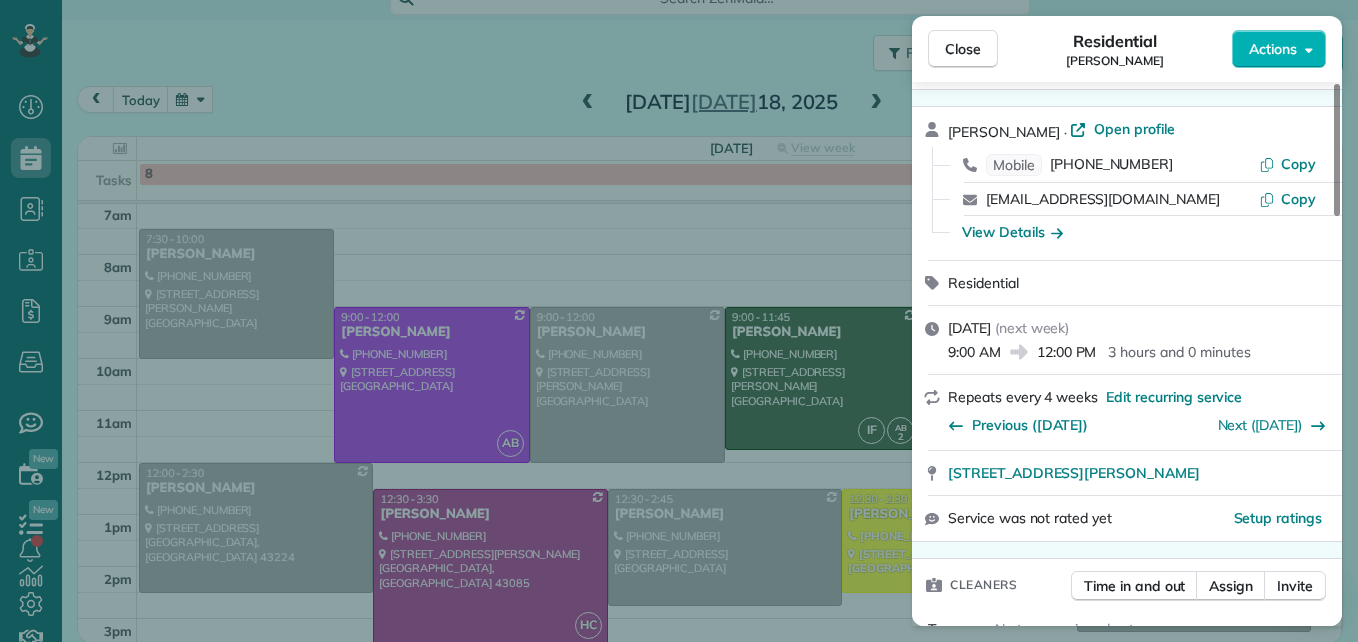scroll, scrollTop: 100, scrollLeft: 0, axis: vertical 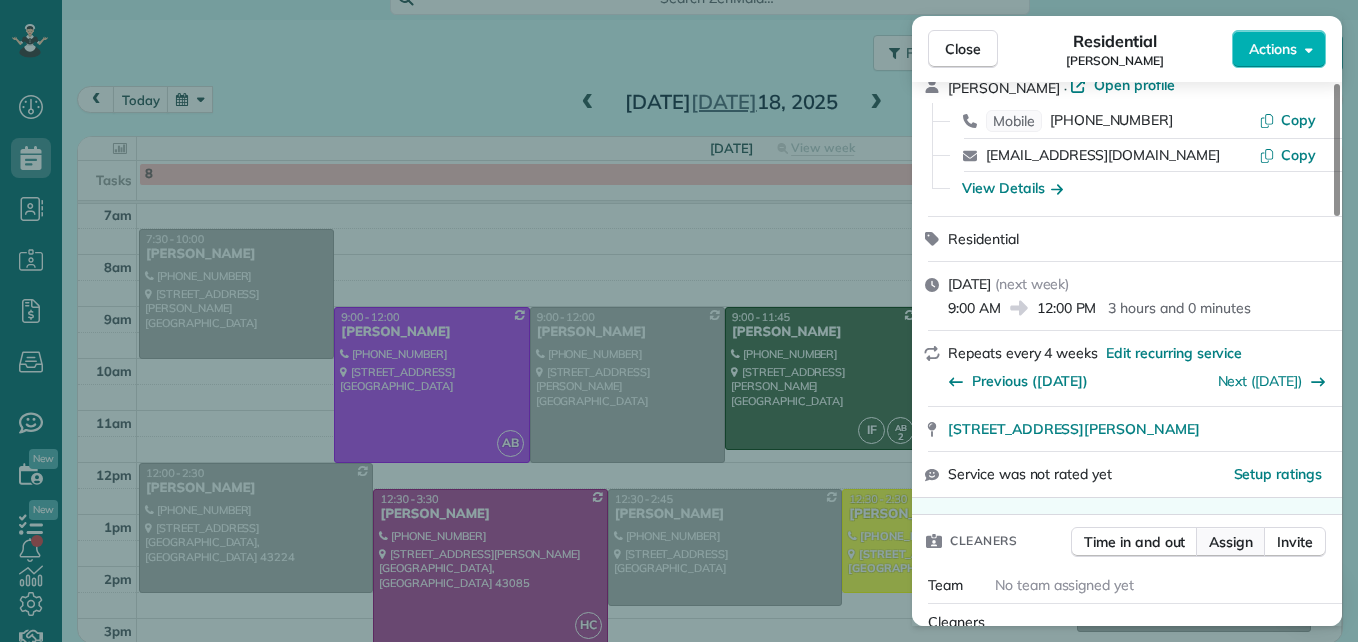click on "Assign" at bounding box center (1231, 542) 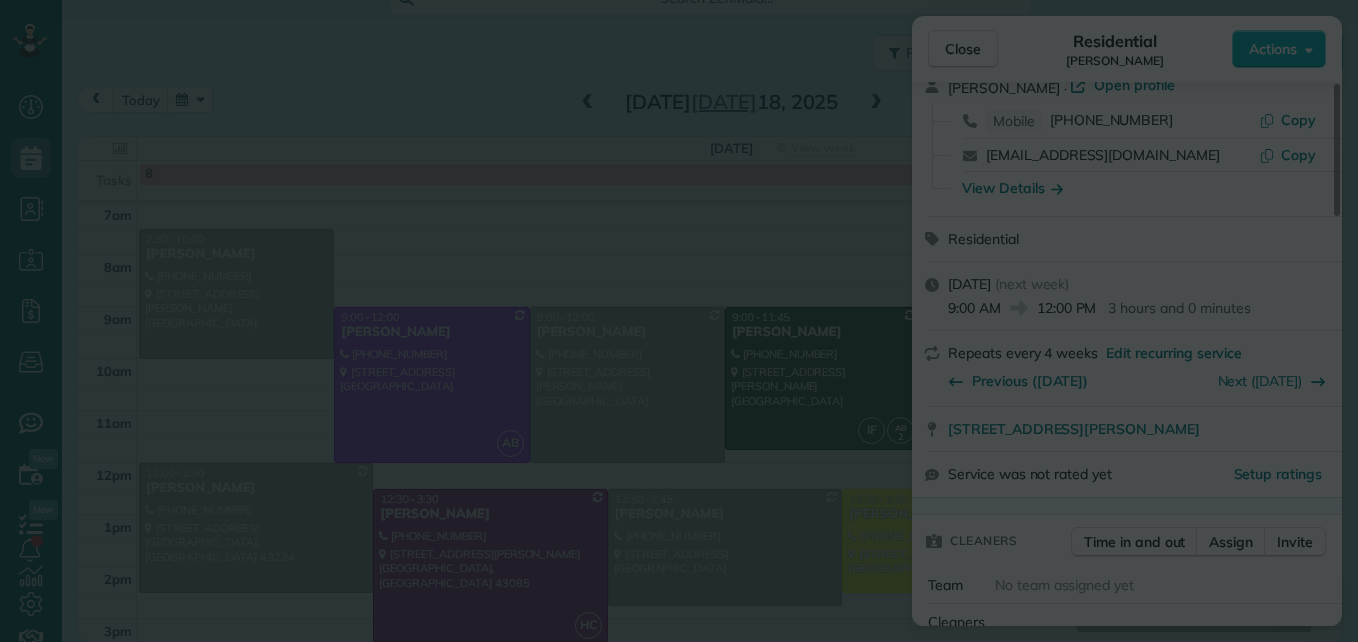 scroll, scrollTop: 0, scrollLeft: 0, axis: both 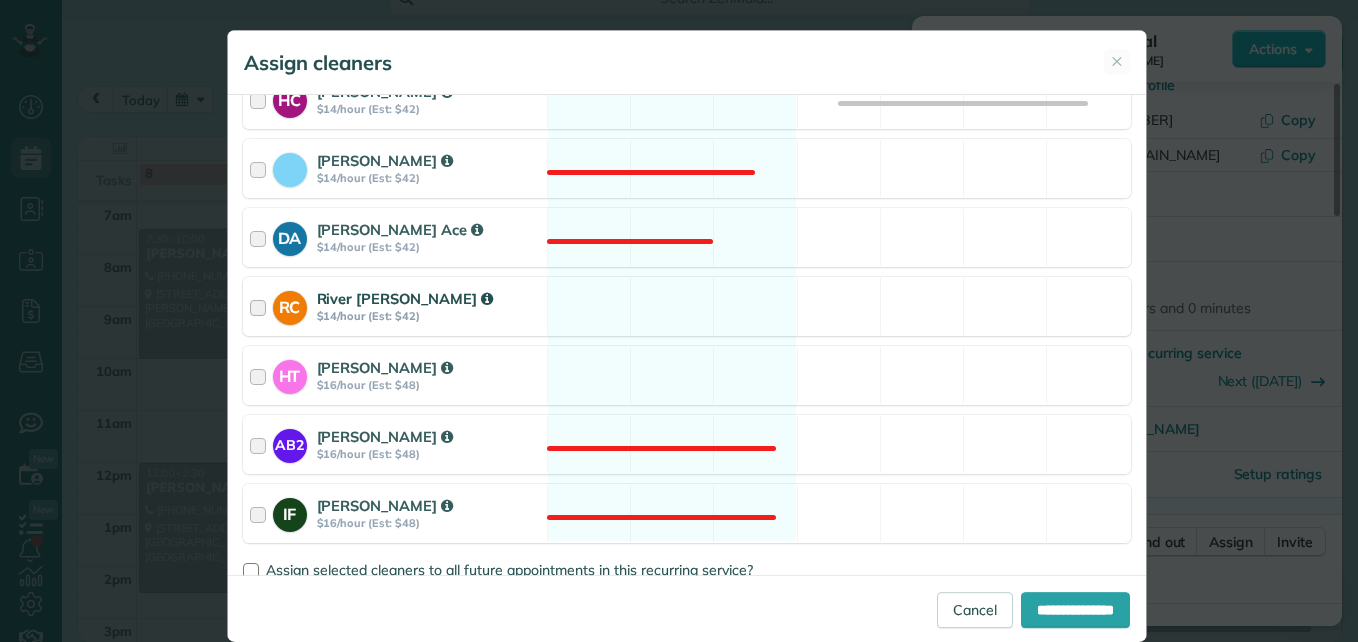 click at bounding box center [261, 306] 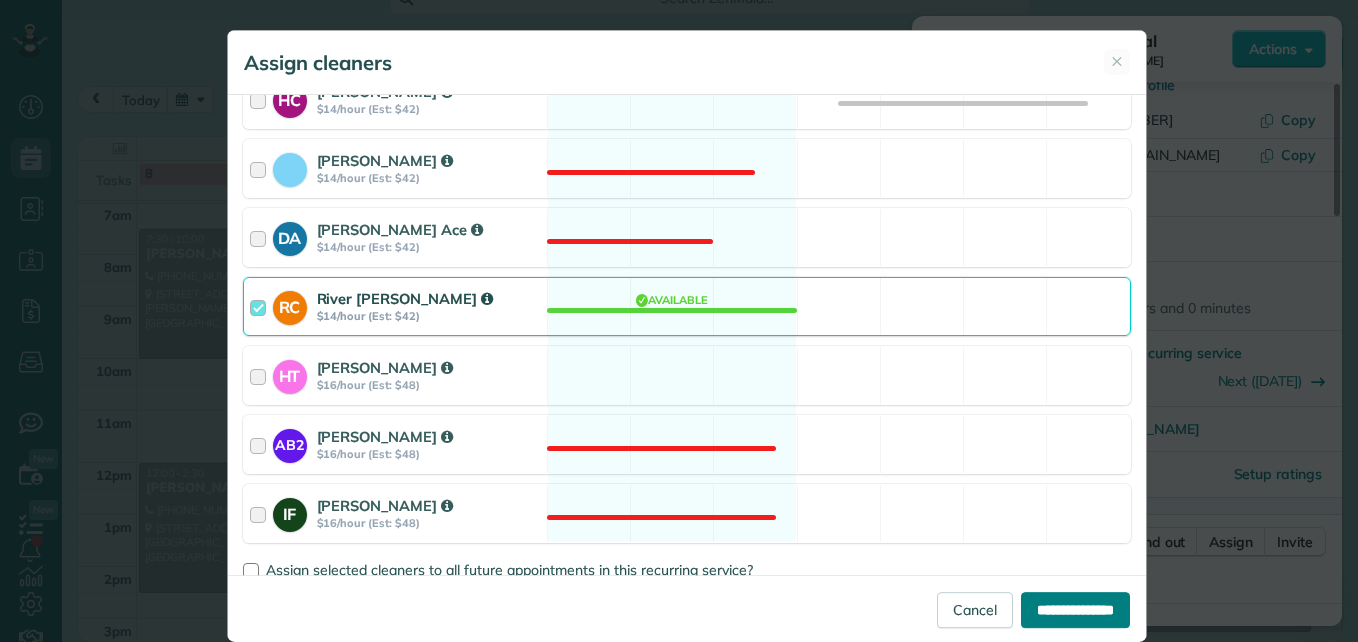 click on "**********" at bounding box center (1075, 610) 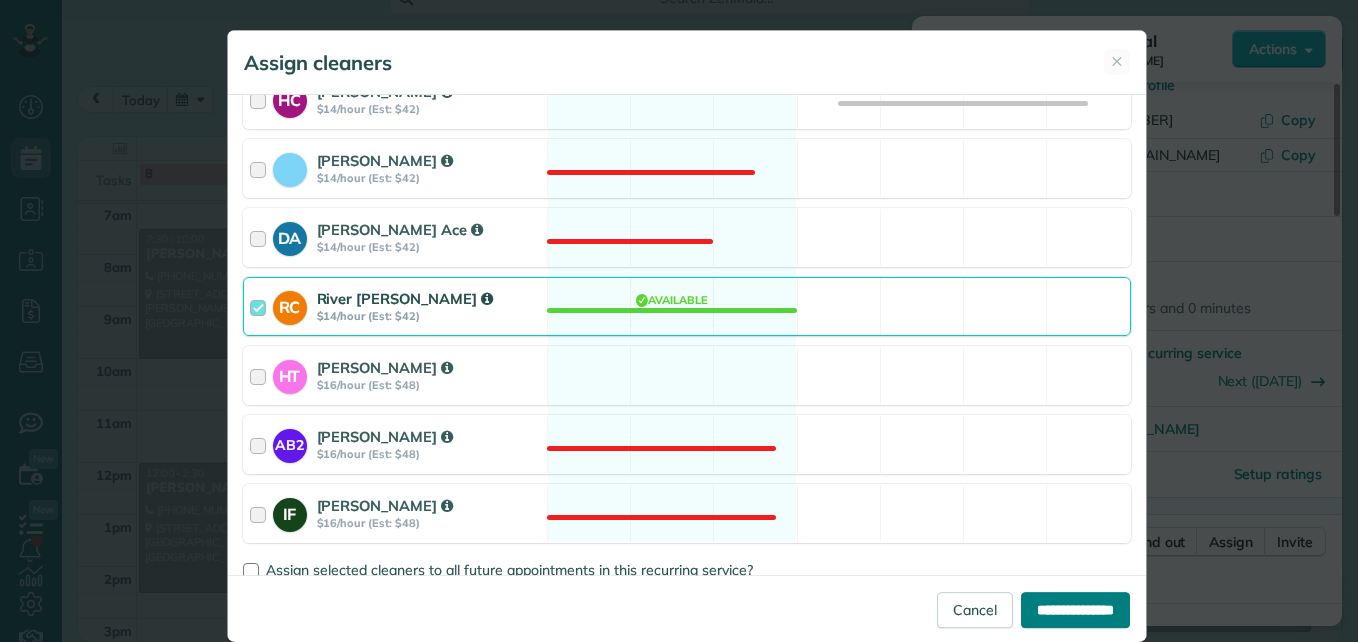 type on "**********" 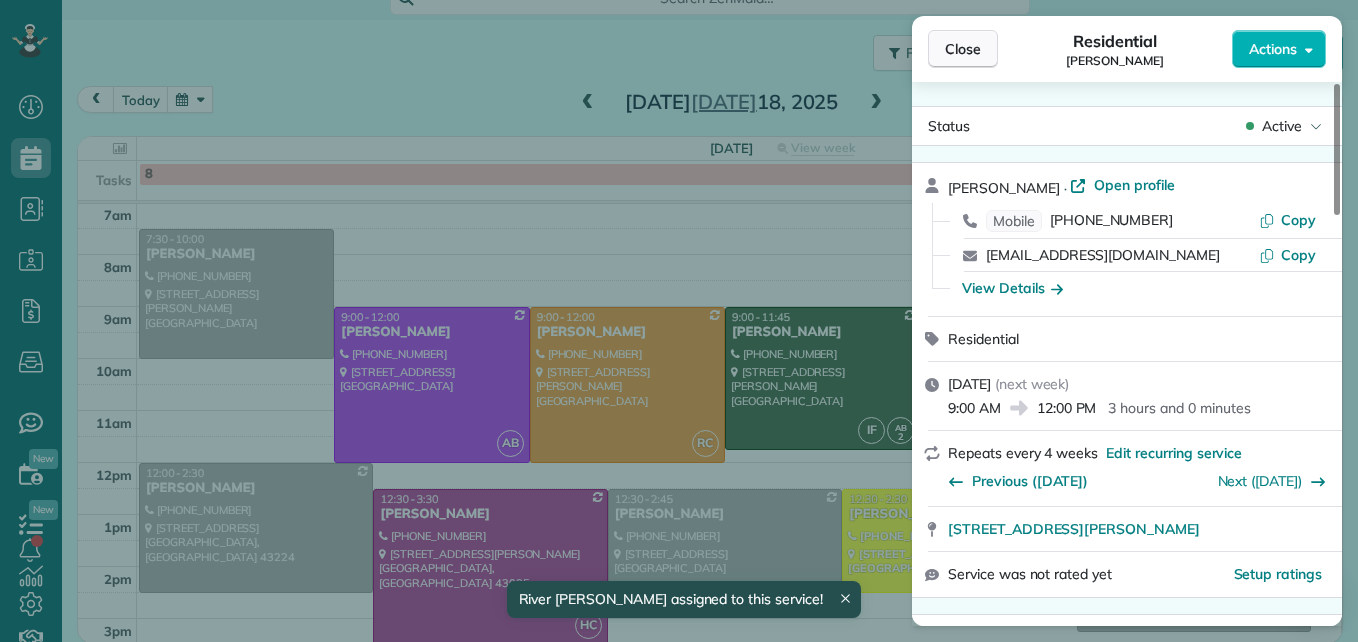 click on "Close" at bounding box center [963, 49] 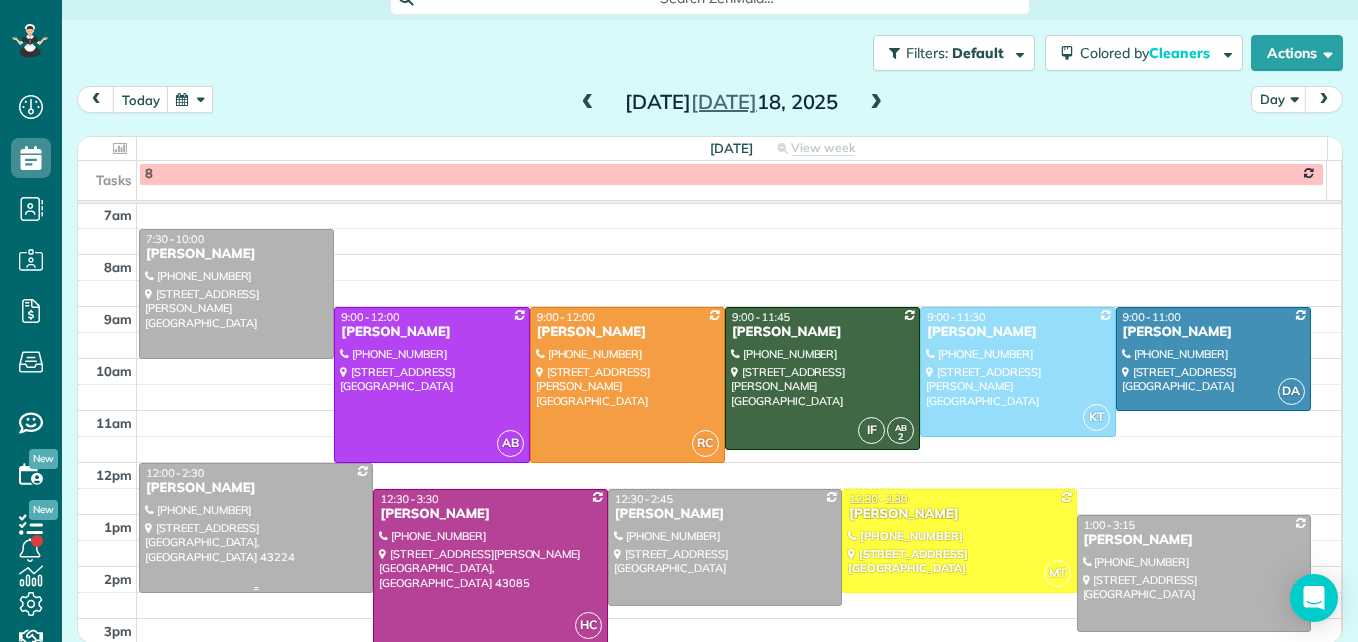 click at bounding box center [256, 528] 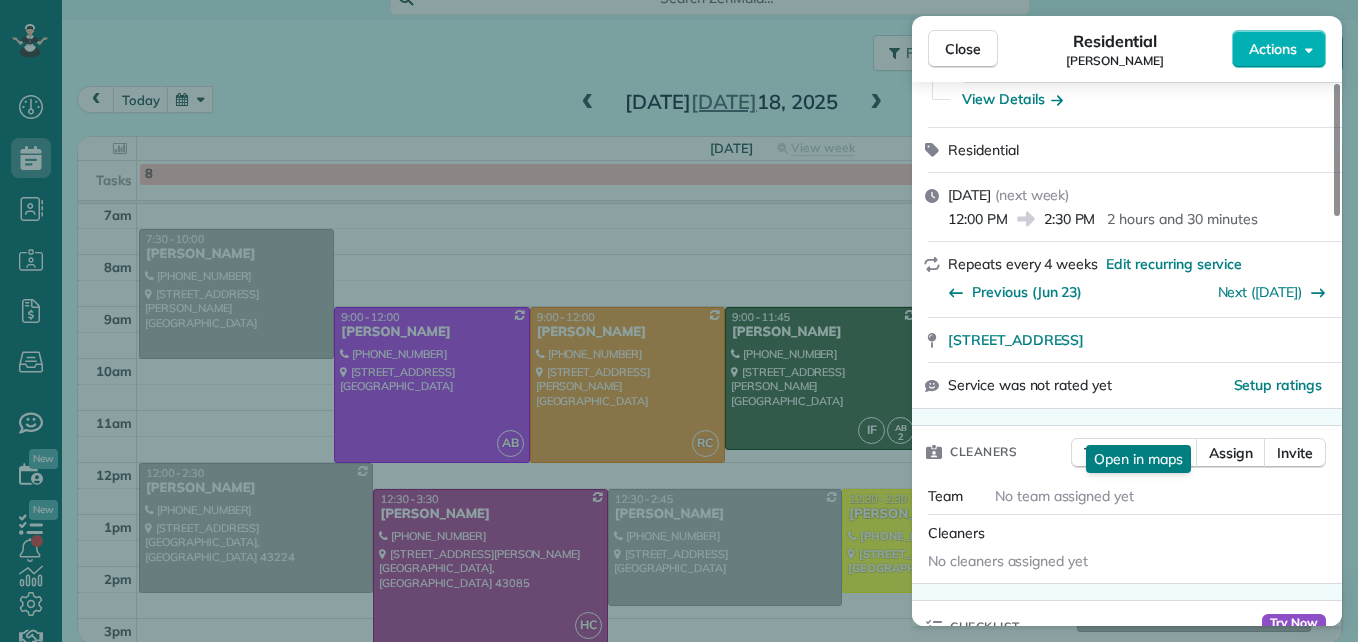 scroll, scrollTop: 200, scrollLeft: 0, axis: vertical 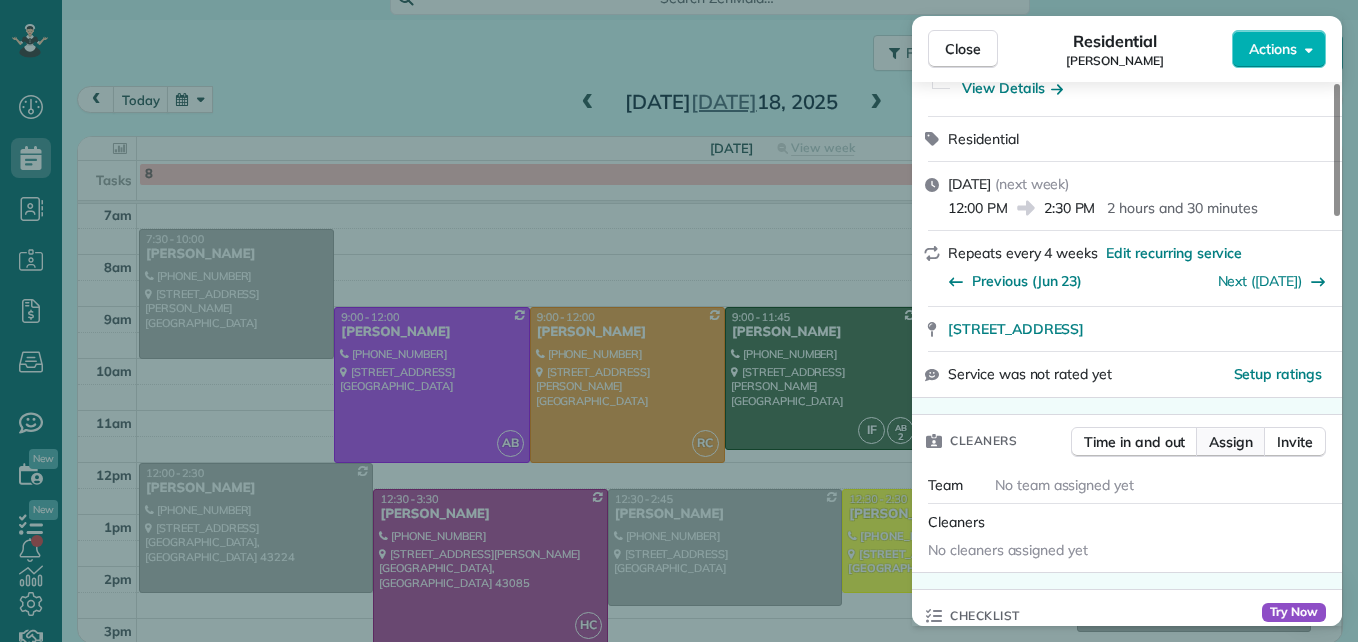 click on "Assign" at bounding box center [1231, 442] 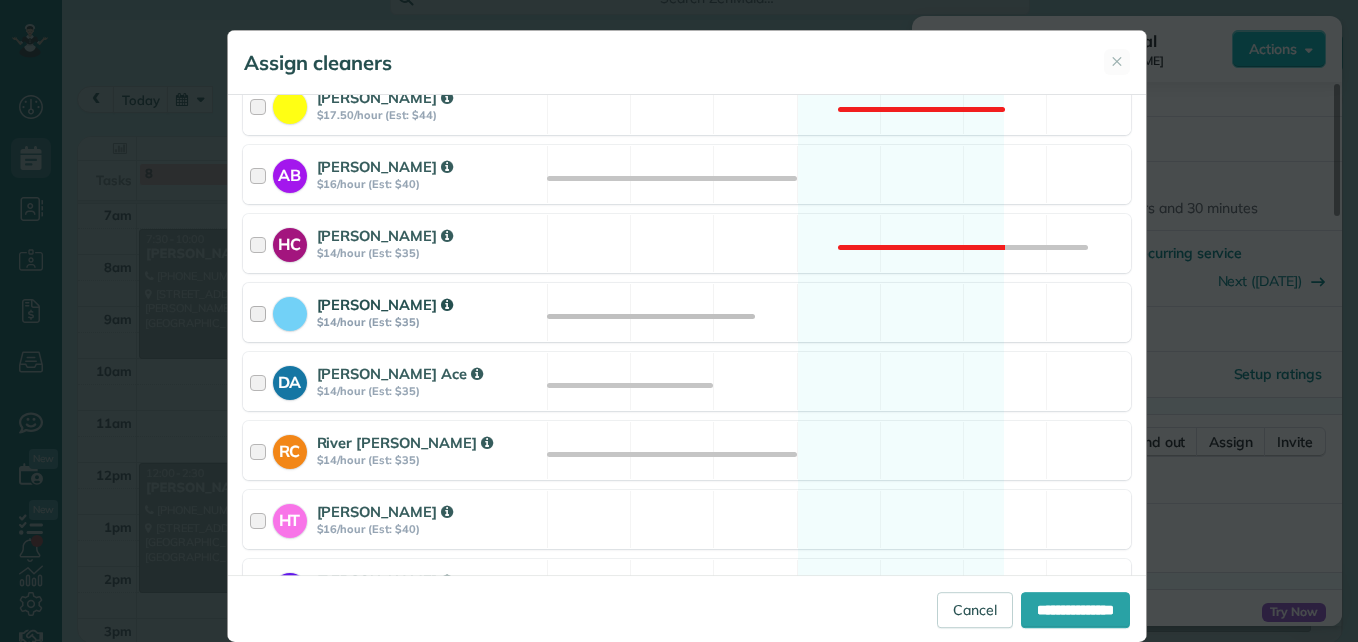 scroll, scrollTop: 400, scrollLeft: 0, axis: vertical 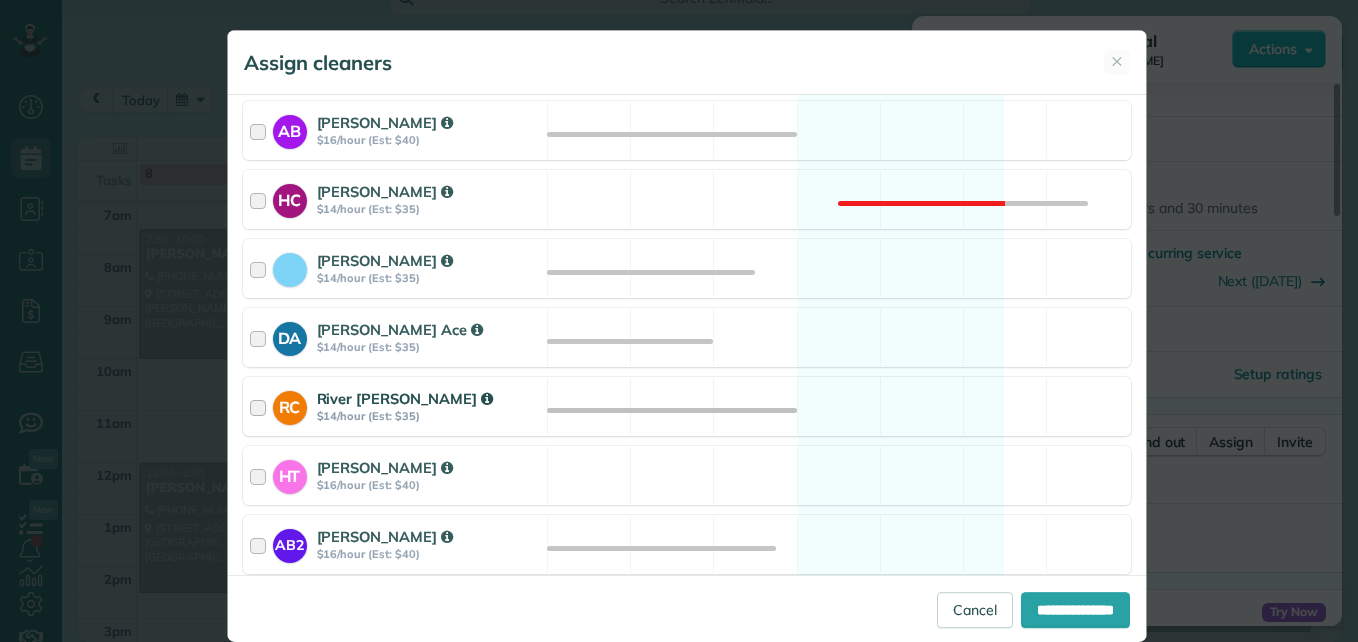 click at bounding box center [261, 406] 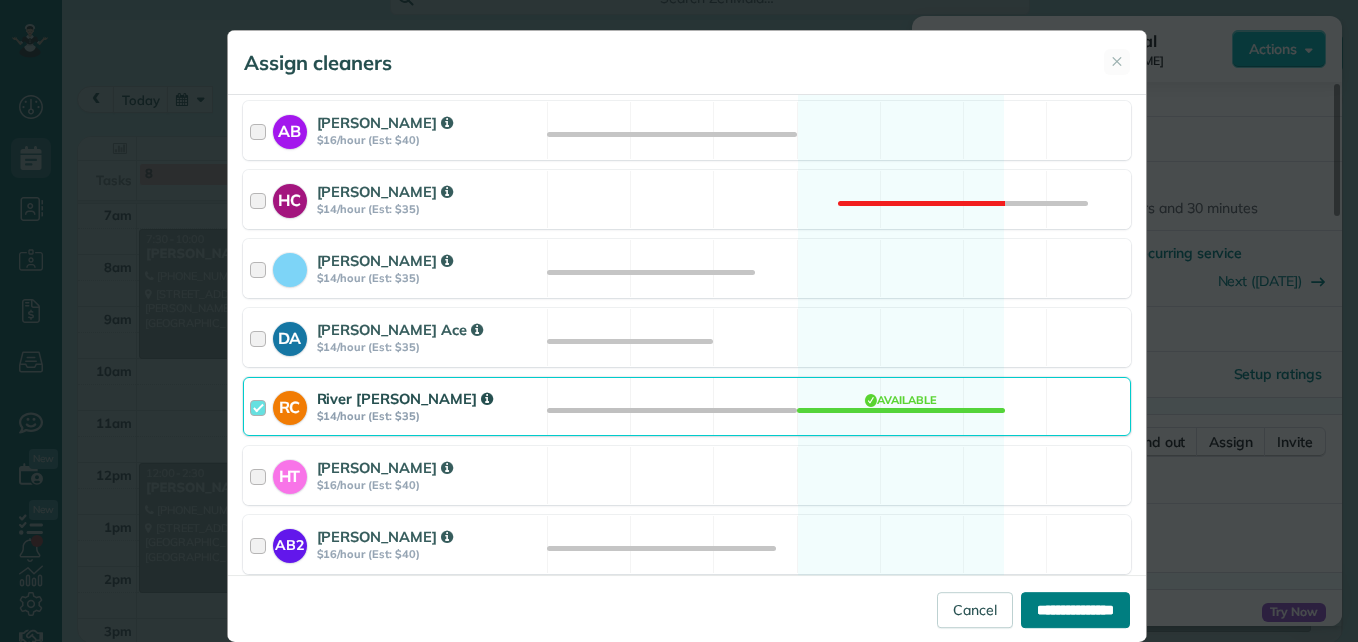 click on "**********" at bounding box center (1075, 610) 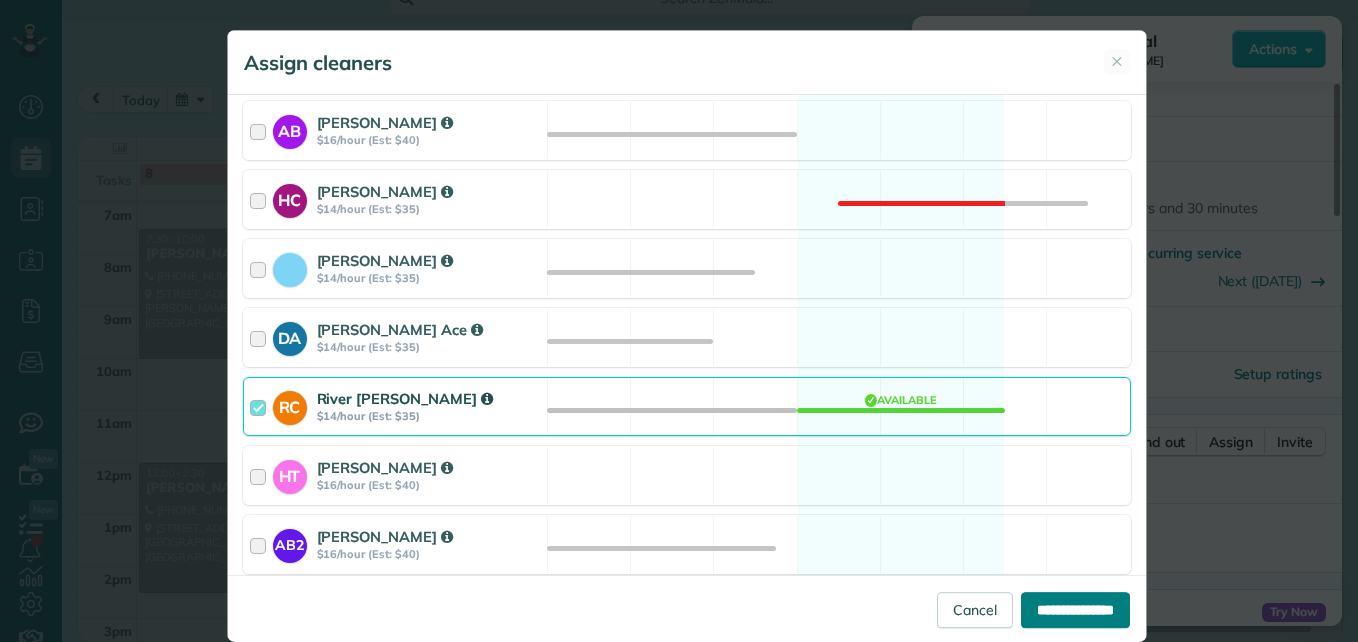 type on "**********" 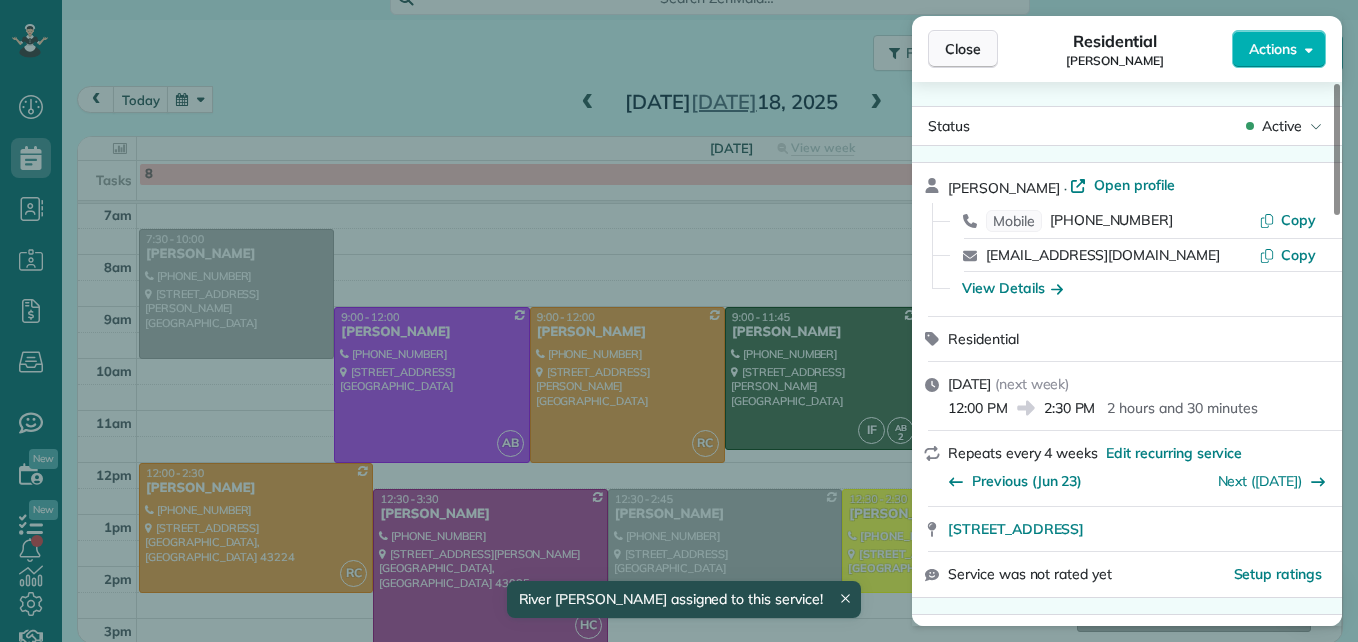 click on "Close" at bounding box center (963, 49) 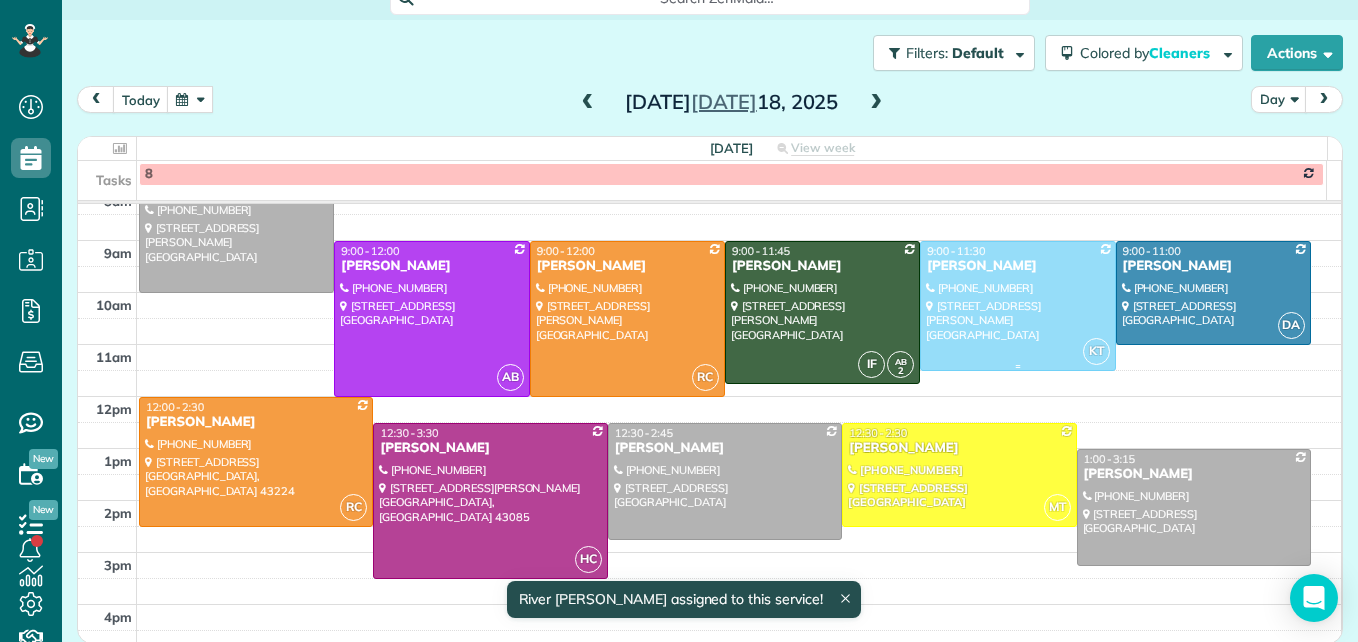 scroll, scrollTop: 309, scrollLeft: 0, axis: vertical 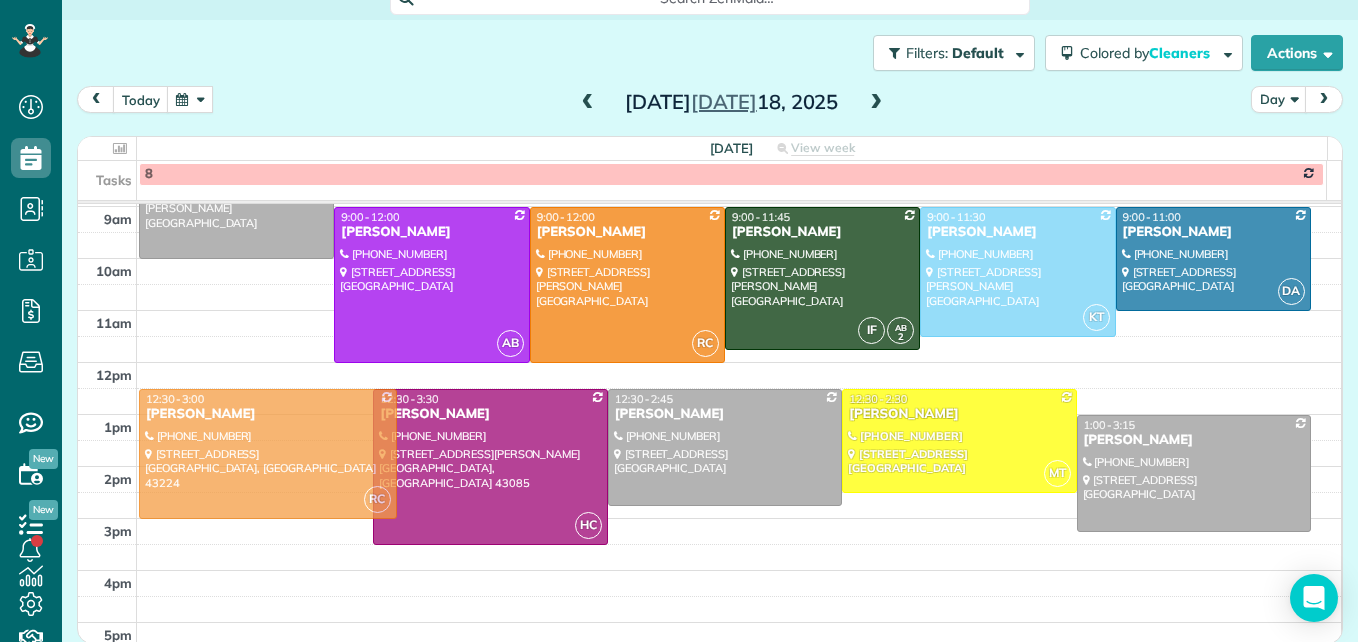 drag, startPoint x: 280, startPoint y: 448, endPoint x: 279, endPoint y: 471, distance: 23.021729 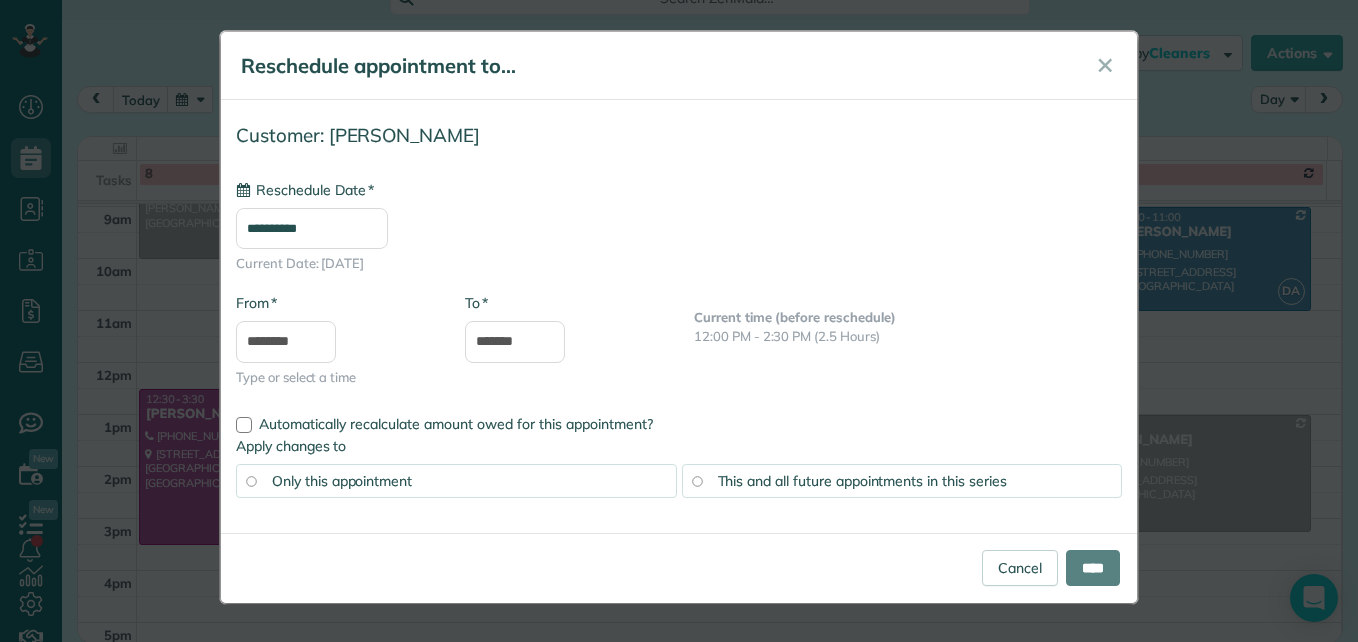 type on "**********" 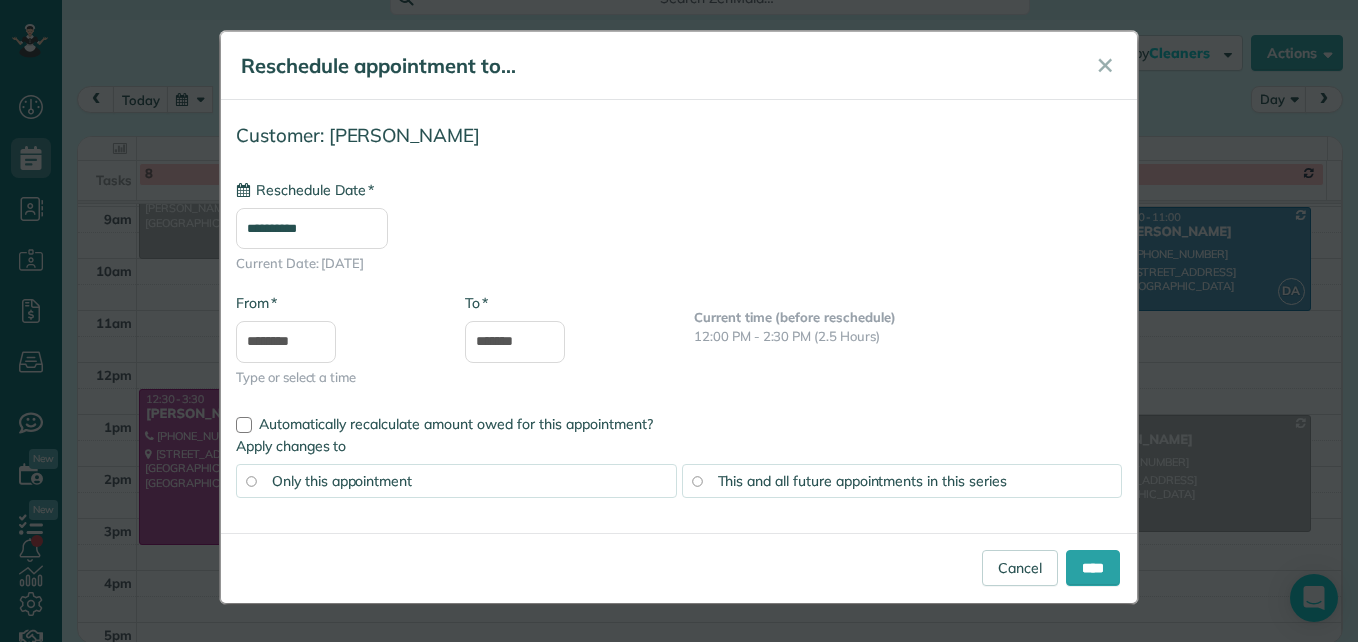 click on "Cancel
****" at bounding box center [679, 568] 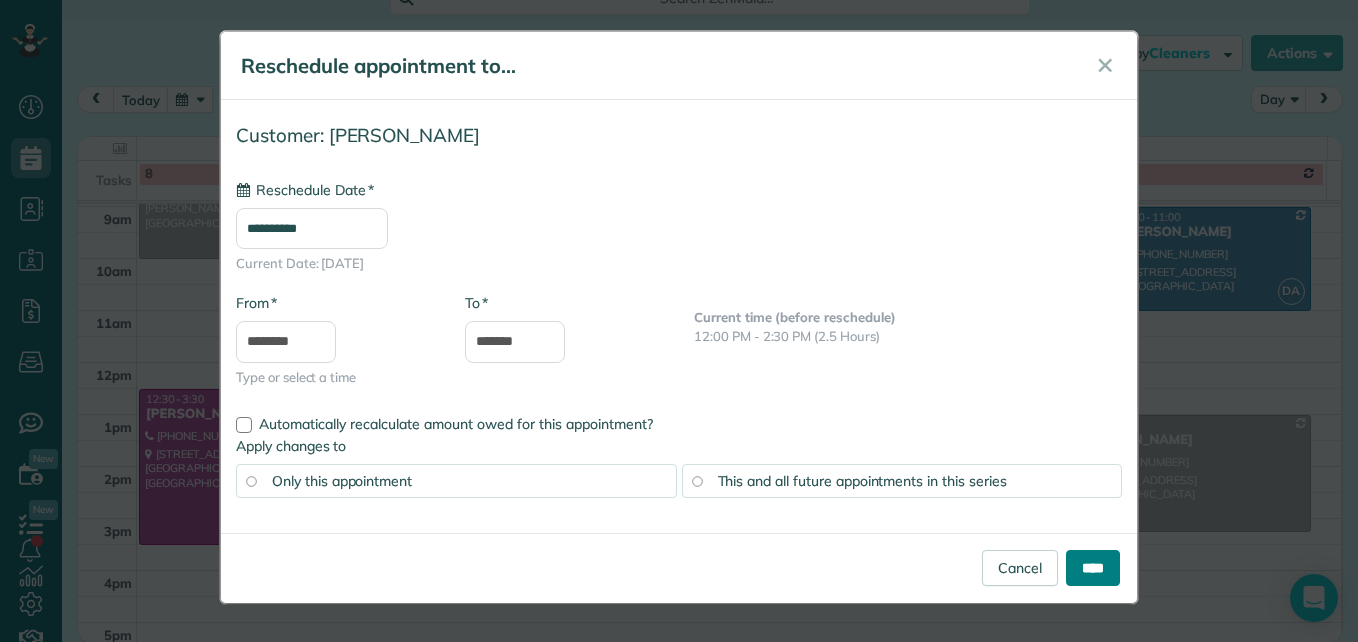 click on "****" at bounding box center [1093, 568] 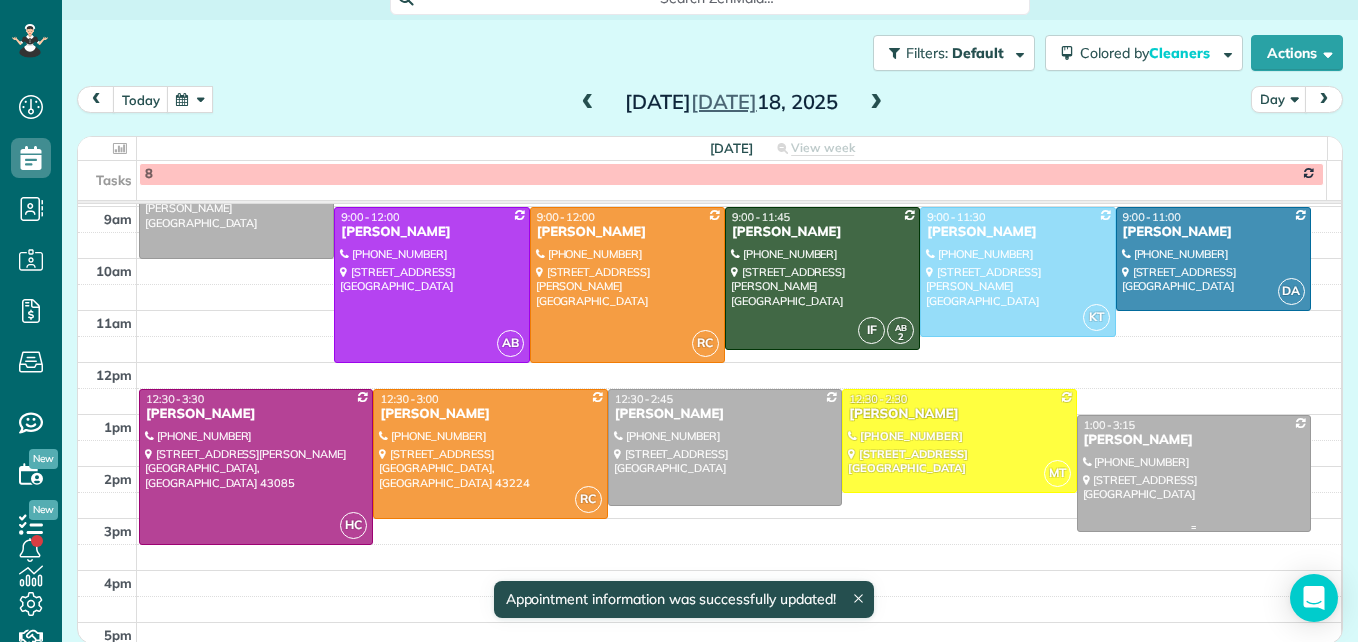 click at bounding box center (1194, 473) 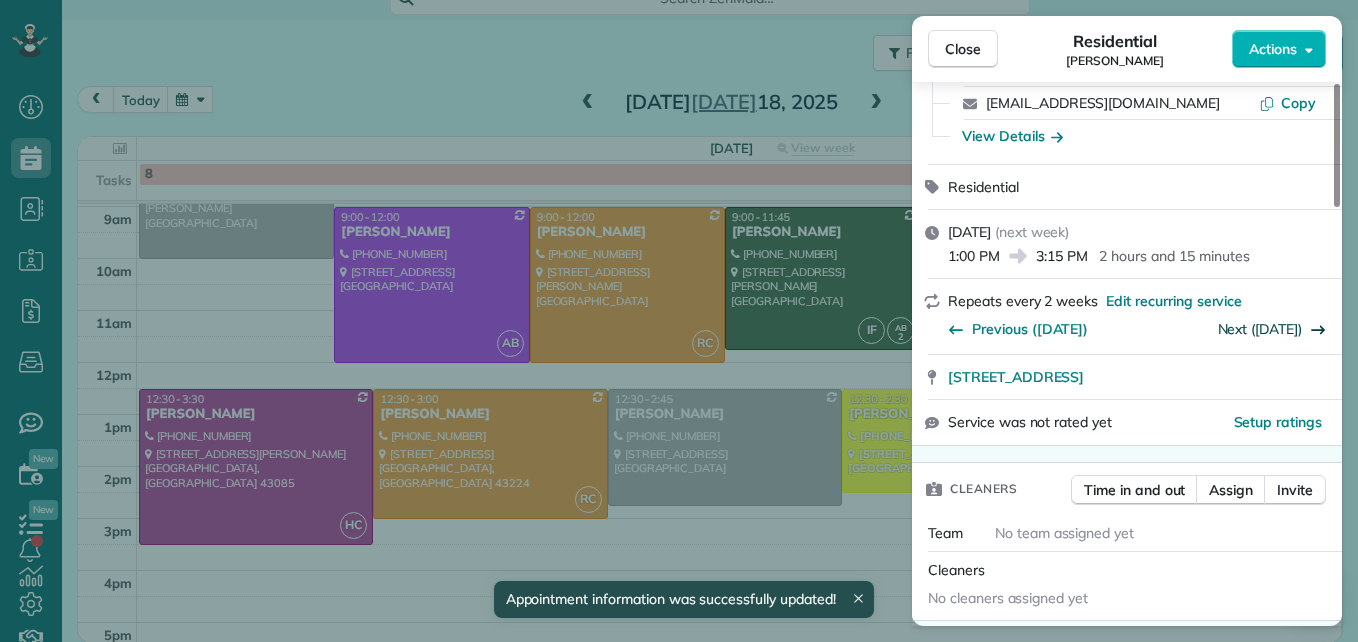 scroll, scrollTop: 200, scrollLeft: 0, axis: vertical 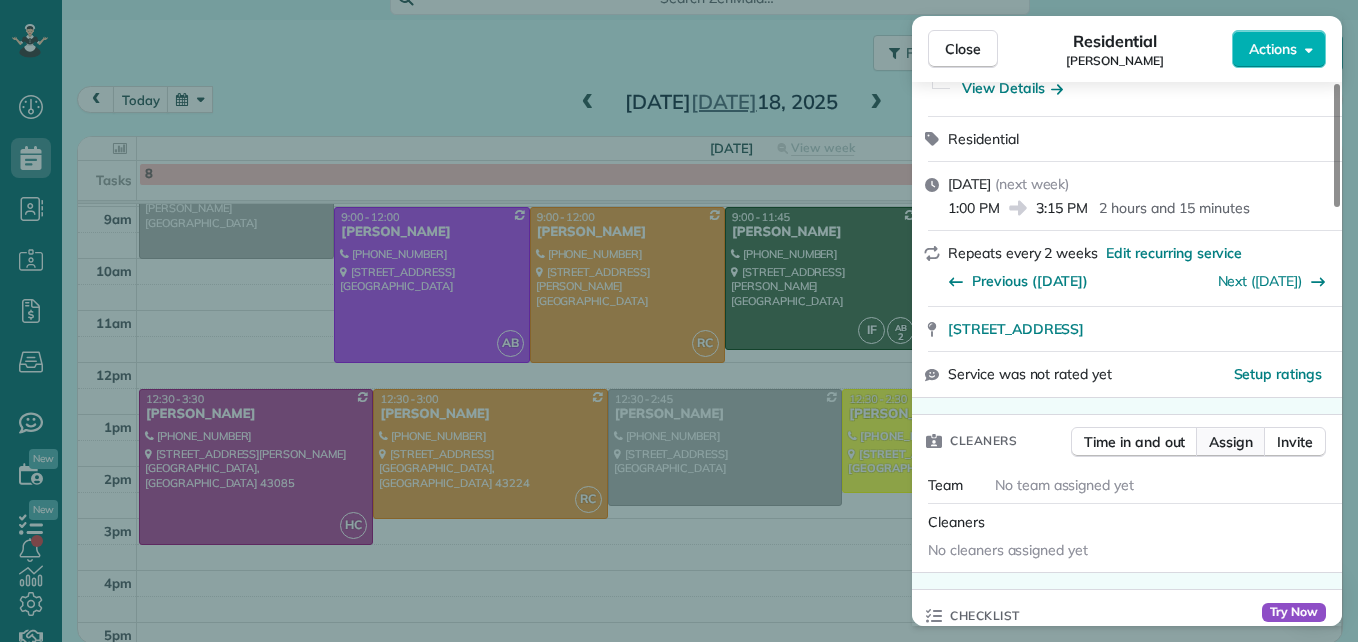 click on "Assign" at bounding box center (1231, 442) 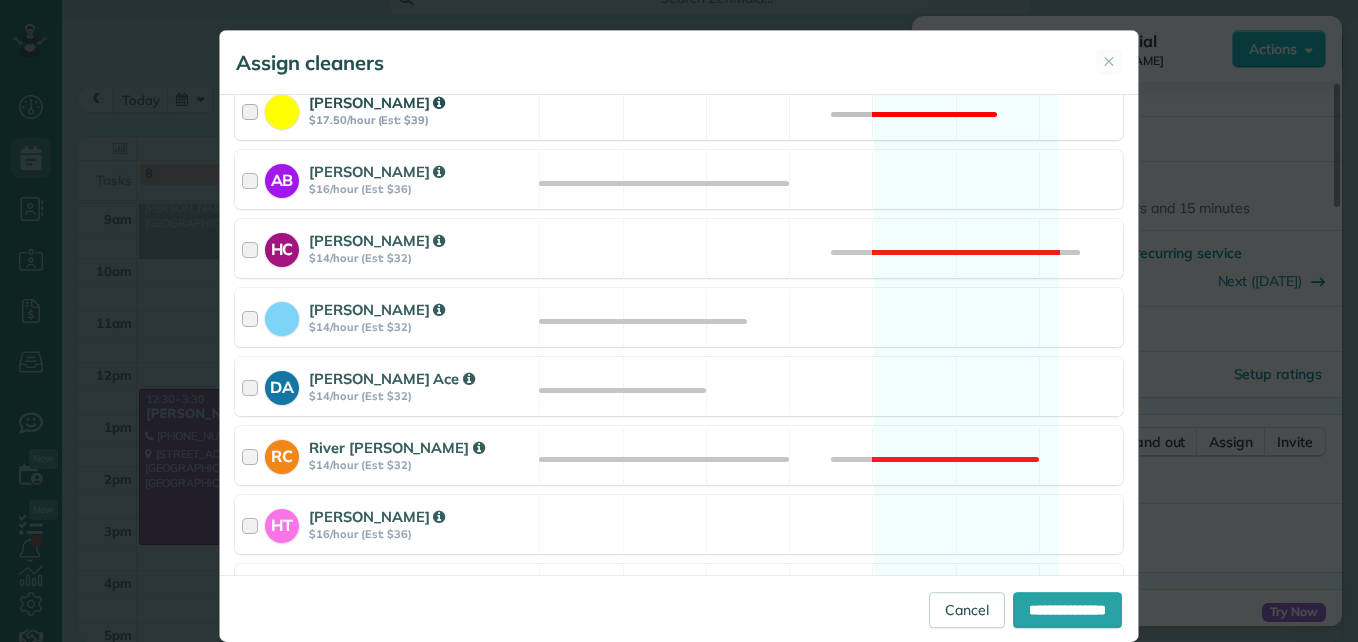 scroll, scrollTop: 400, scrollLeft: 0, axis: vertical 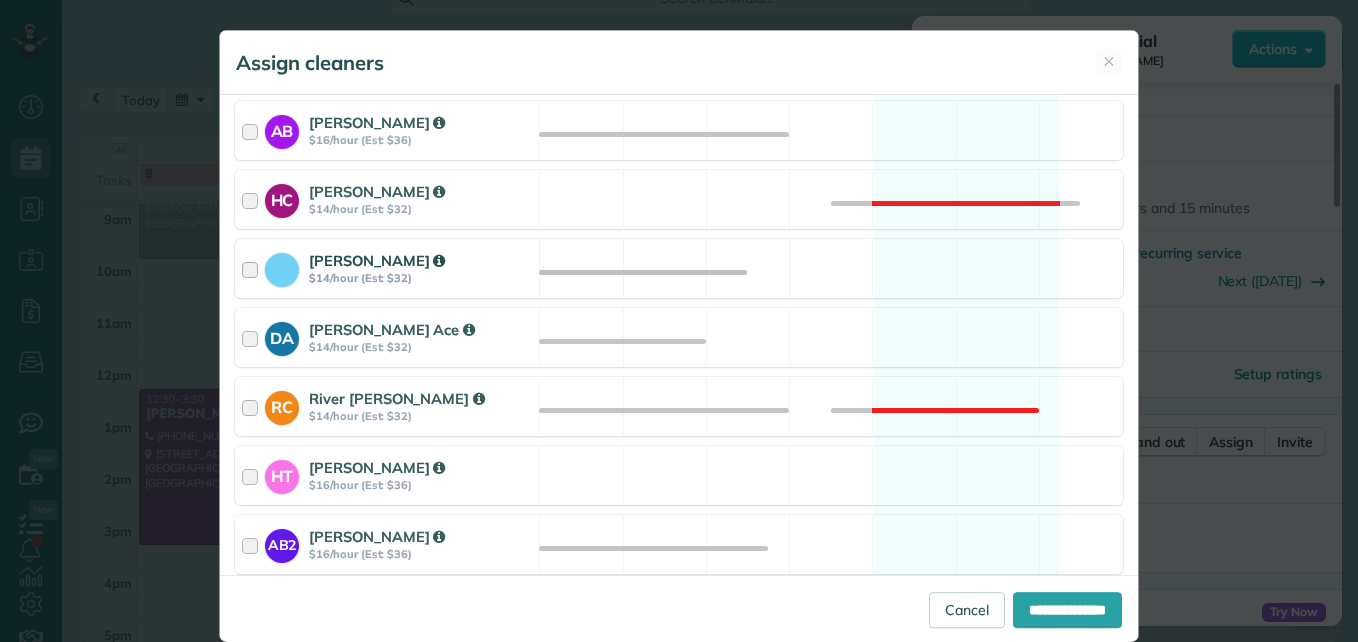 click at bounding box center [253, 268] 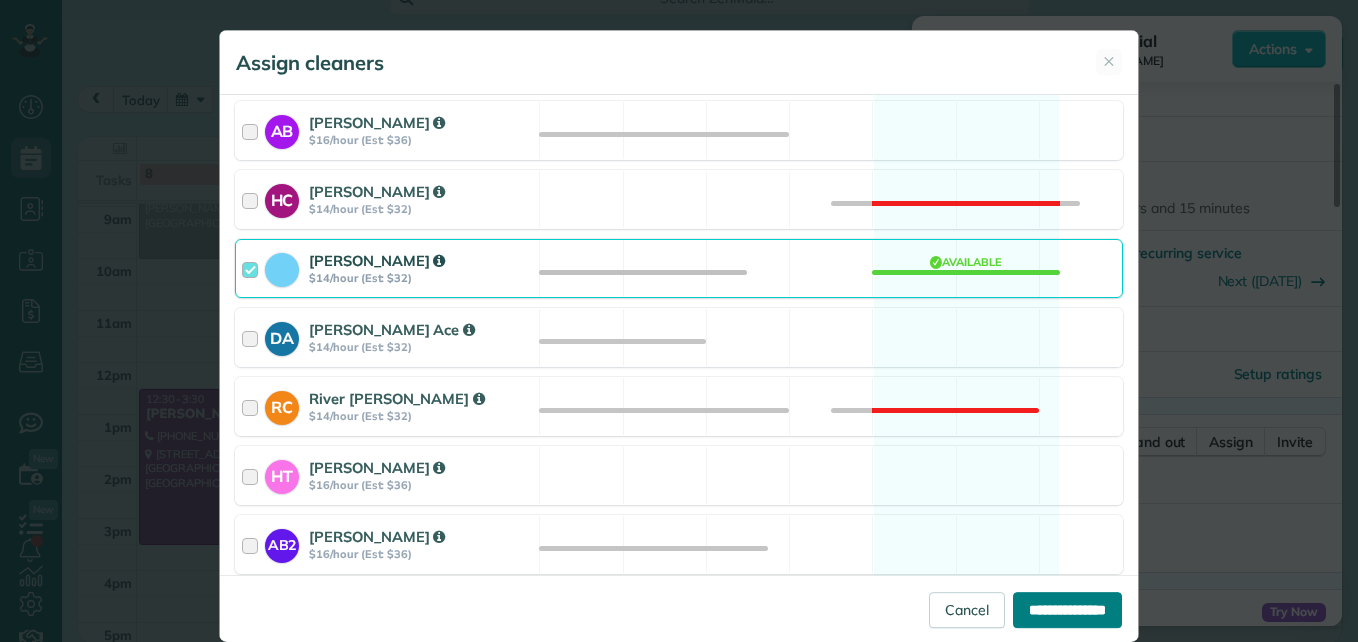 click on "**********" at bounding box center [1067, 610] 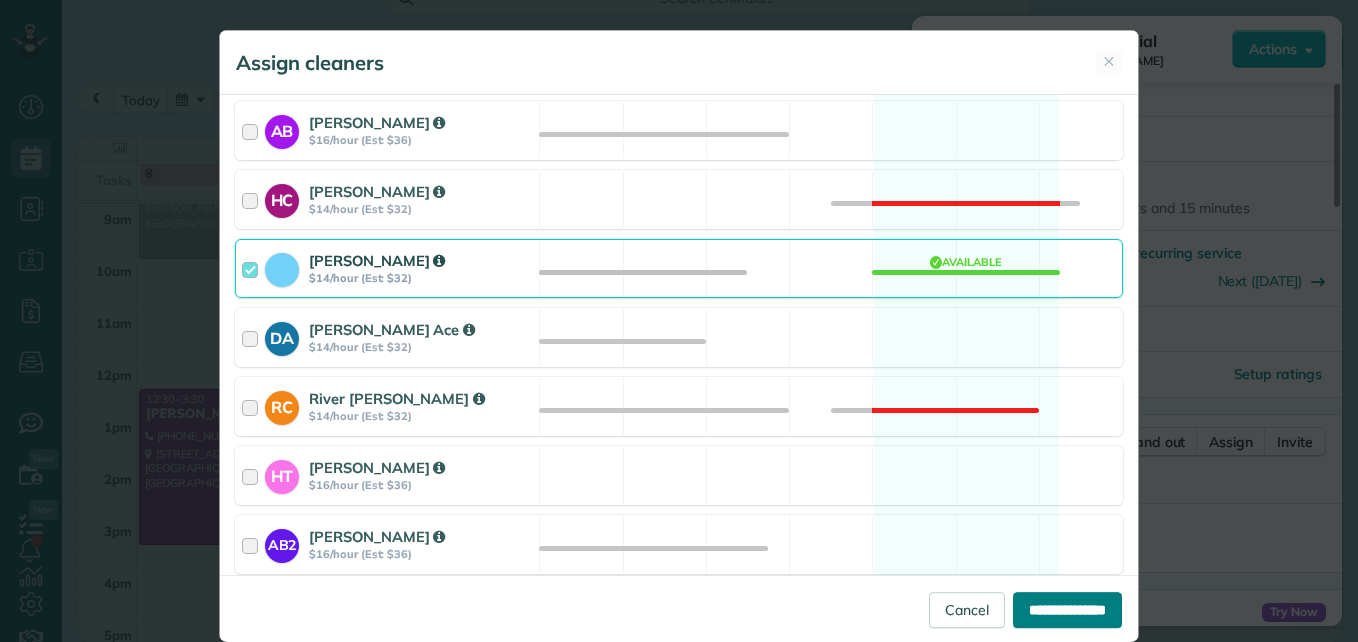 type on "**********" 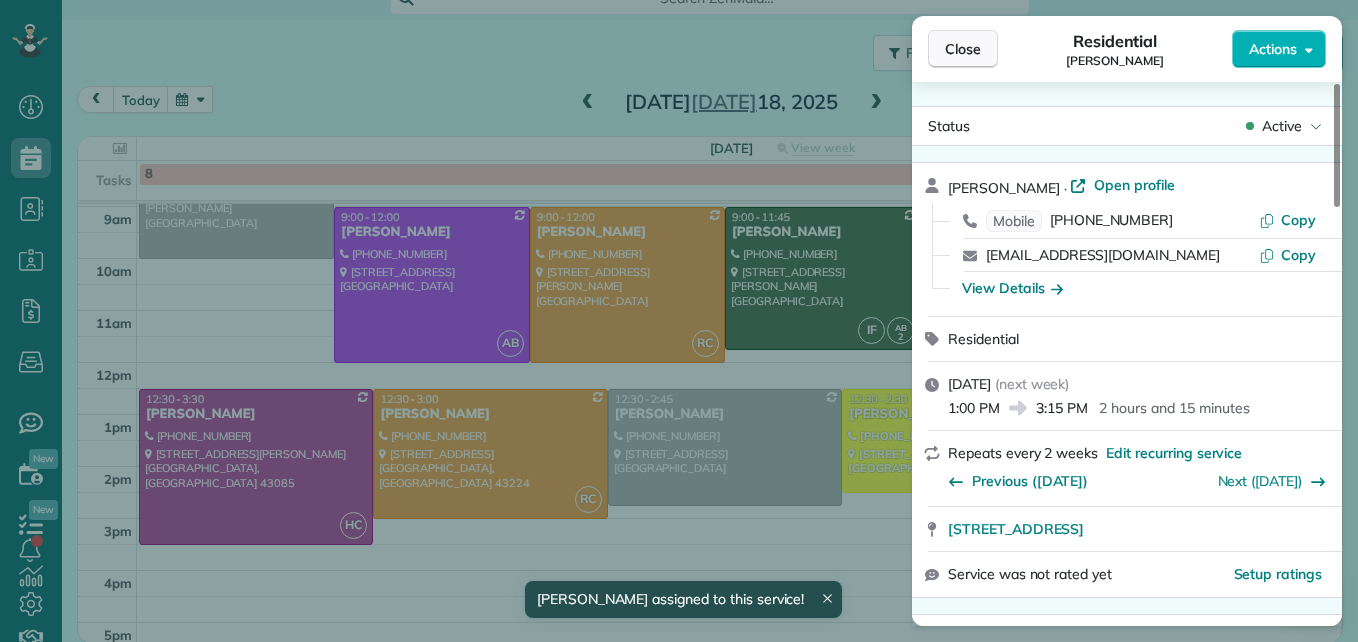 click on "Close" at bounding box center (963, 49) 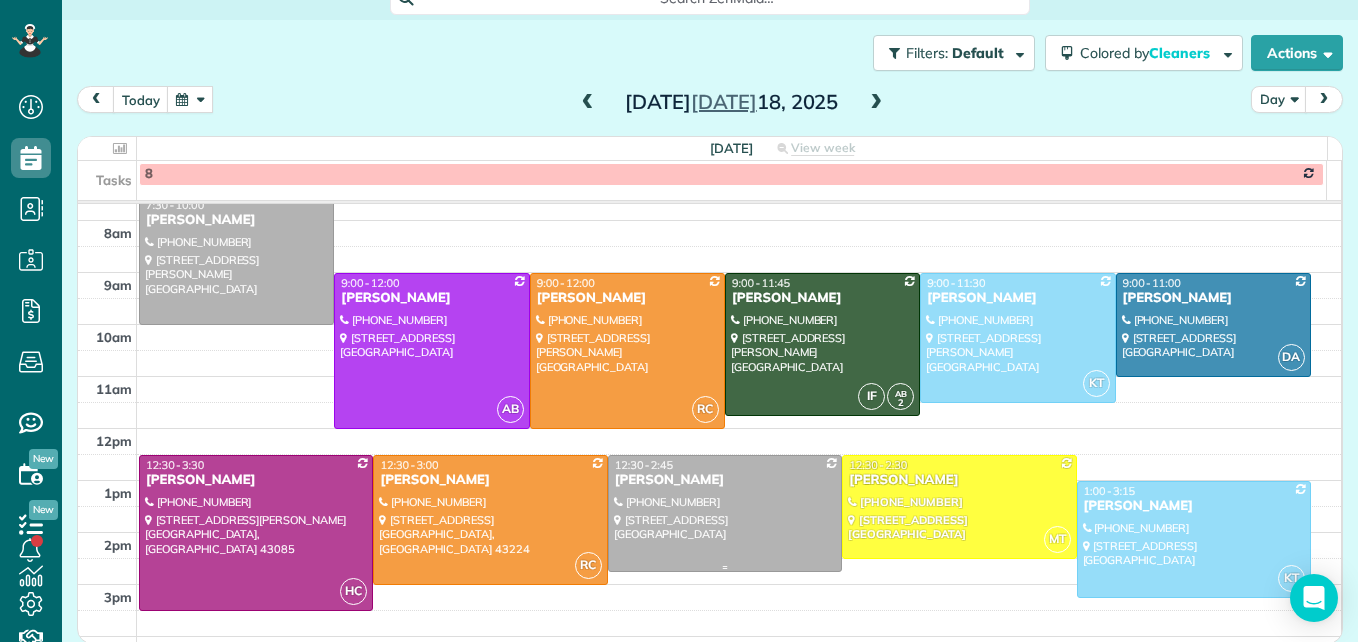 scroll, scrollTop: 209, scrollLeft: 0, axis: vertical 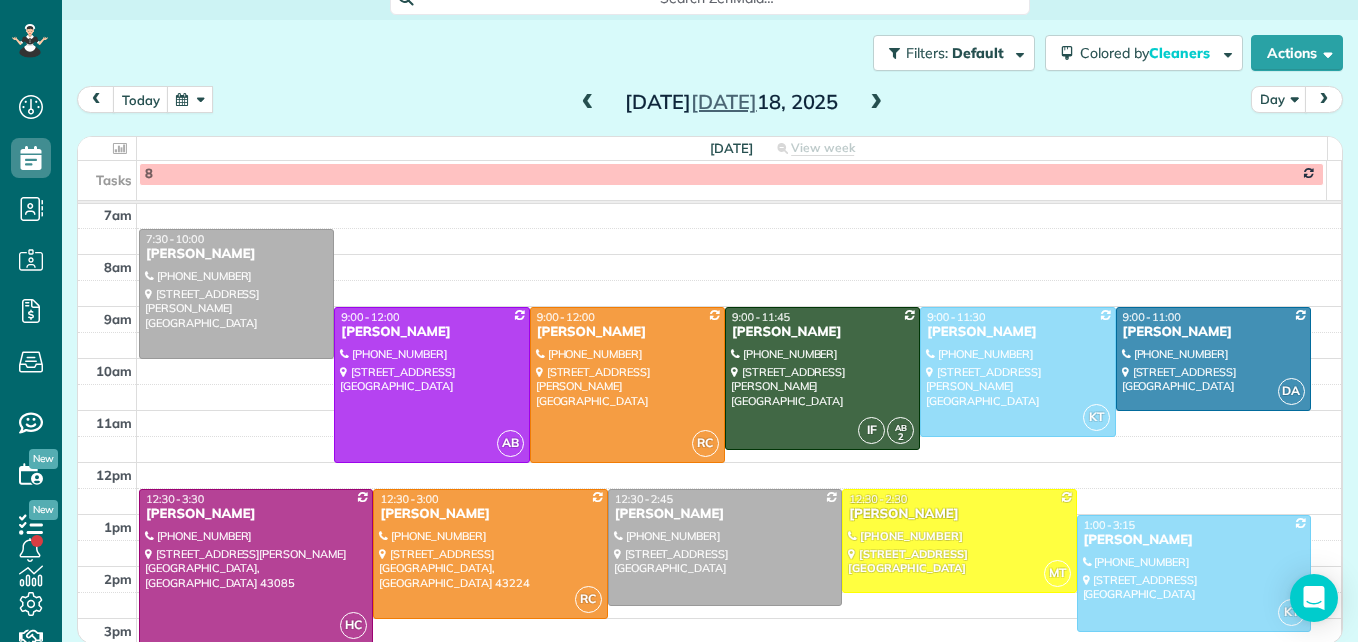 click at bounding box center [588, 103] 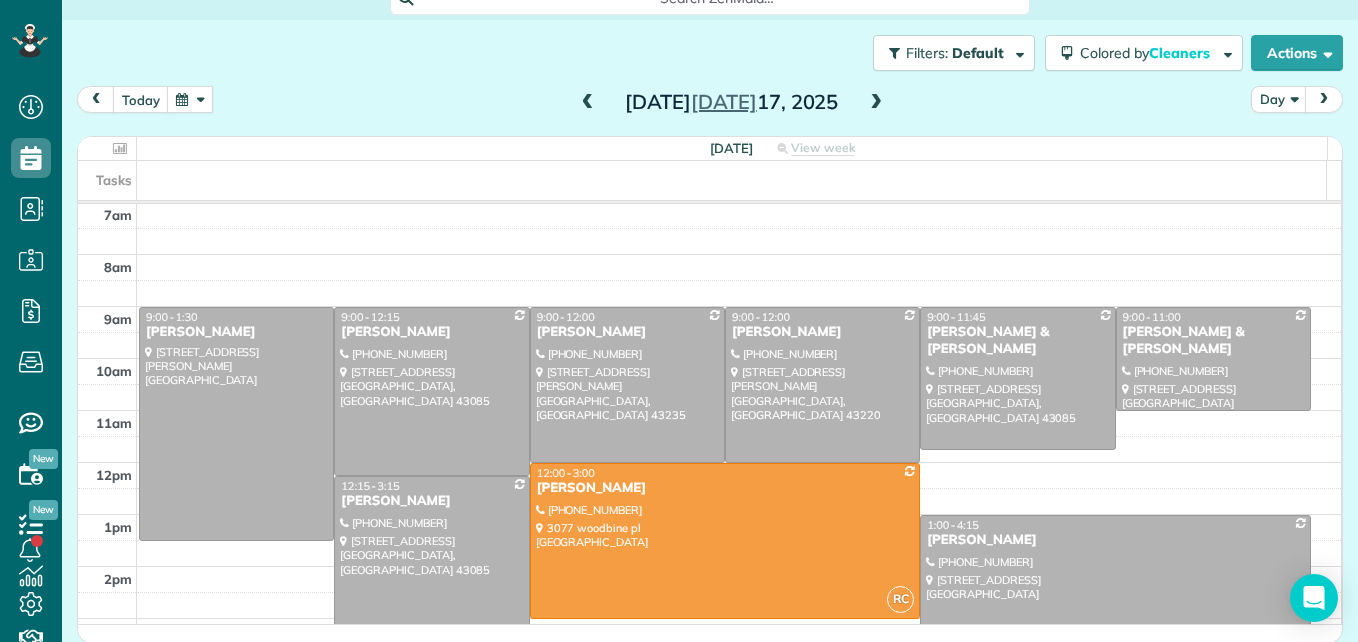 click at bounding box center (588, 103) 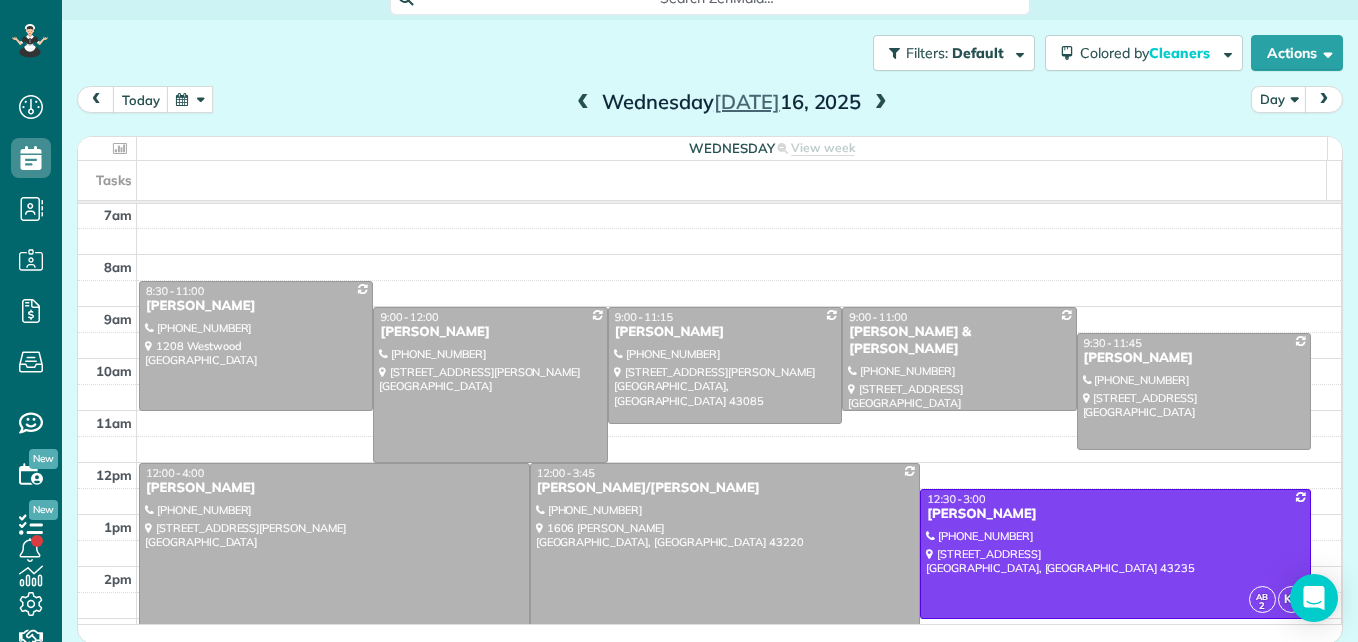 click at bounding box center [334, 567] 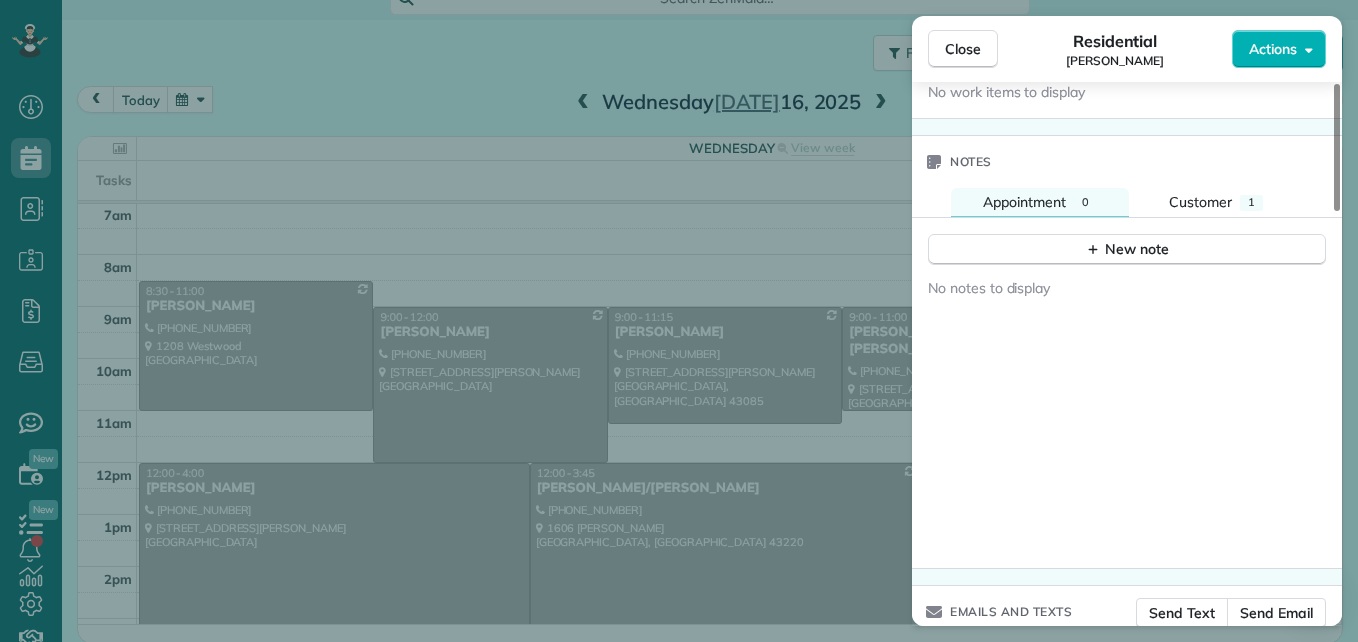 scroll, scrollTop: 1600, scrollLeft: 0, axis: vertical 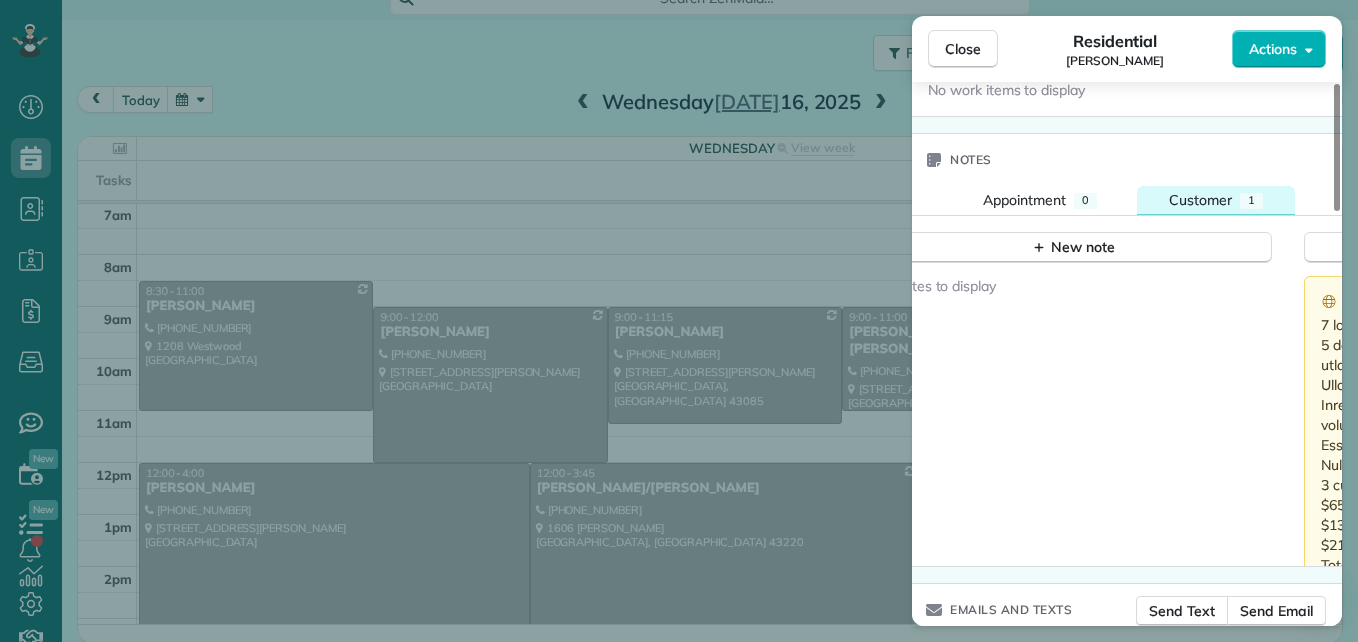 click on "Customer" at bounding box center [1200, 200] 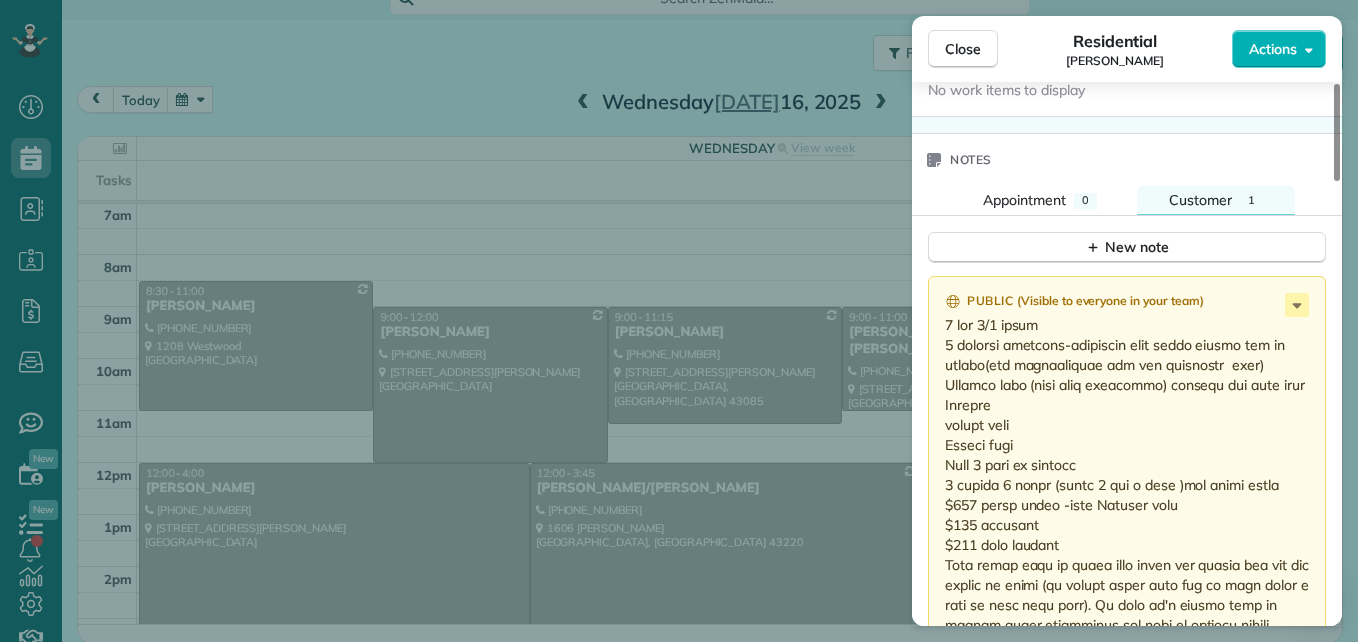 scroll, scrollTop: 1700, scrollLeft: 0, axis: vertical 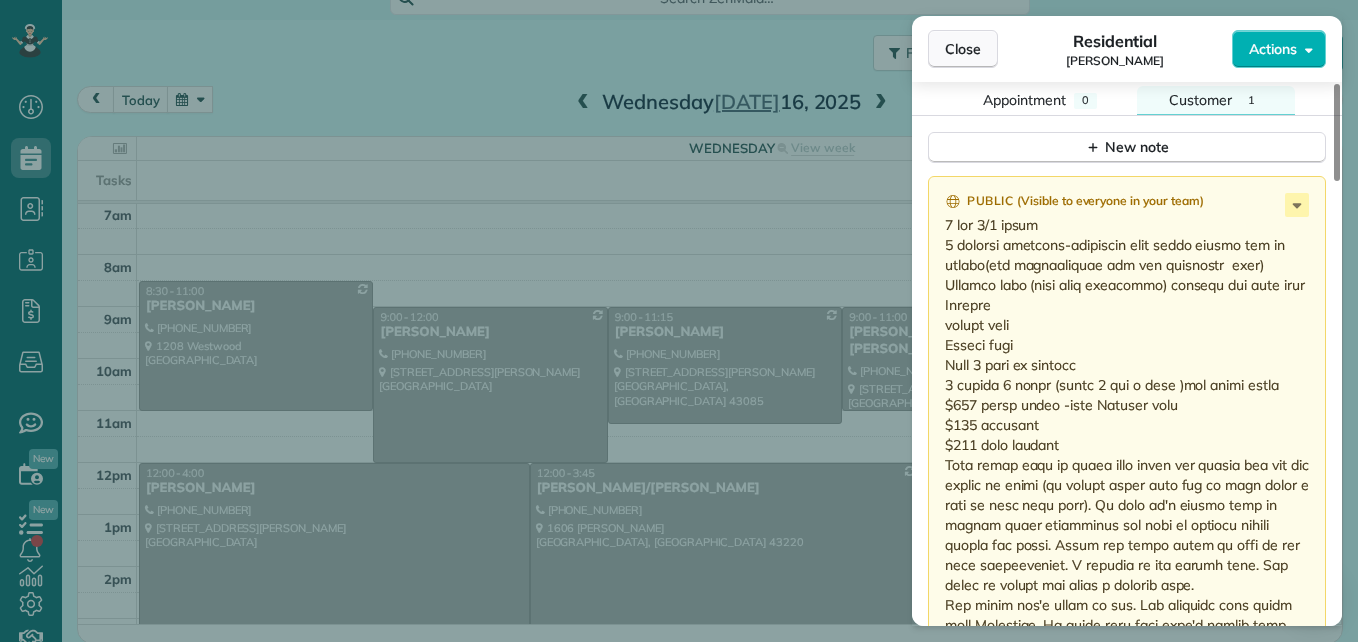 click on "Close" at bounding box center (963, 49) 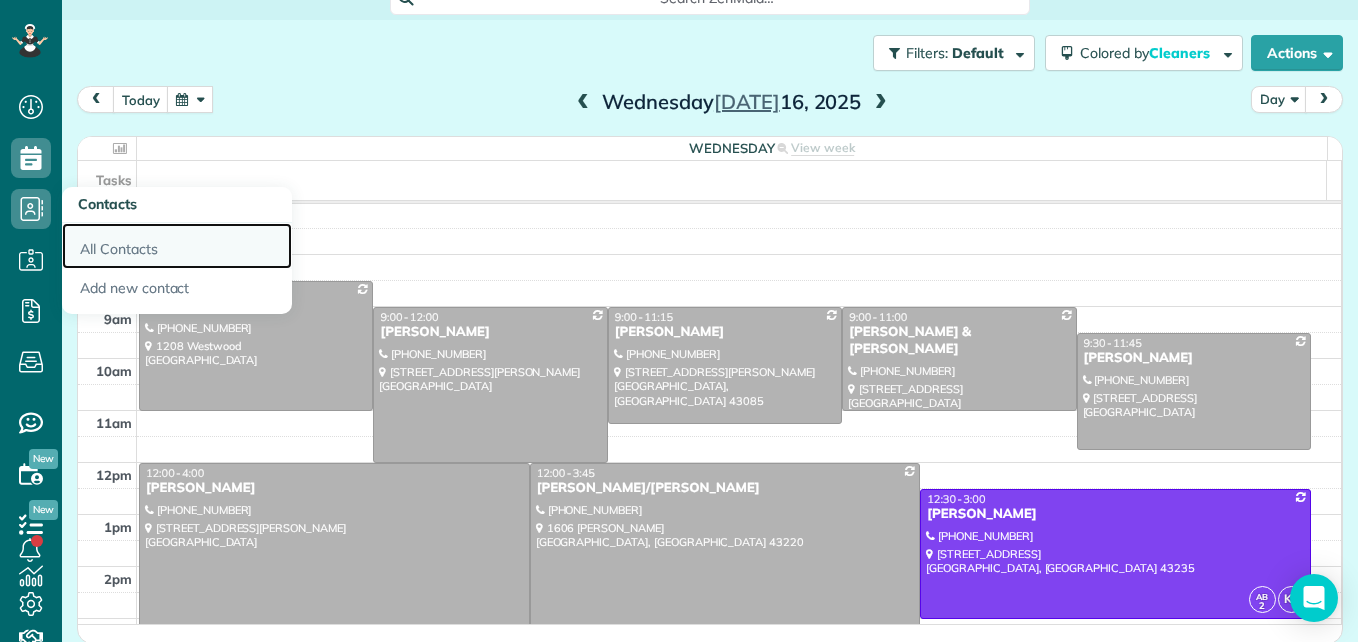 click on "All Contacts" at bounding box center (177, 246) 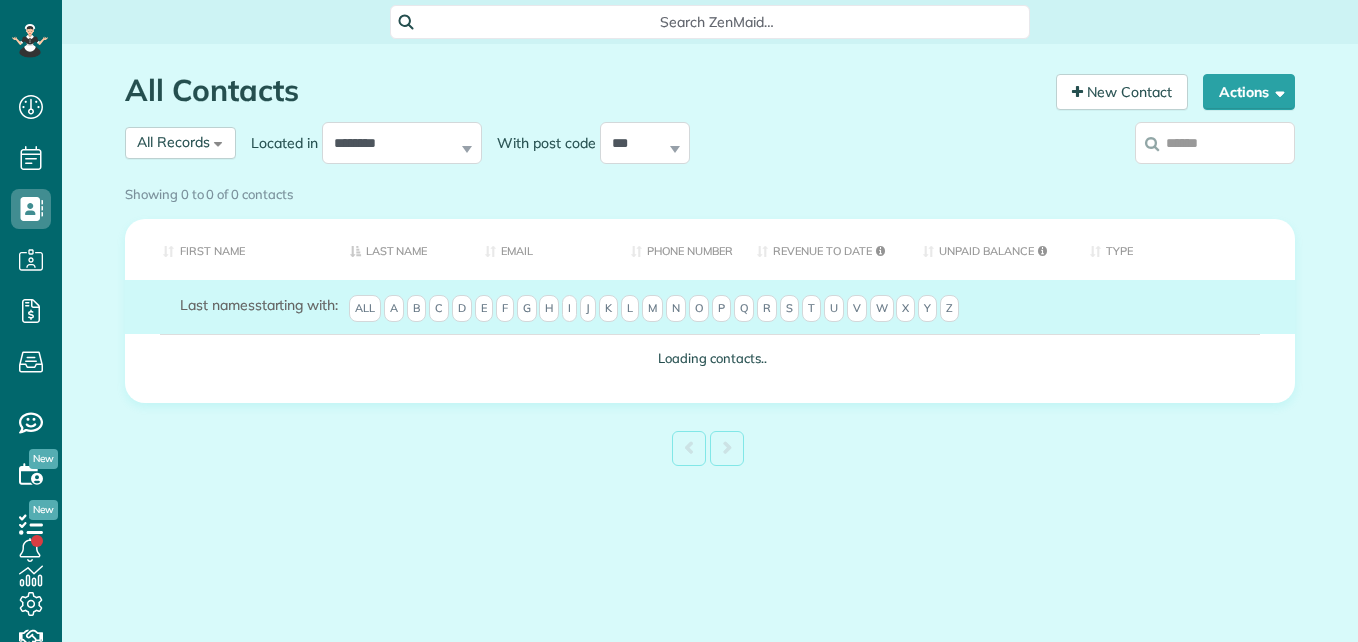 scroll, scrollTop: 0, scrollLeft: 0, axis: both 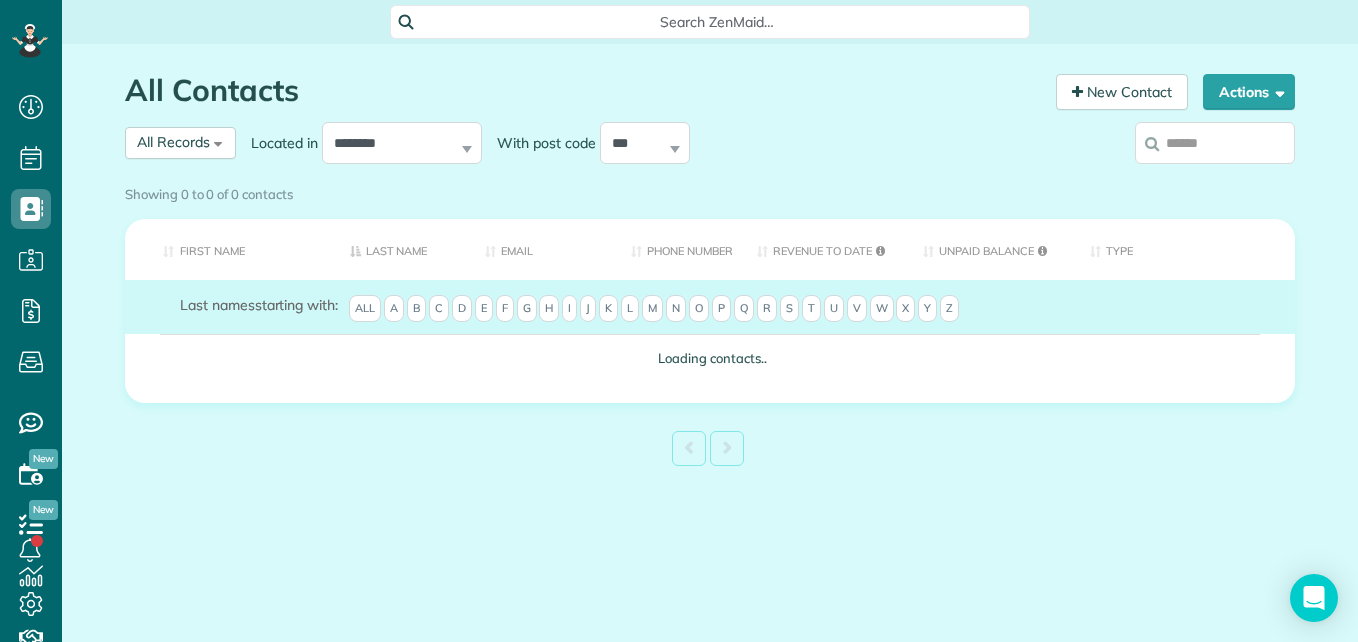 click at bounding box center [1215, 143] 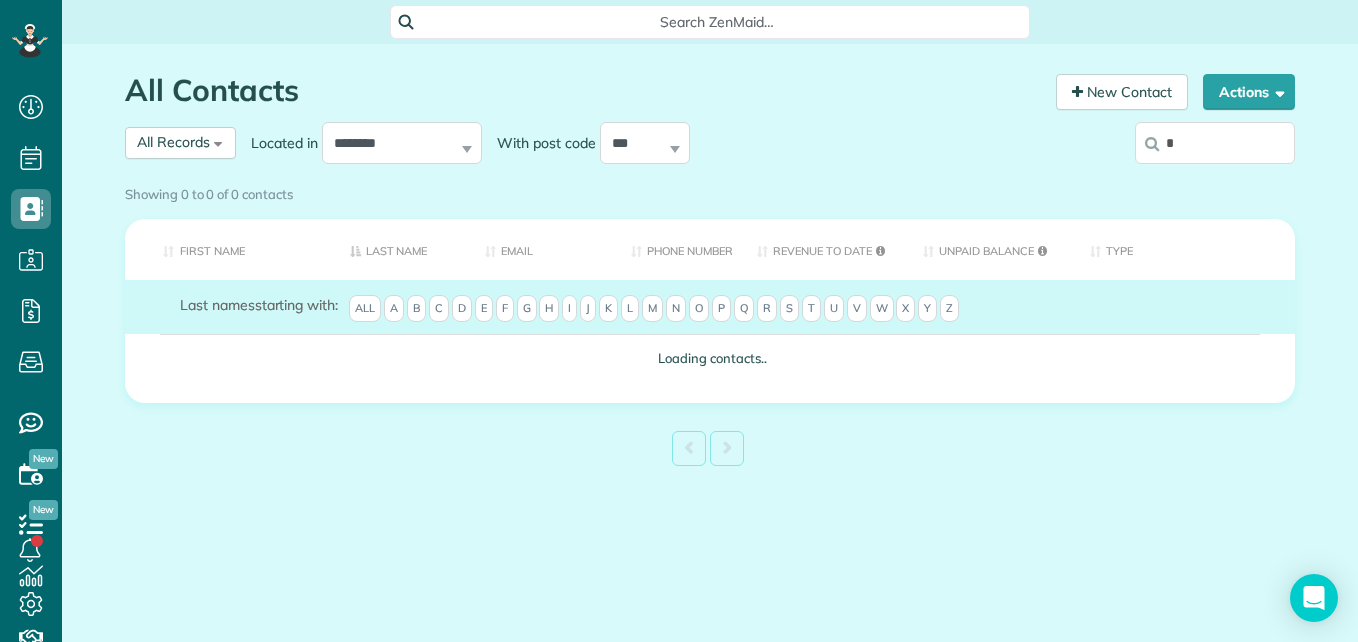 type on "*" 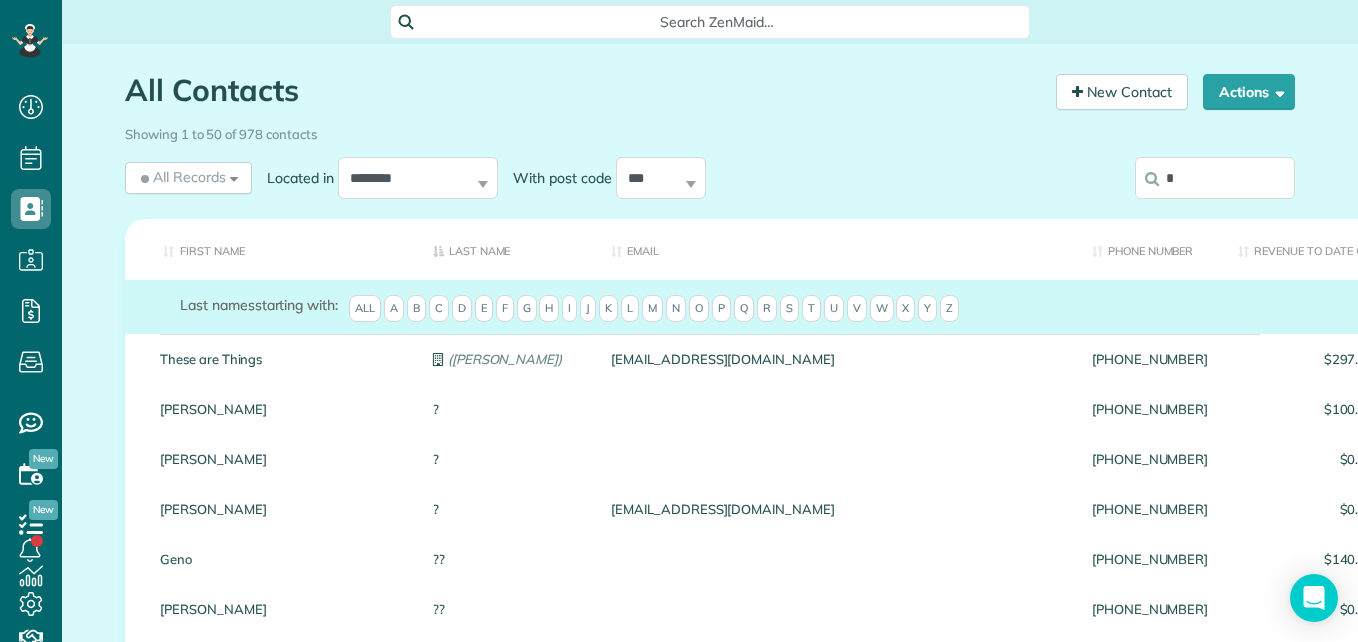 click on "*" at bounding box center [1215, 178] 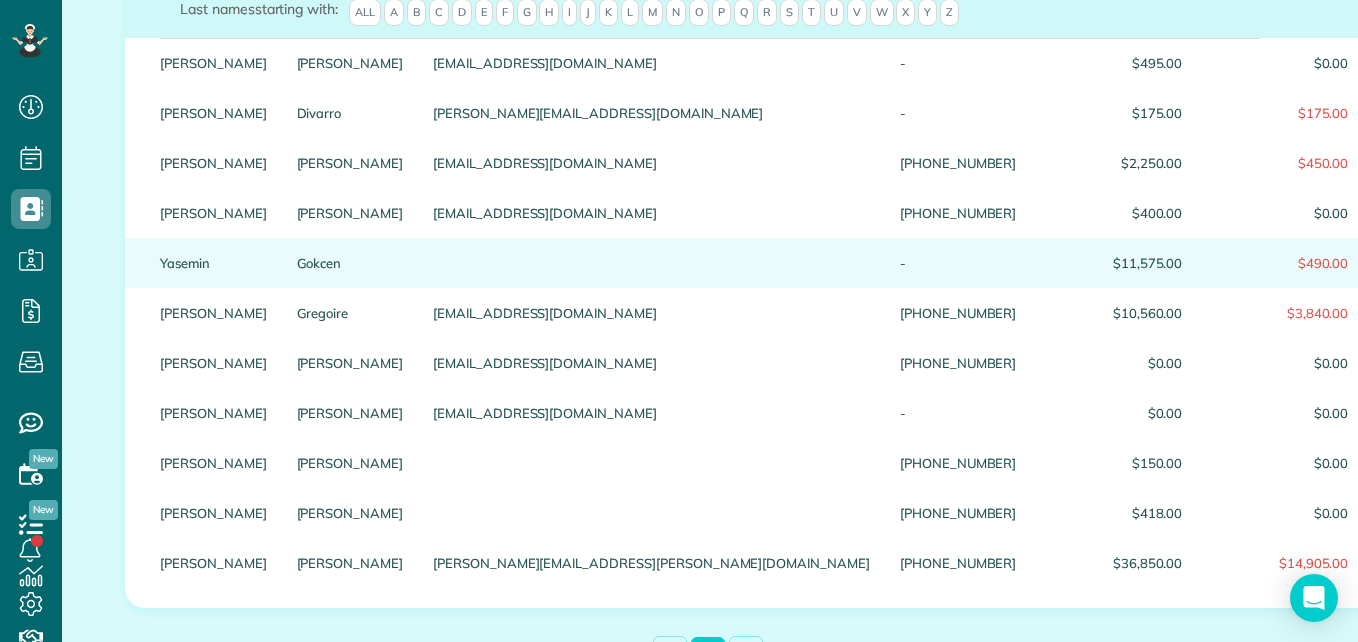 scroll, scrollTop: 400, scrollLeft: 0, axis: vertical 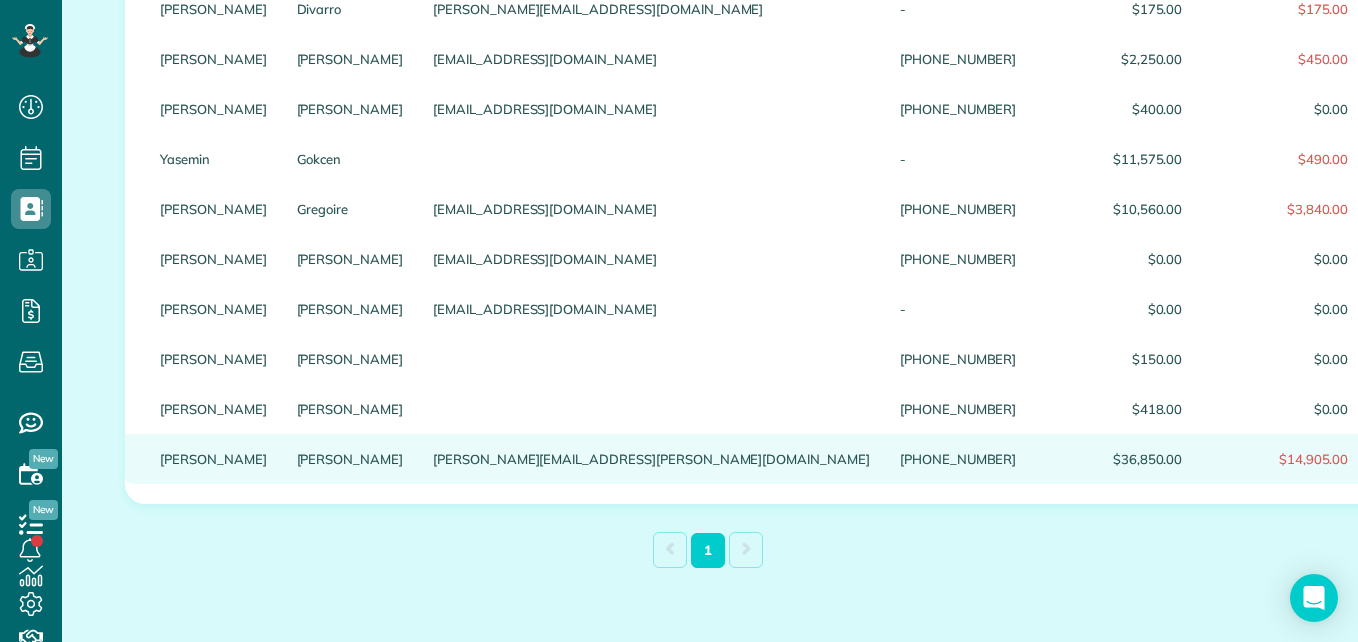 type on "****" 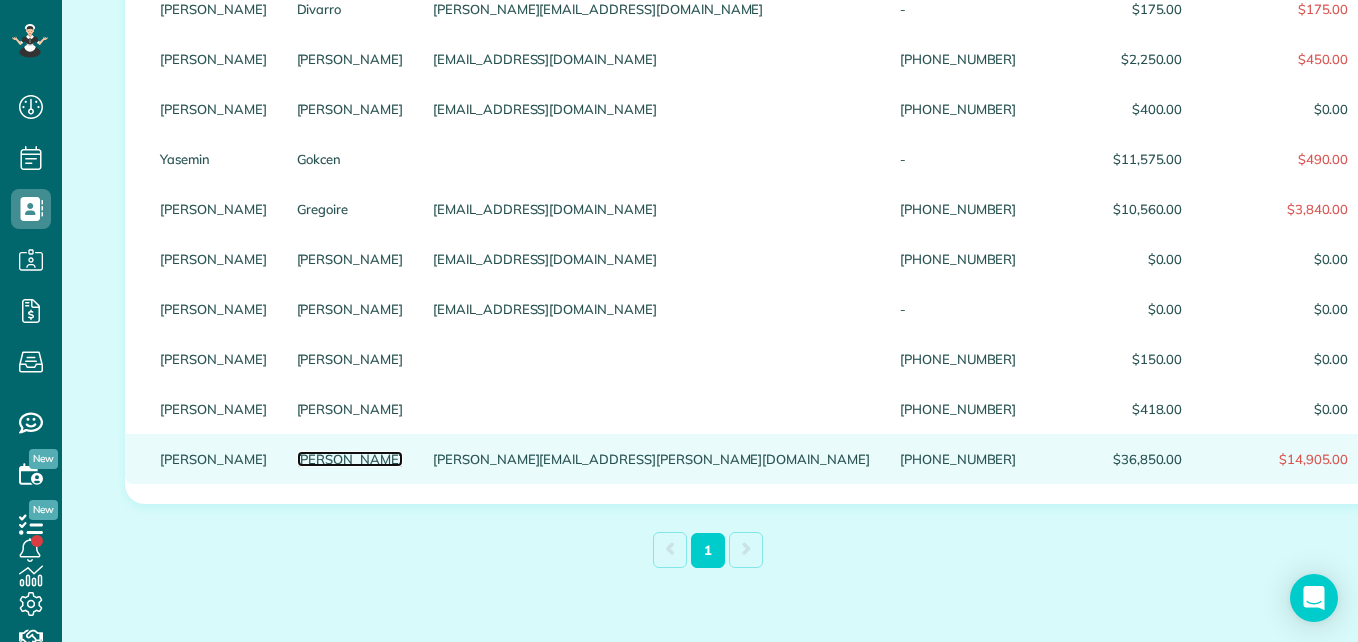 click on "Thompson" at bounding box center (350, 459) 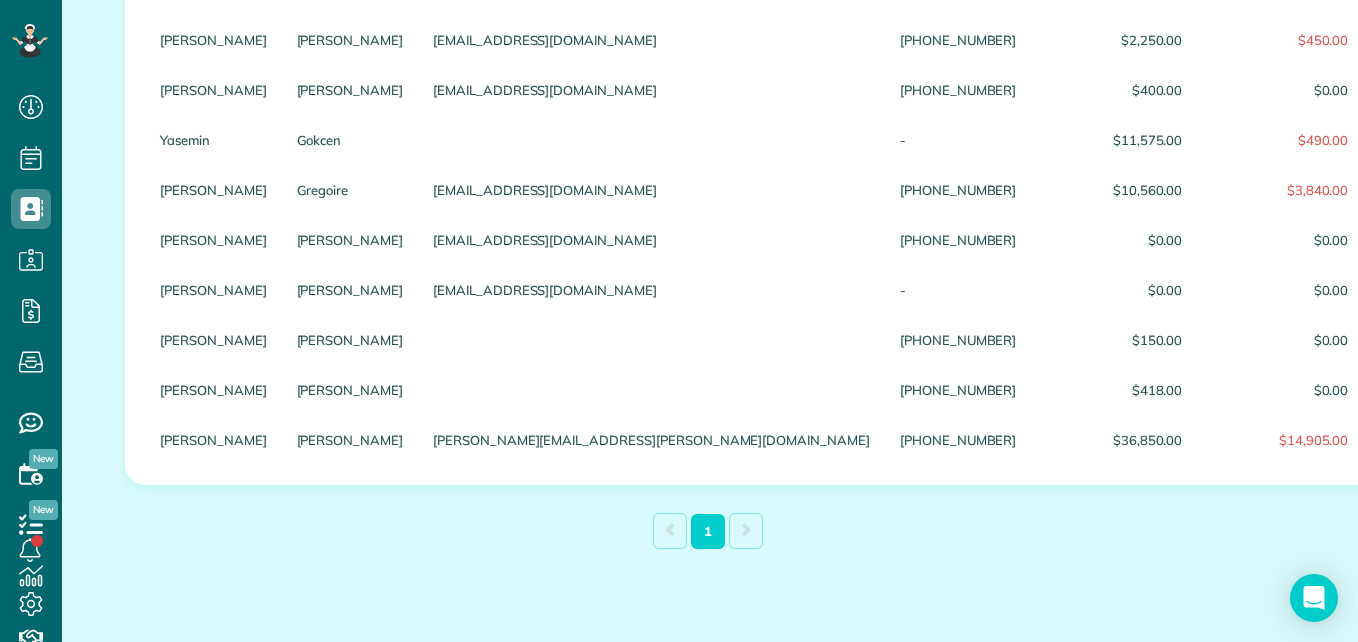 scroll, scrollTop: 468, scrollLeft: 0, axis: vertical 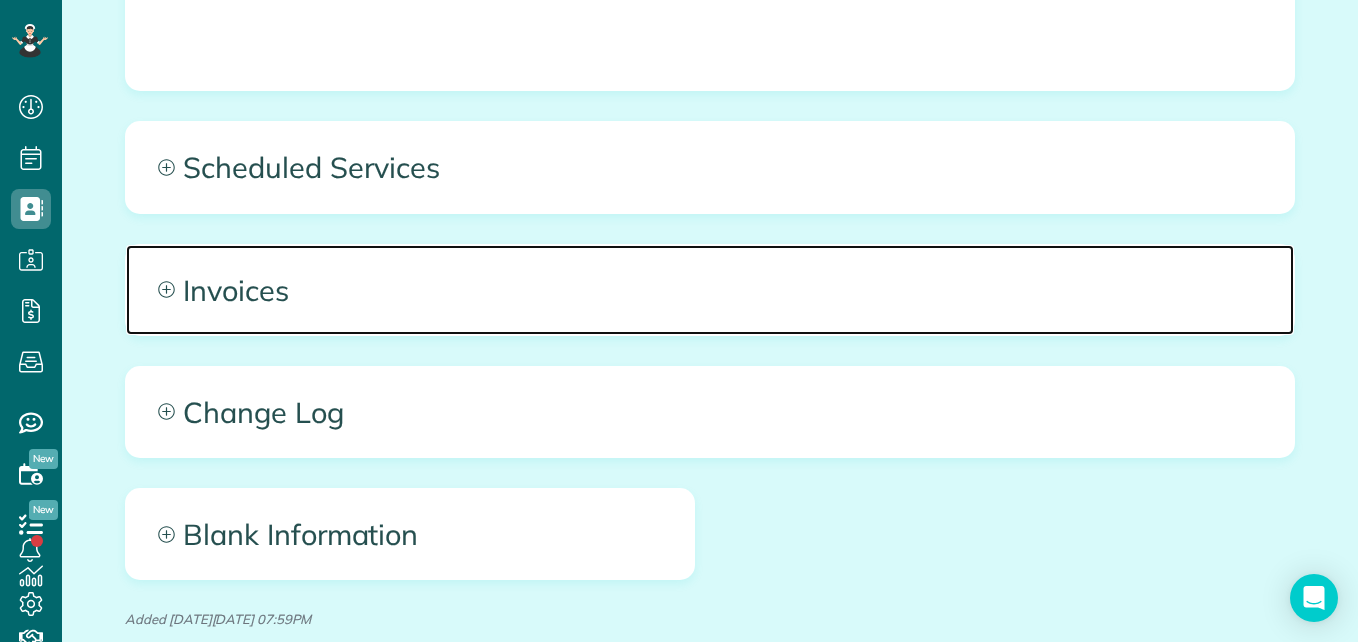 click 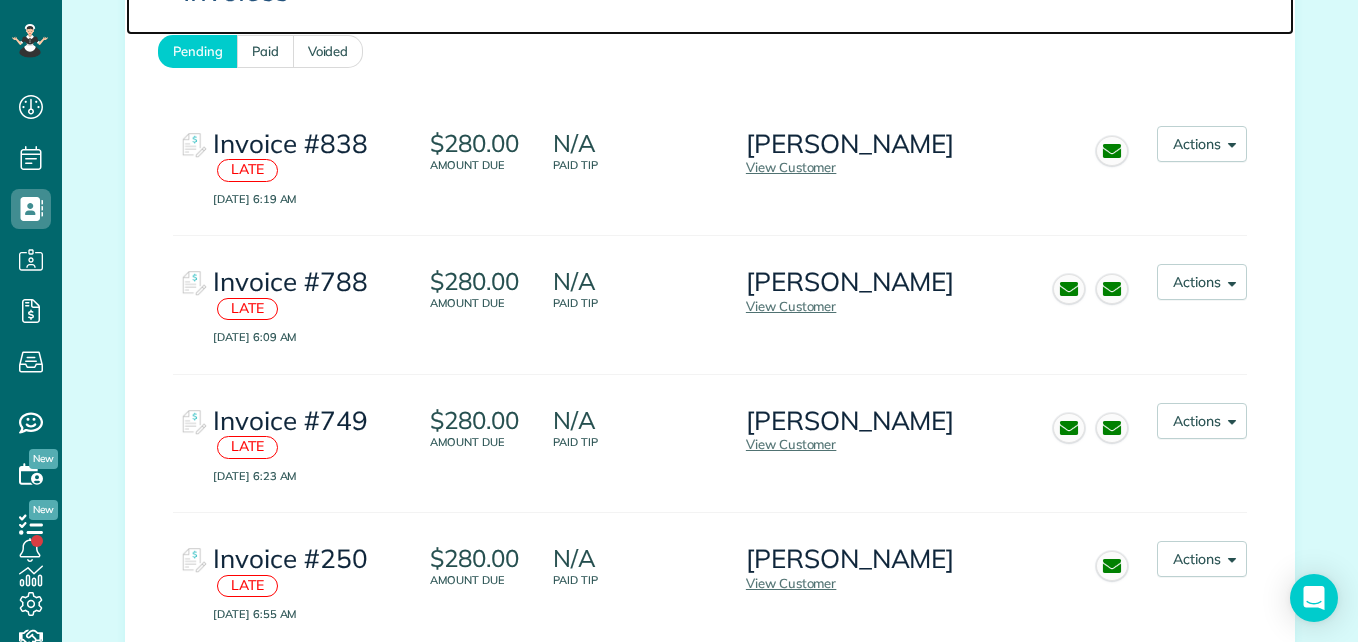 scroll, scrollTop: 2500, scrollLeft: 0, axis: vertical 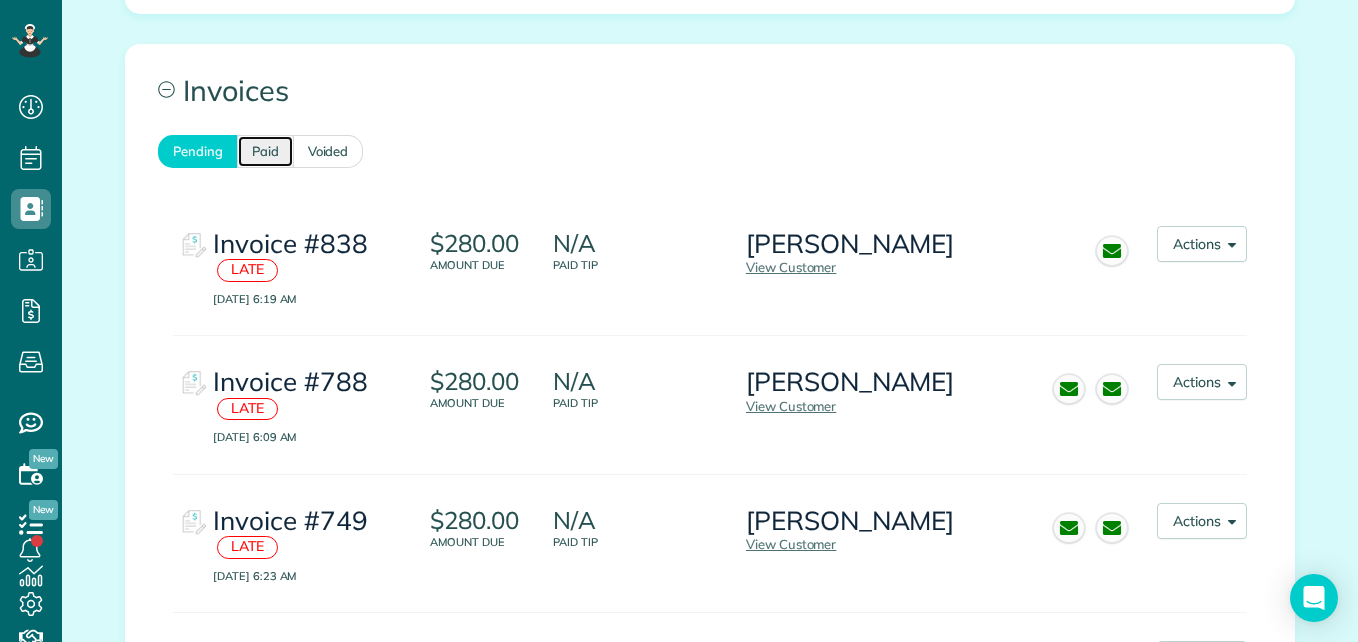 click on "Paid" at bounding box center (265, 151) 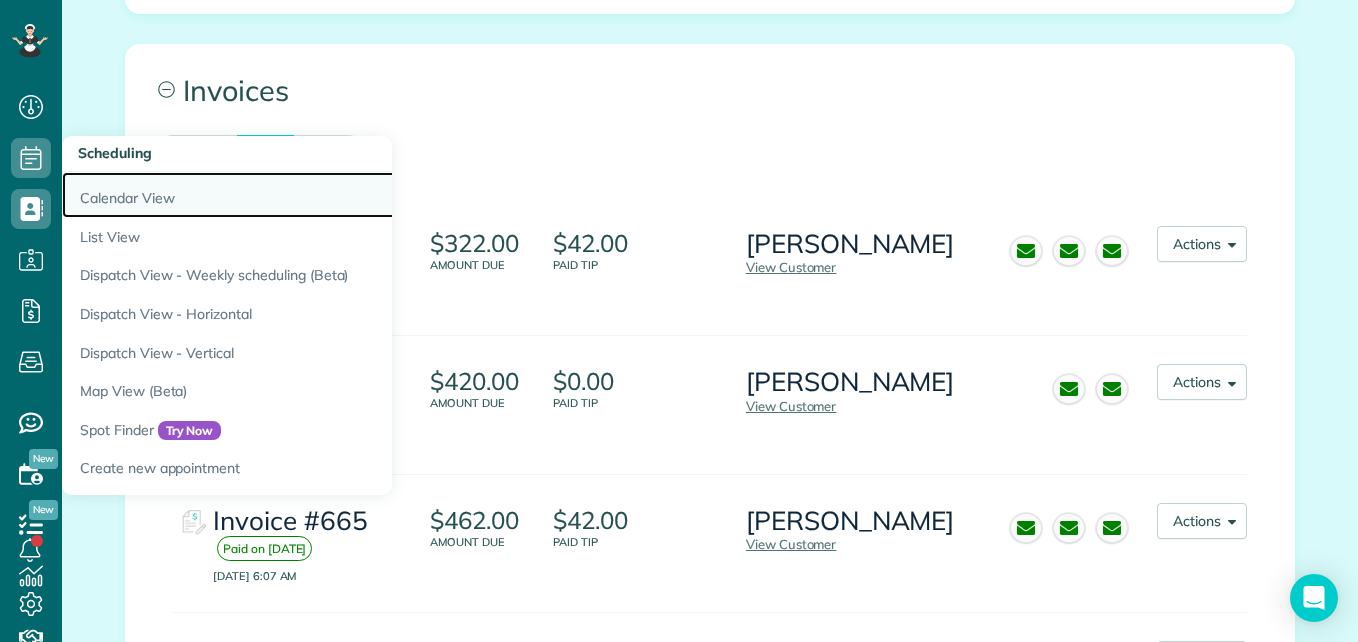 click on "Calendar View" at bounding box center [312, 195] 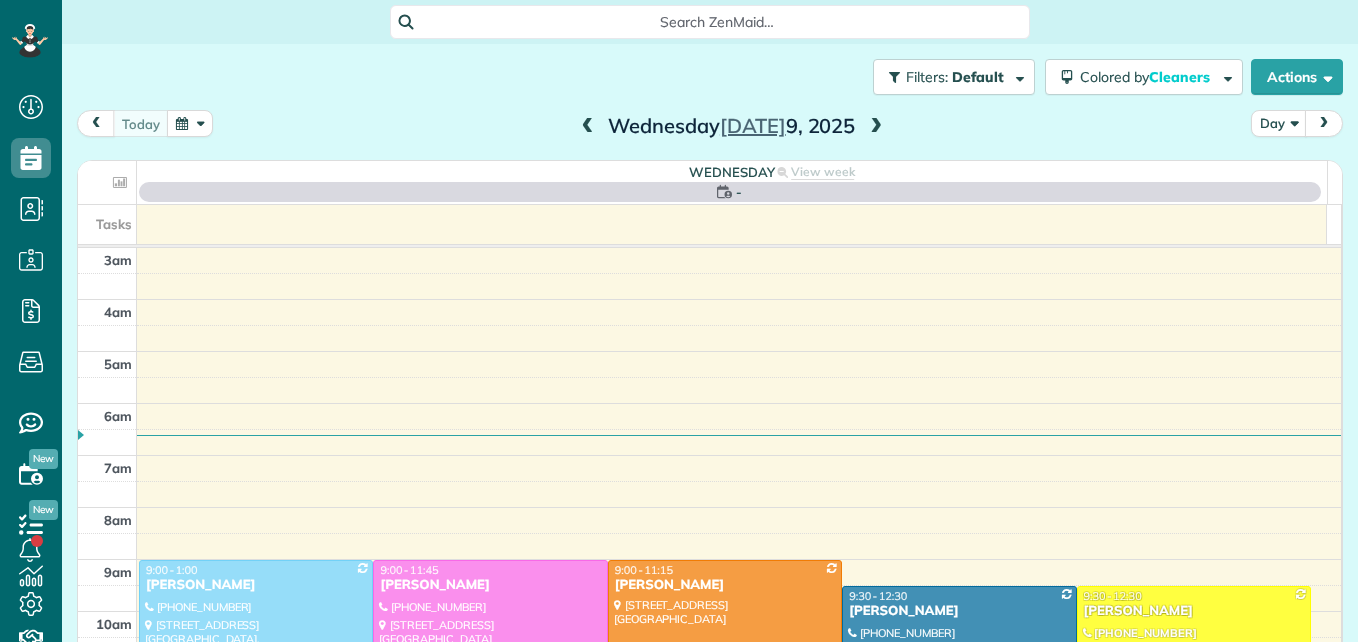 scroll, scrollTop: 0, scrollLeft: 0, axis: both 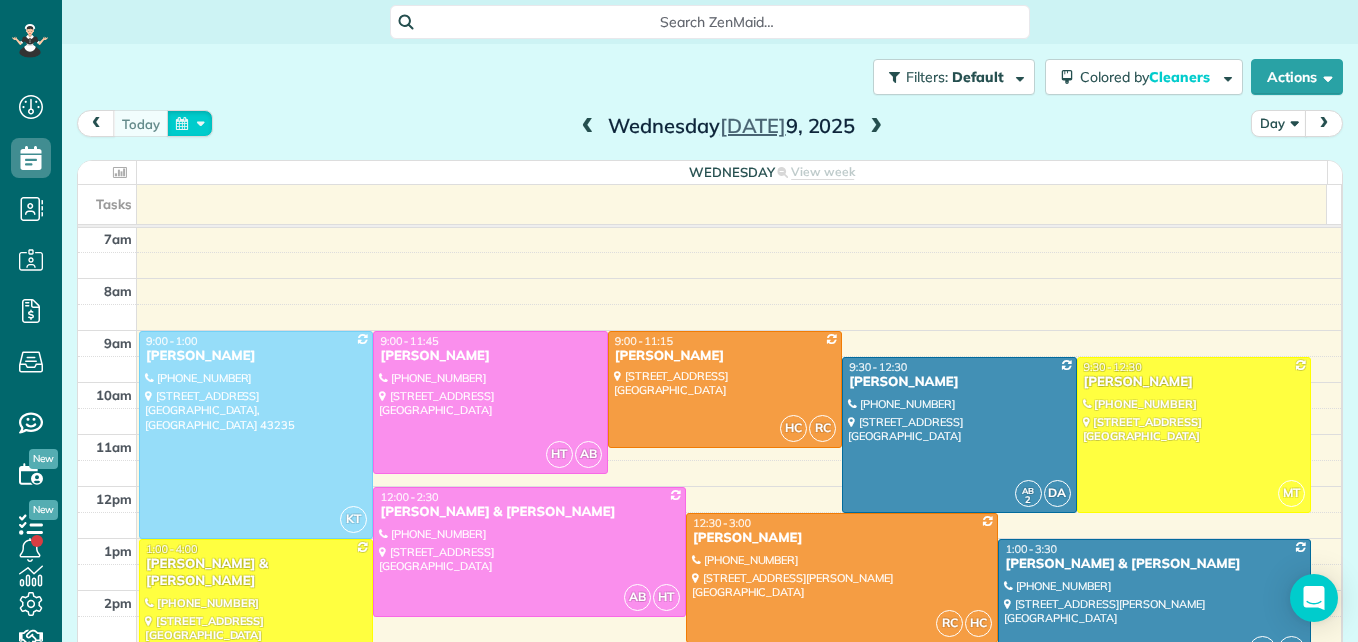 click at bounding box center [190, 123] 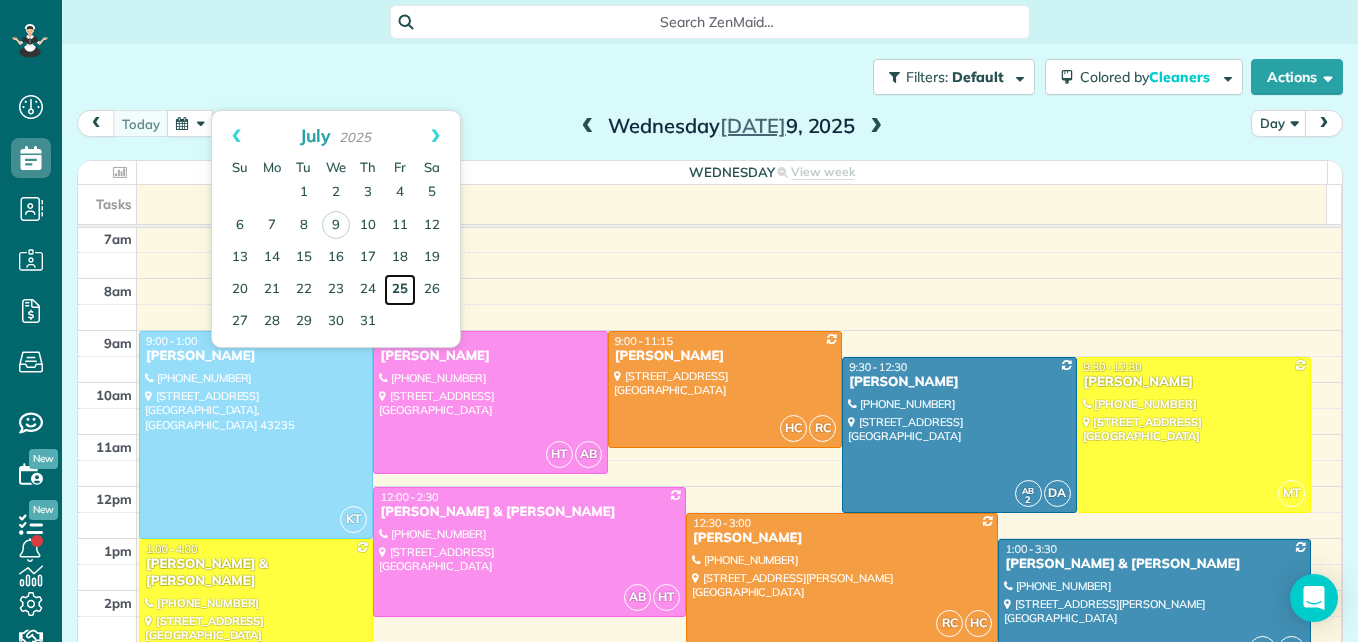 click on "25" at bounding box center (400, 290) 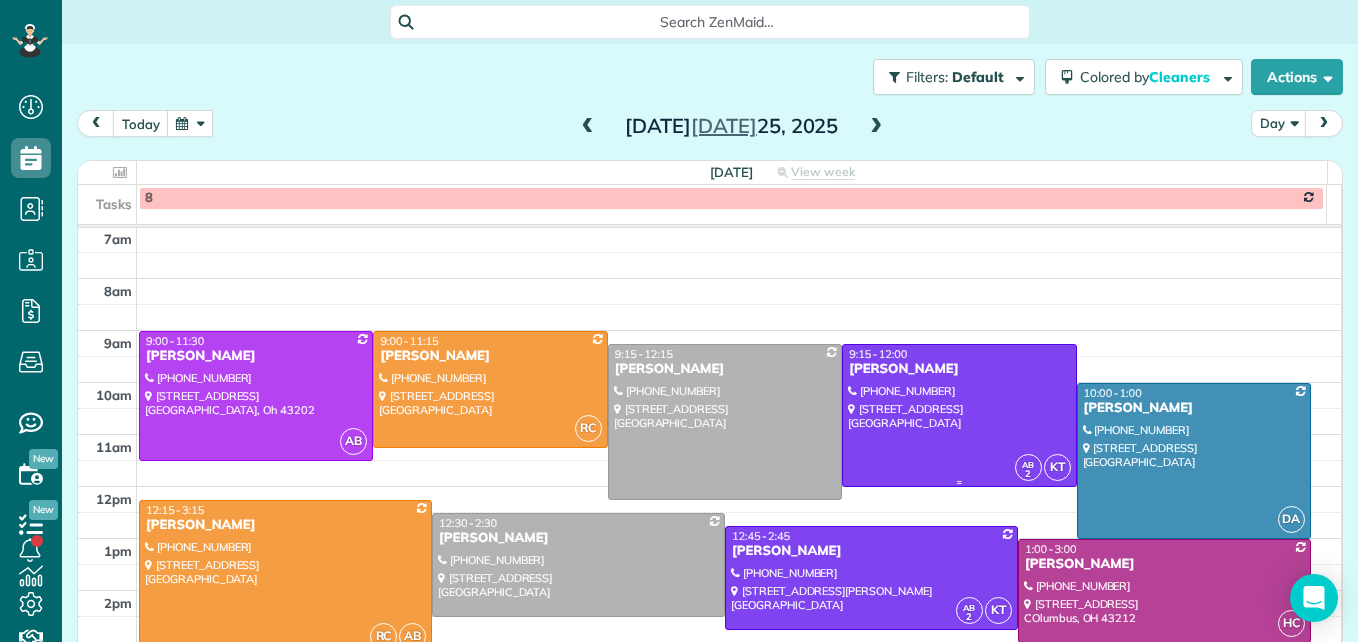 scroll, scrollTop: 309, scrollLeft: 0, axis: vertical 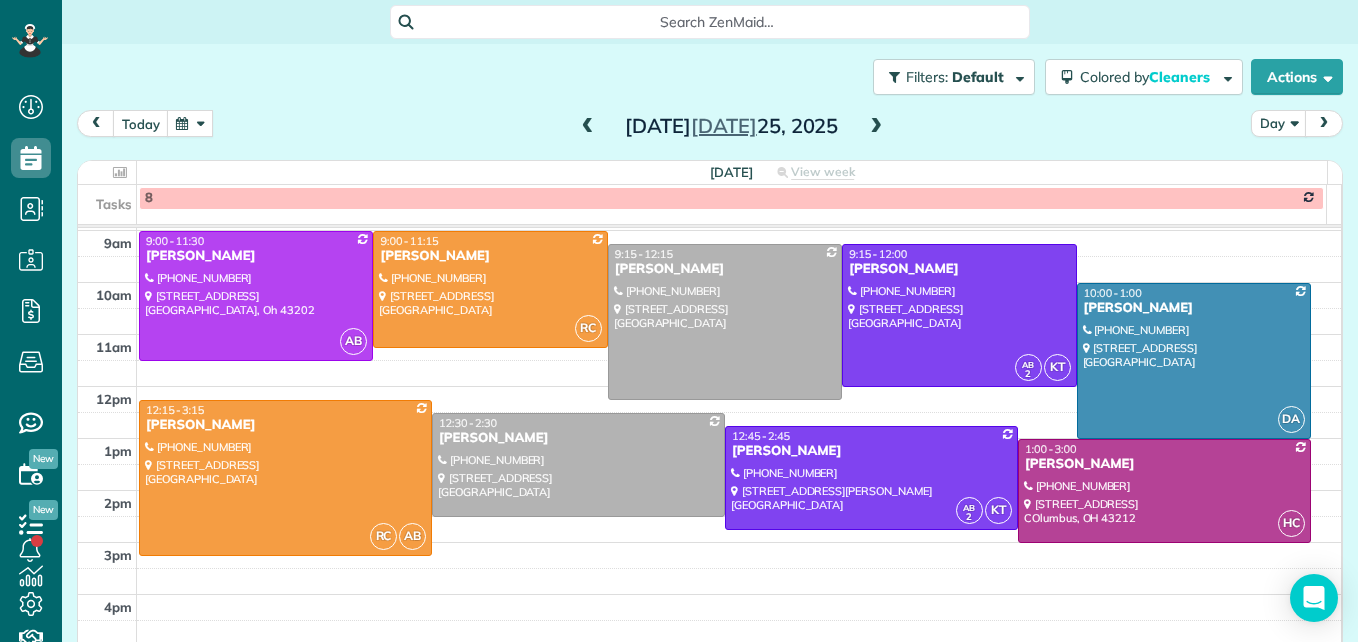 click at bounding box center [588, 127] 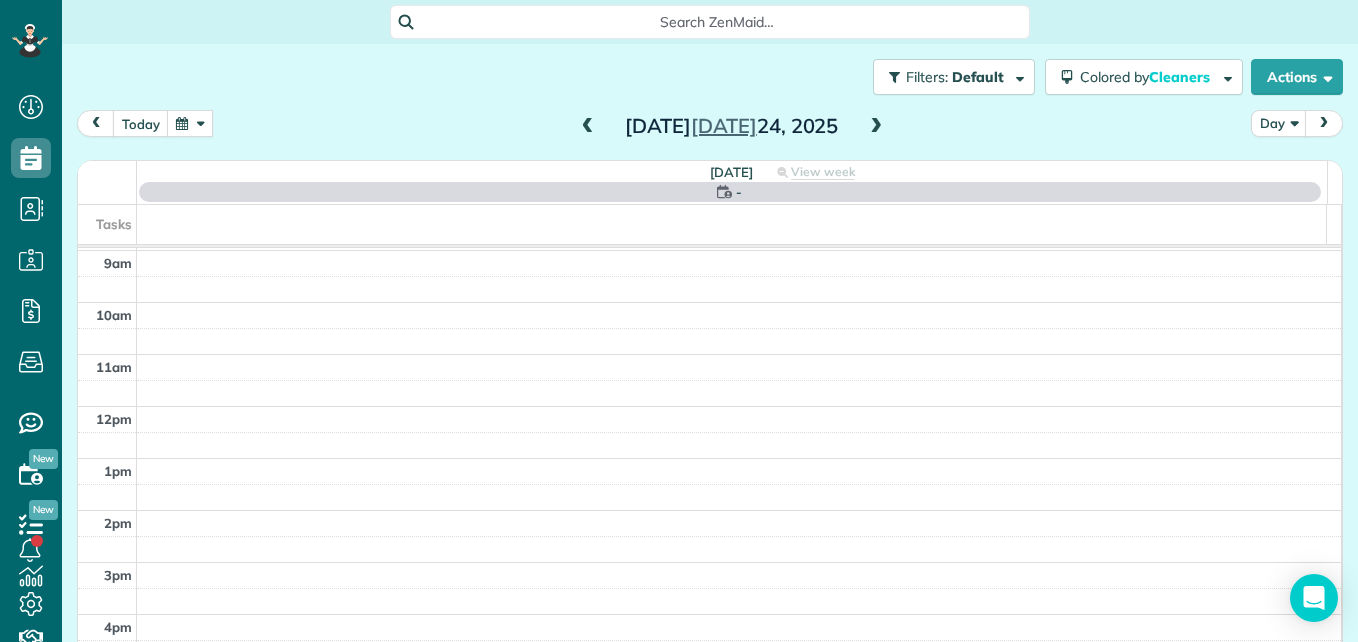 scroll, scrollTop: 209, scrollLeft: 0, axis: vertical 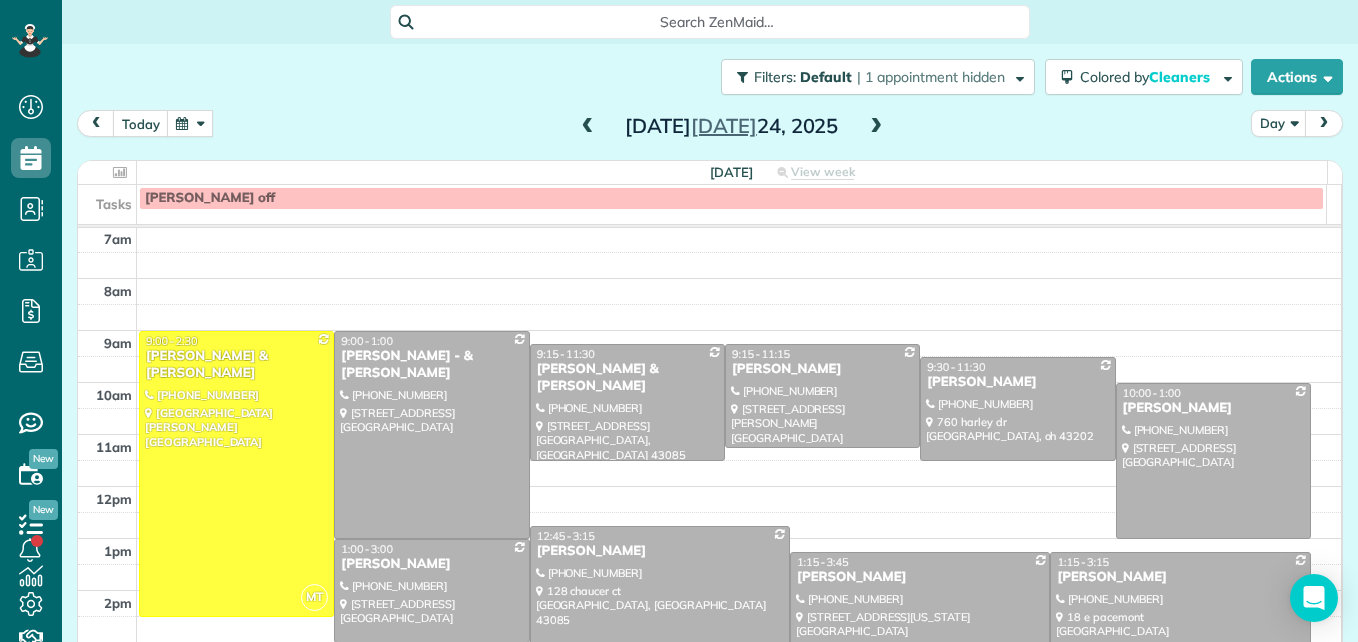 click at bounding box center [588, 127] 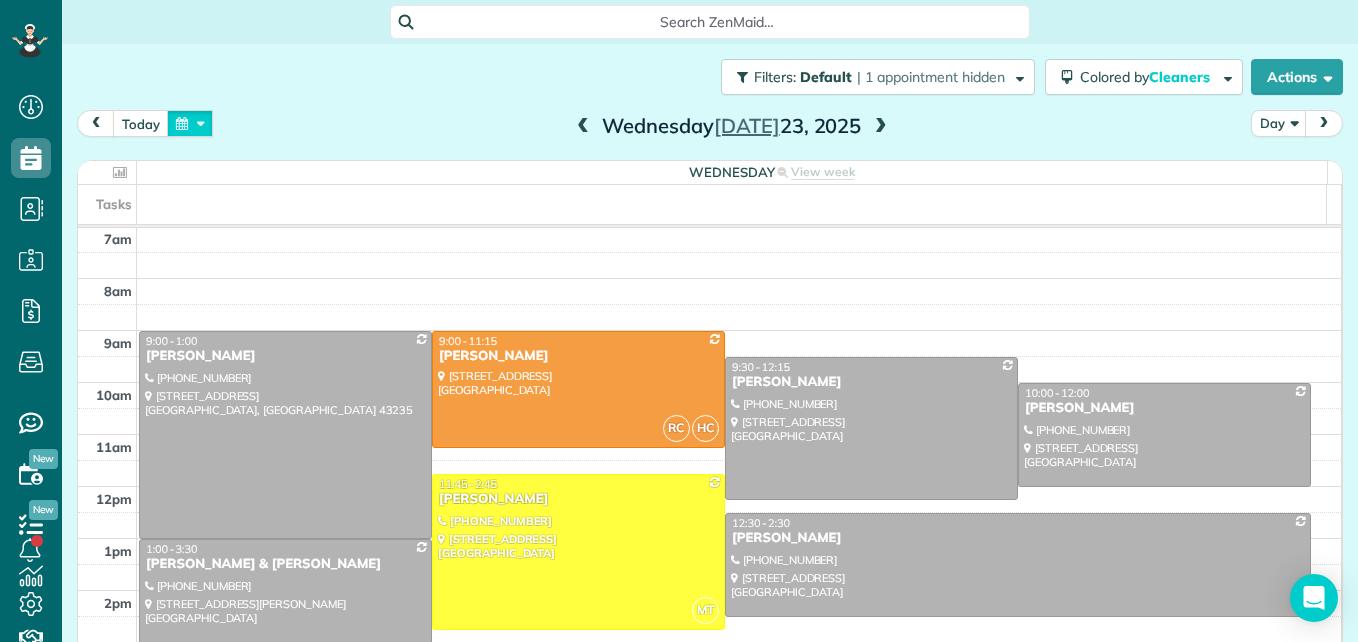 click at bounding box center [190, 123] 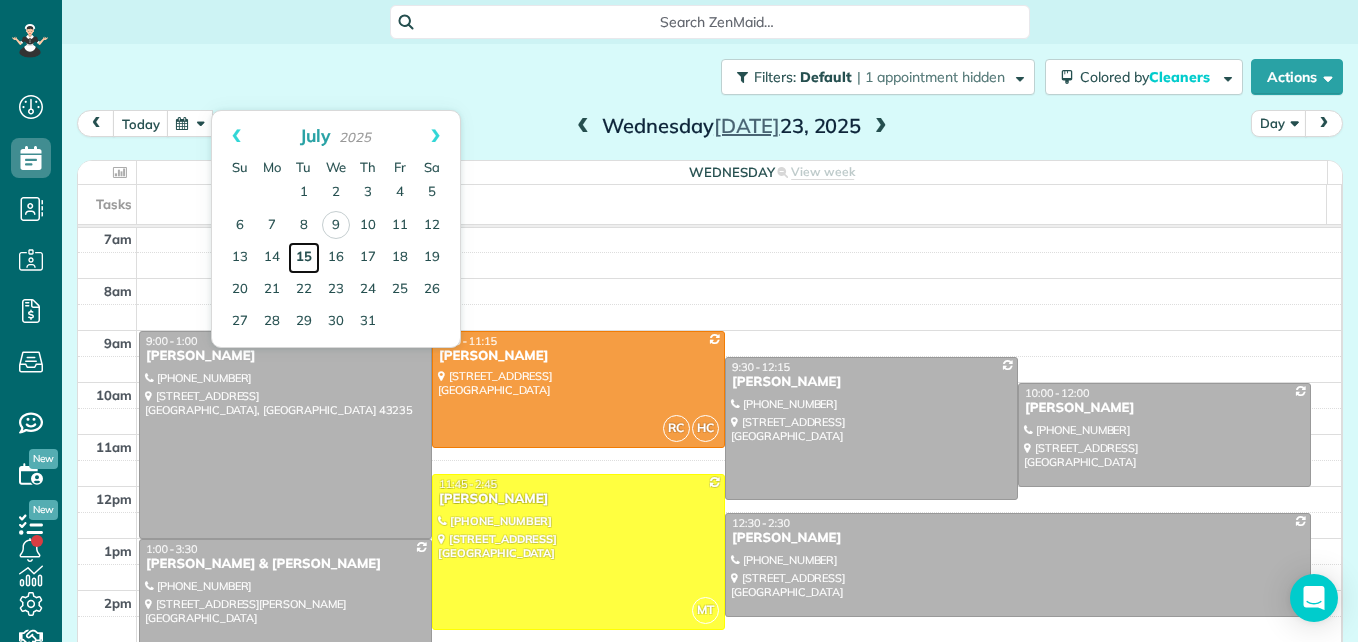 click on "15" at bounding box center (304, 258) 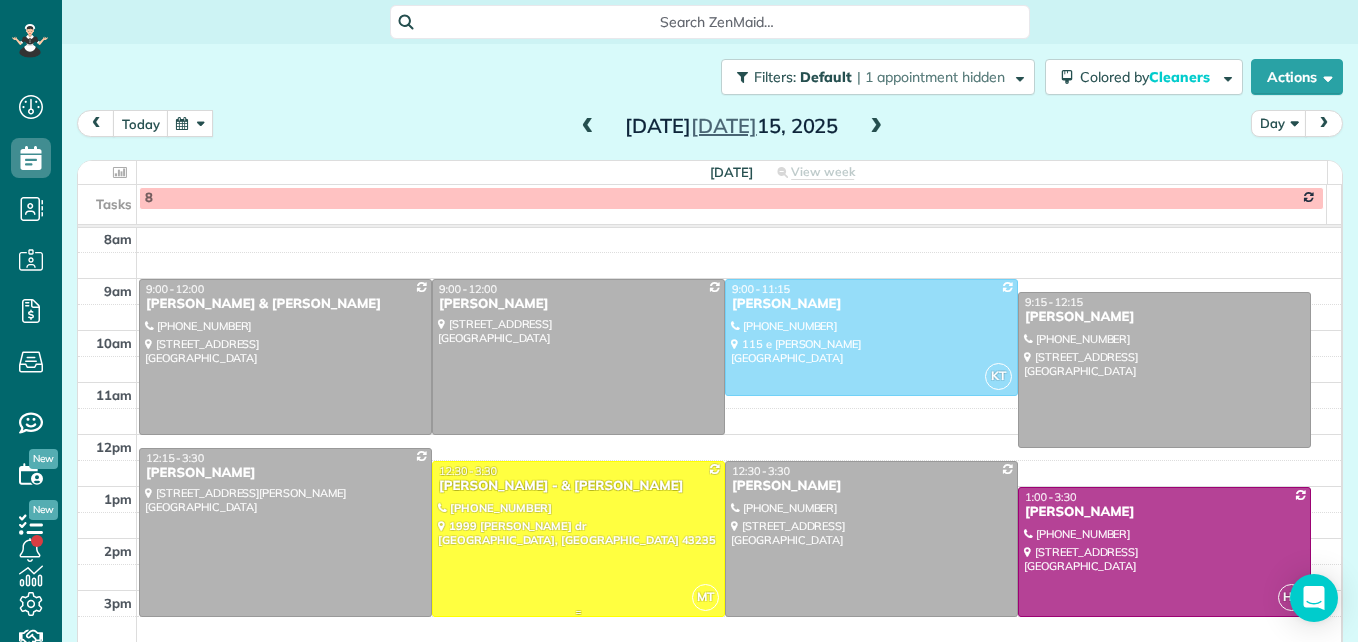 scroll, scrollTop: 309, scrollLeft: 0, axis: vertical 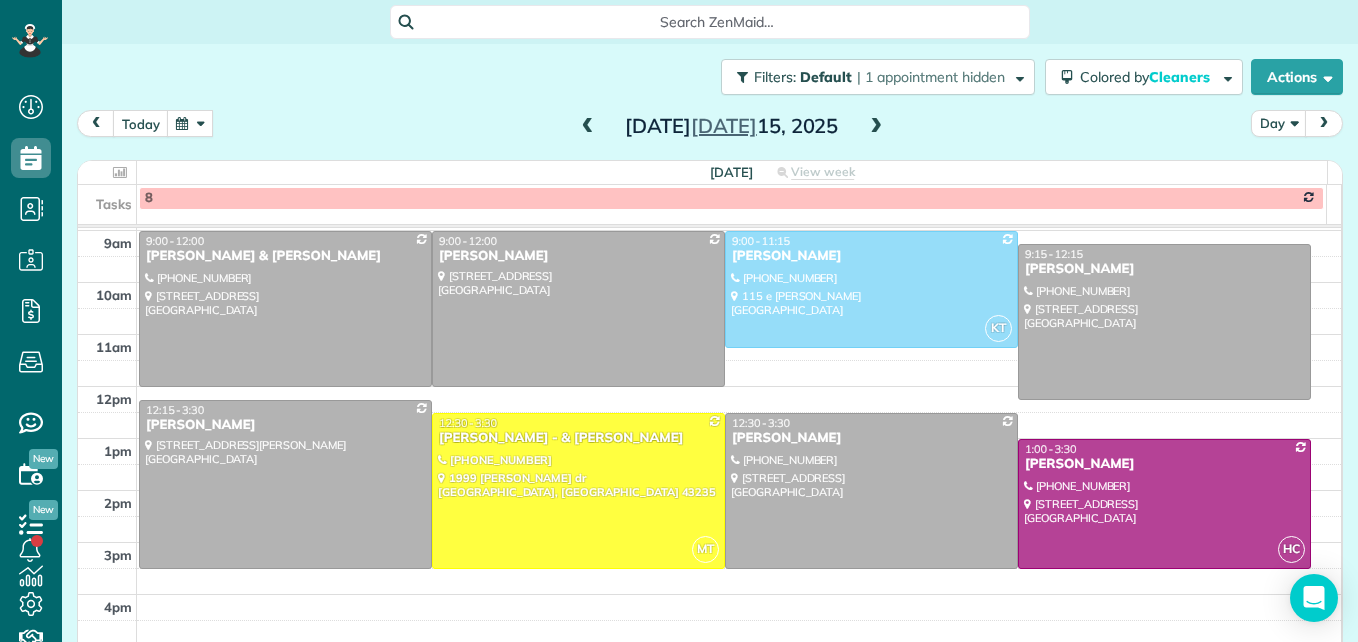 click at bounding box center [190, 123] 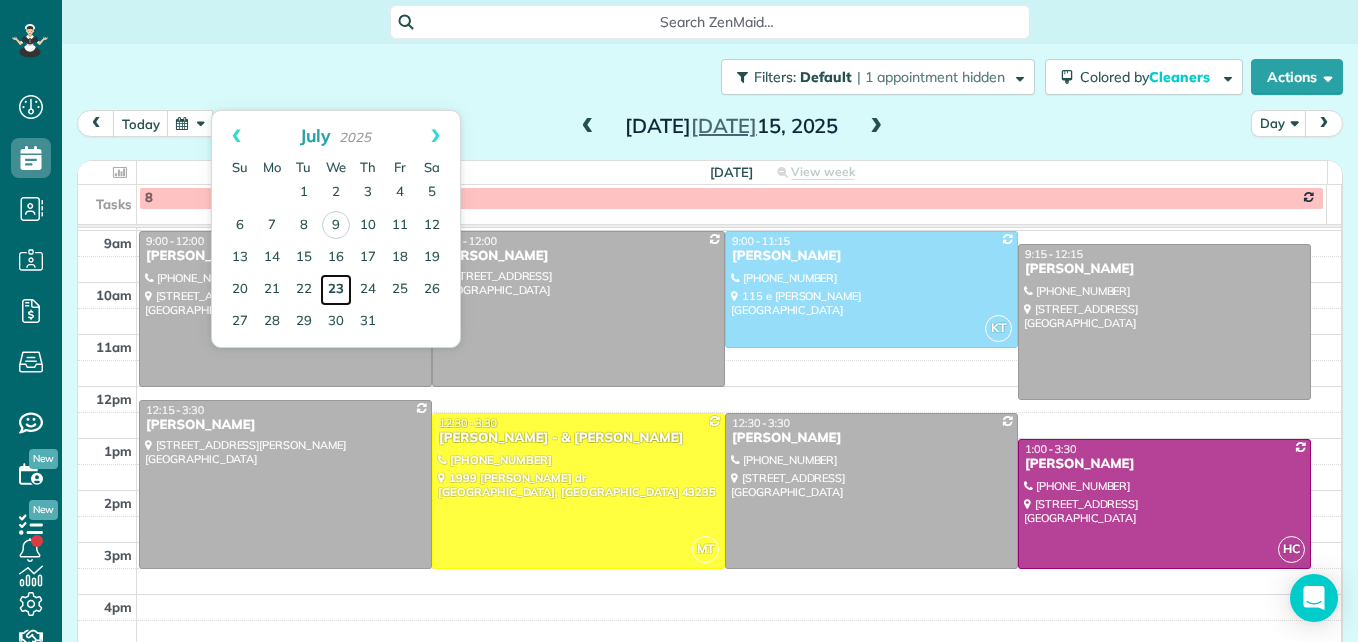 click on "23" at bounding box center [336, 290] 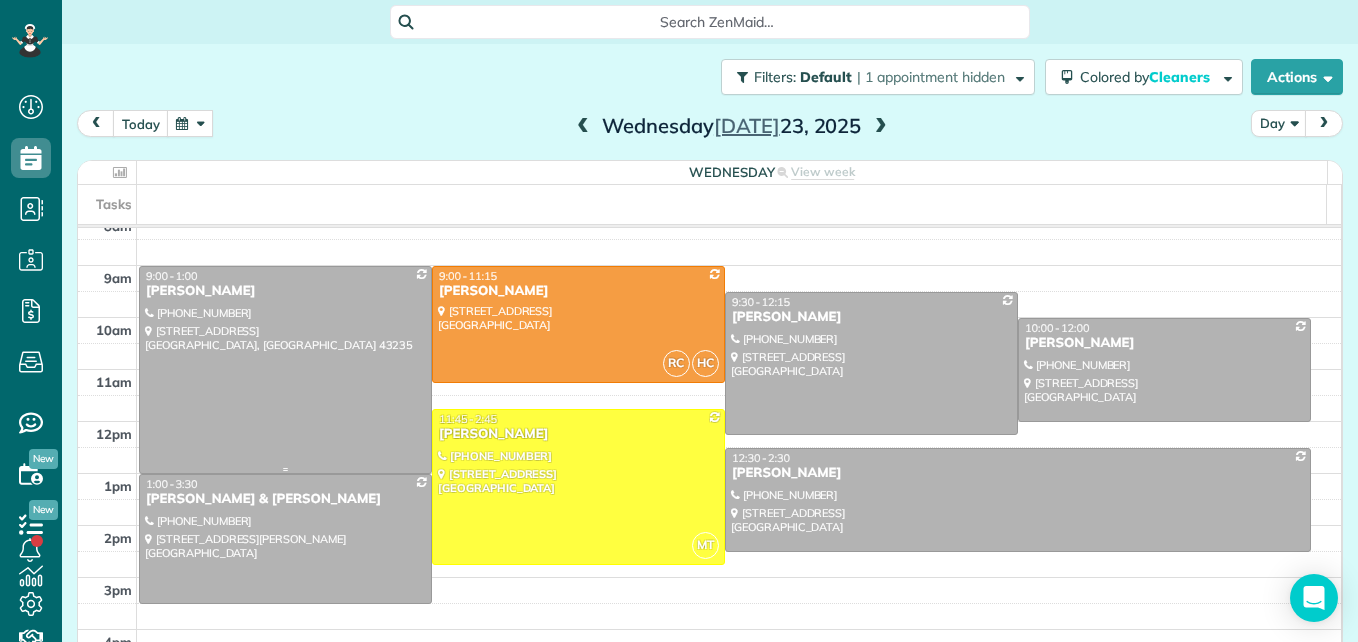 scroll, scrollTop: 309, scrollLeft: 0, axis: vertical 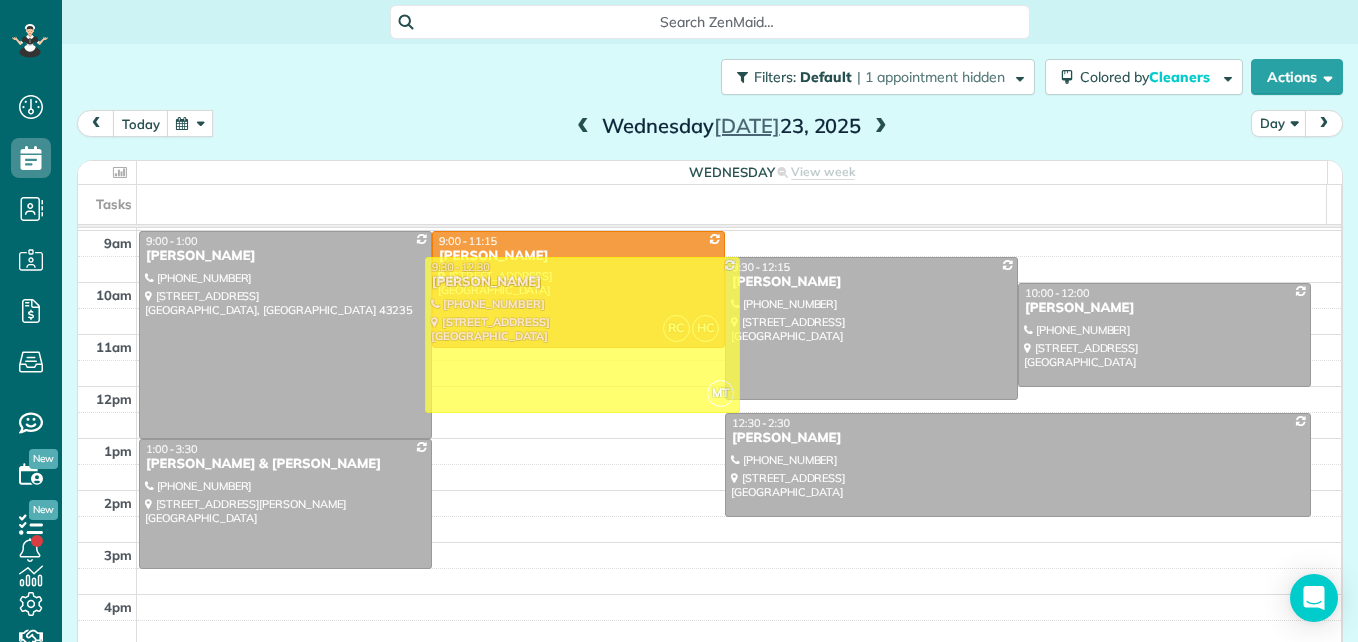 drag, startPoint x: 551, startPoint y: 456, endPoint x: 564, endPoint y: 339, distance: 117.72001 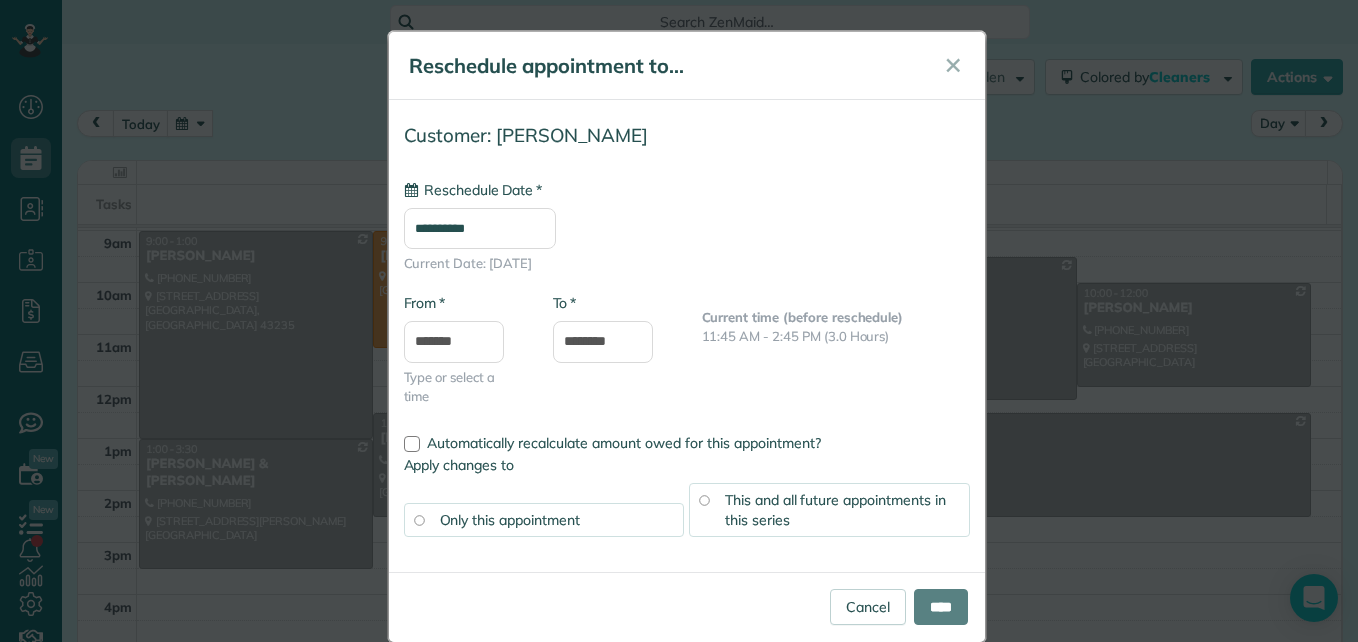 type on "**********" 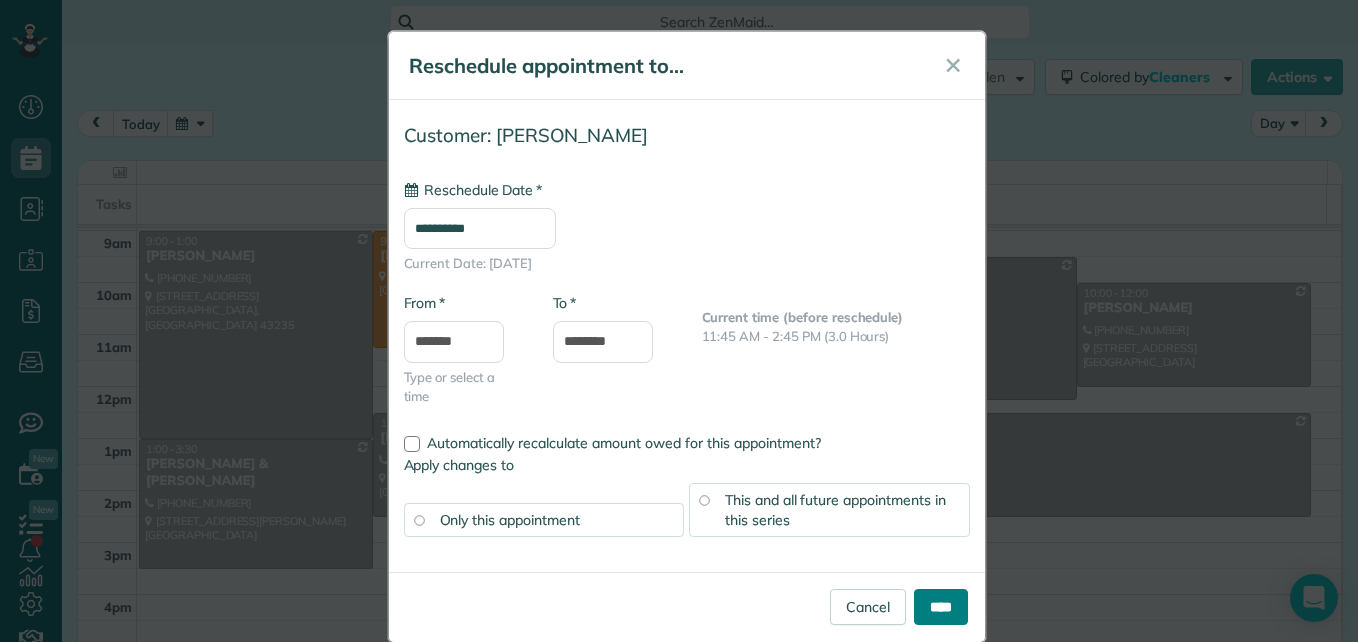 click on "****" at bounding box center [941, 607] 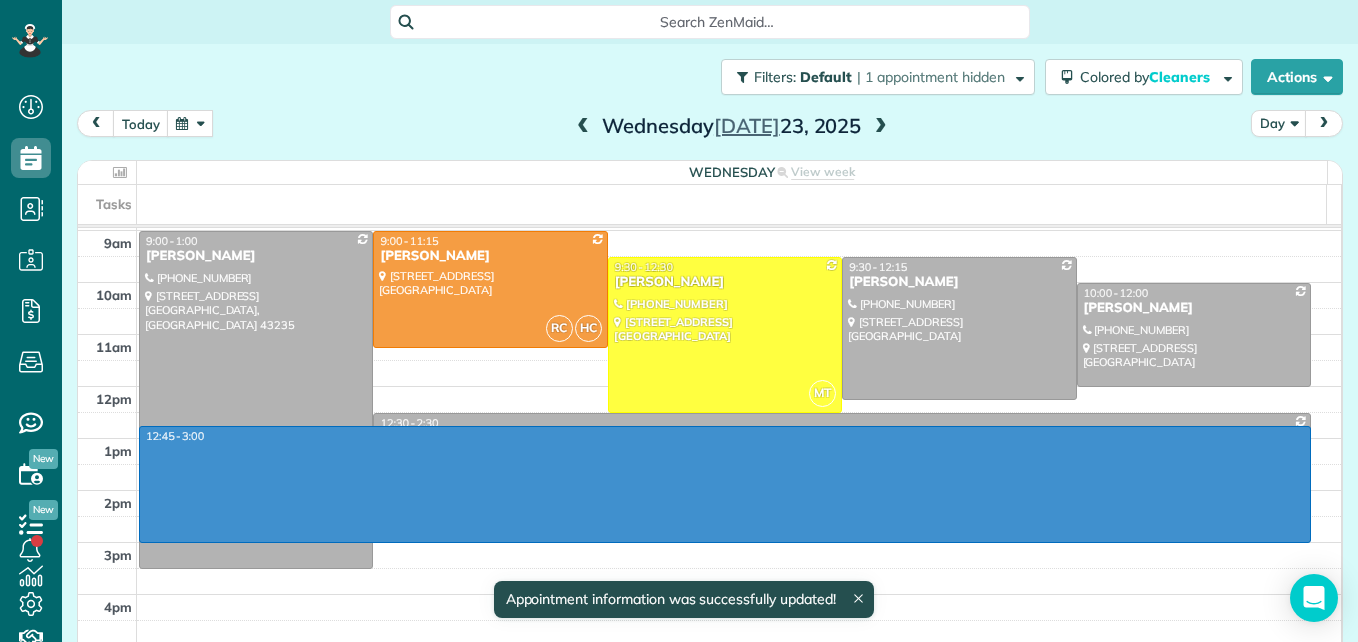 drag, startPoint x: 983, startPoint y: 532, endPoint x: 967, endPoint y: 436, distance: 97.3242 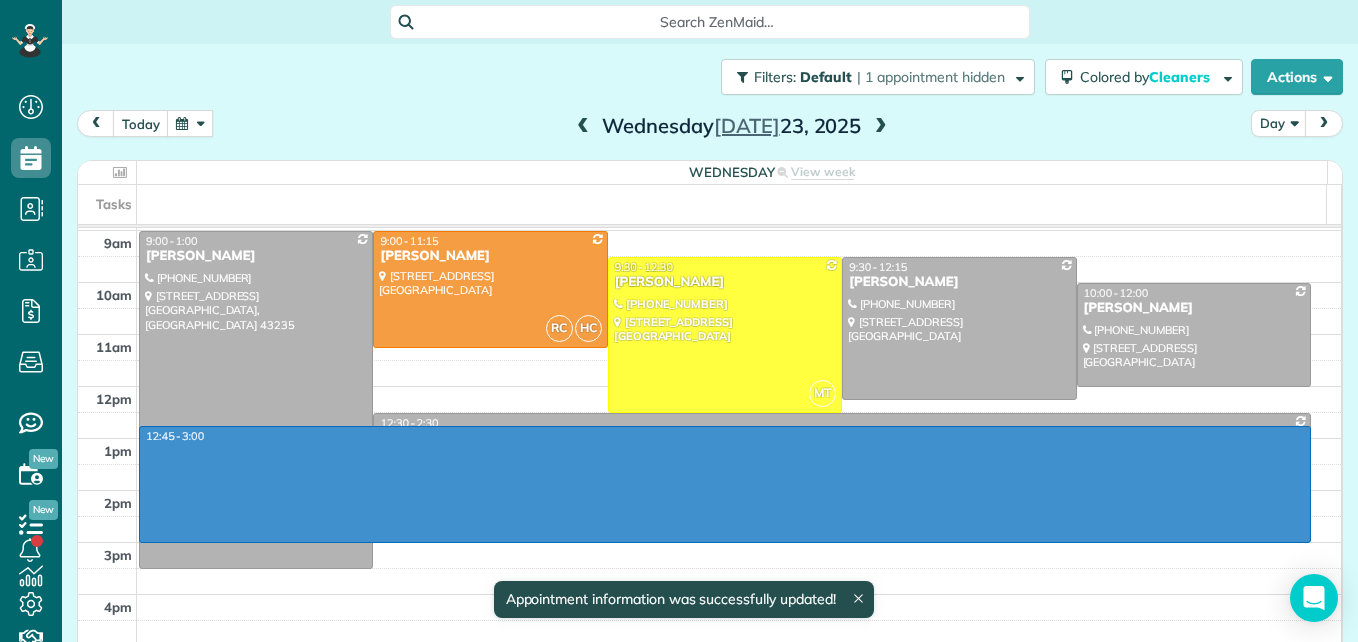 click on "3am 4am 5am 6am 7am 8am 9am 10am 11am 12pm 1pm 2pm 3pm 4pm 5pm 12:45 - 3:00 9:00 - 1:00 Denise Applegate (312) 593-8571 946 Cross Country Drive Columbus, OH 43235 RC HC 9:00 - 11:15 Cara Seidt 139 westview ave columbus, OH 43214 MT 9:30 - 12:30 Maggie Oshaunessy (614) 203-7743 2874 East Avenue Columbus, OH 43202 9:30 - 12:15 Katie Carlson (614) 804-7461 1756 Northwest Boulevard Columbus, OH 43212 10:00 - 12:00 Adam Weiland (937) 232-5717 171 East 3rd Avenue Columbus, OH 43201 12:30 - 2:30 Amanda Davey (614) 477-3461 414 West 7th Avenue Columbus, OH 43201 1:00 - 3:30 Joey & Meghan Zornes (614) 738-1045 61 East Torrence Road Columbus, OH 43214" at bounding box center (709, 308) 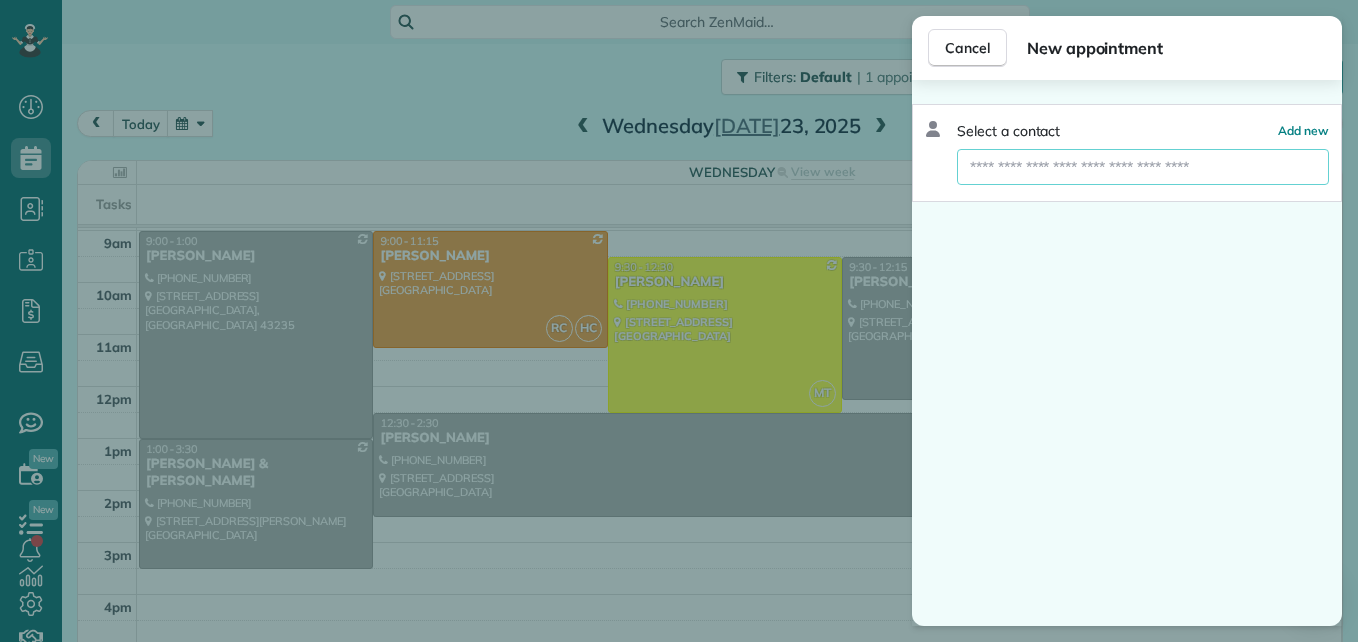 click at bounding box center [1143, 167] 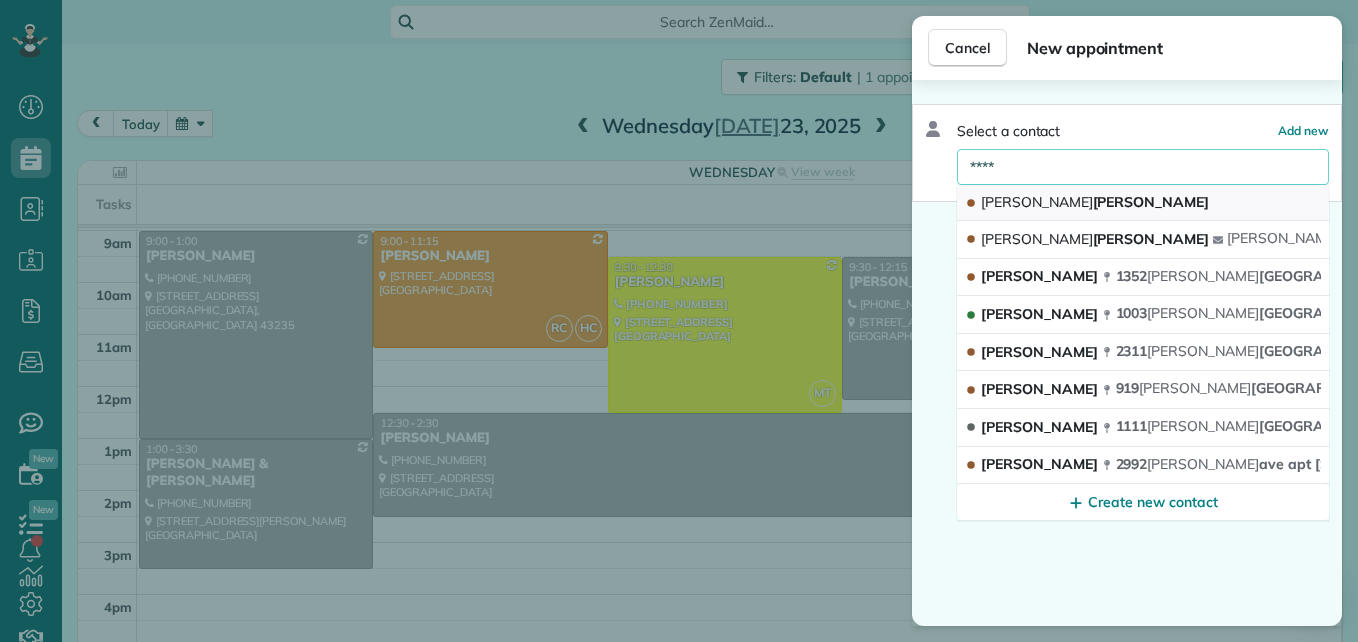 type on "****" 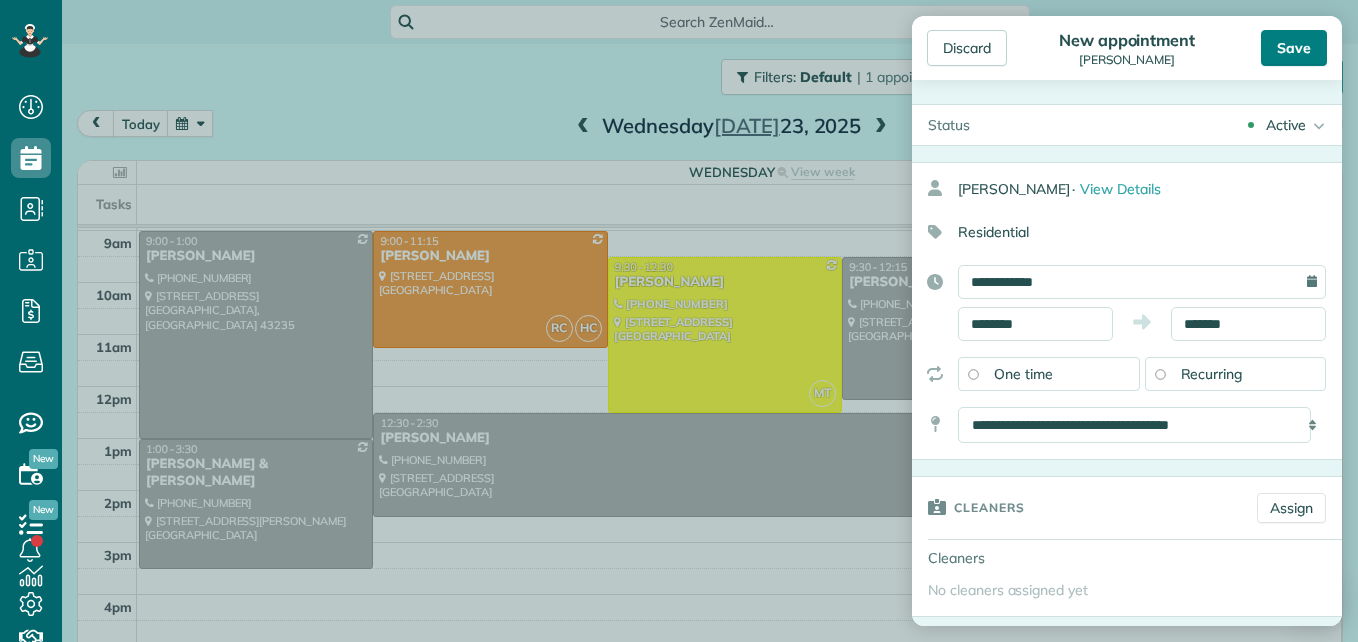 click on "Save" at bounding box center [1294, 48] 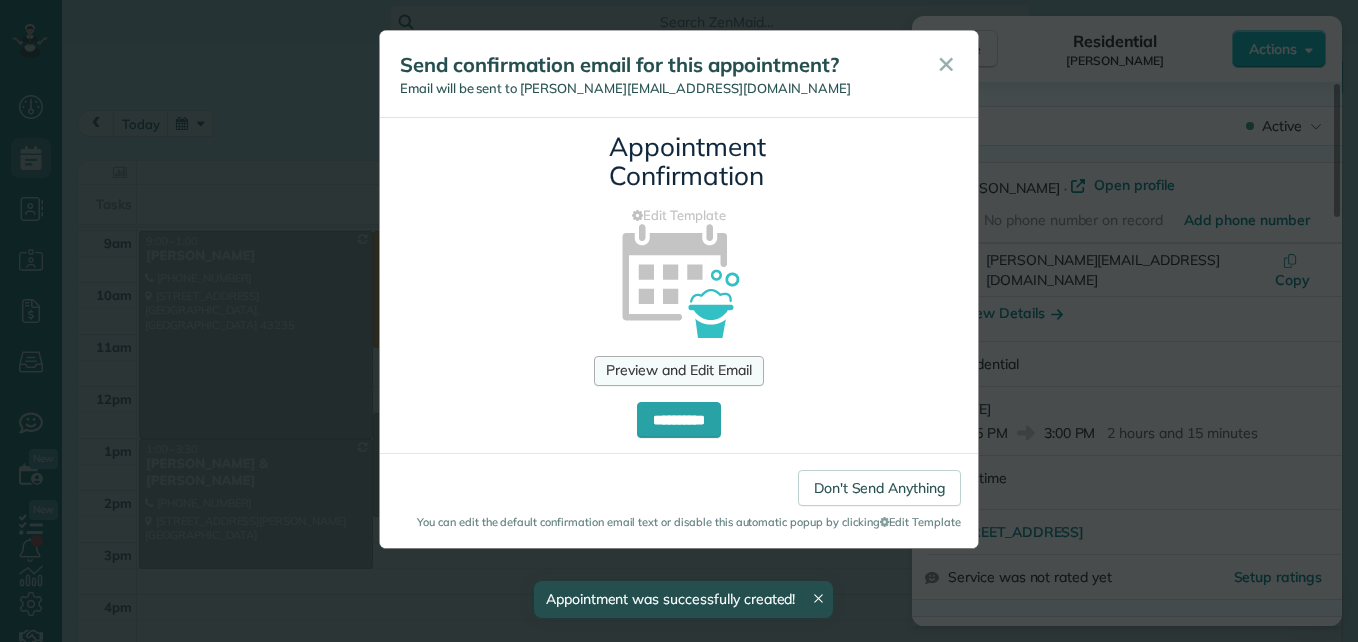 click on "Preview and Edit Email" at bounding box center (678, 371) 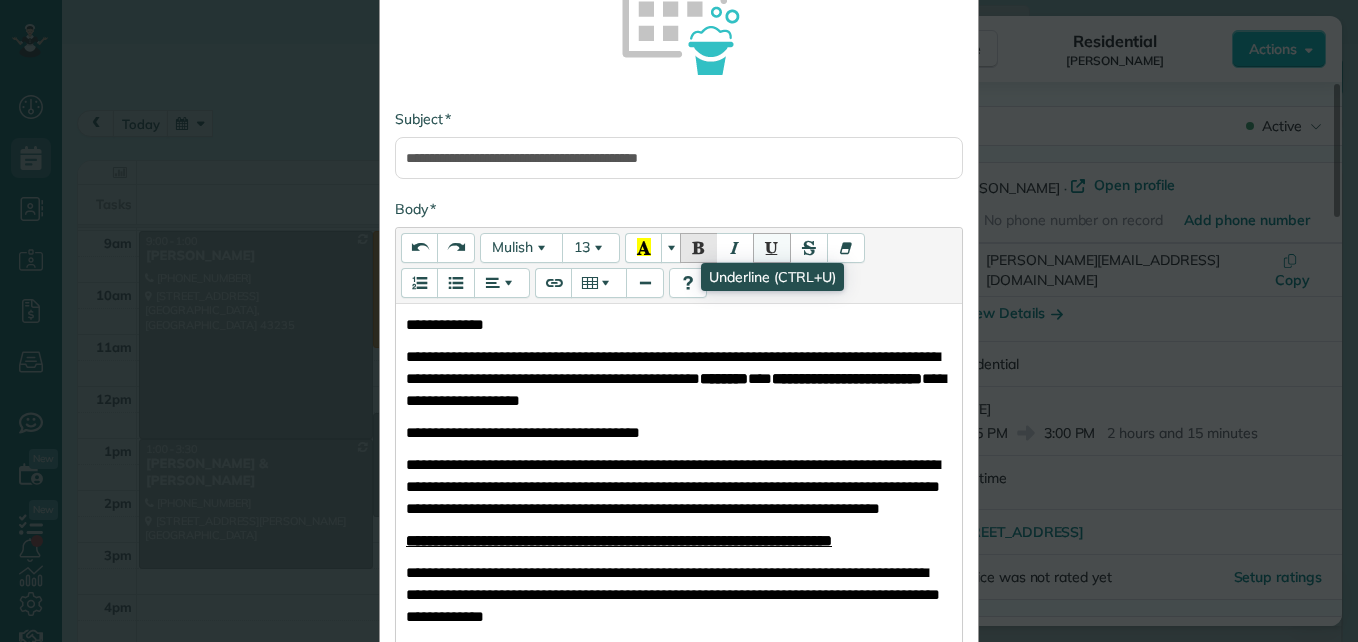 scroll, scrollTop: 300, scrollLeft: 0, axis: vertical 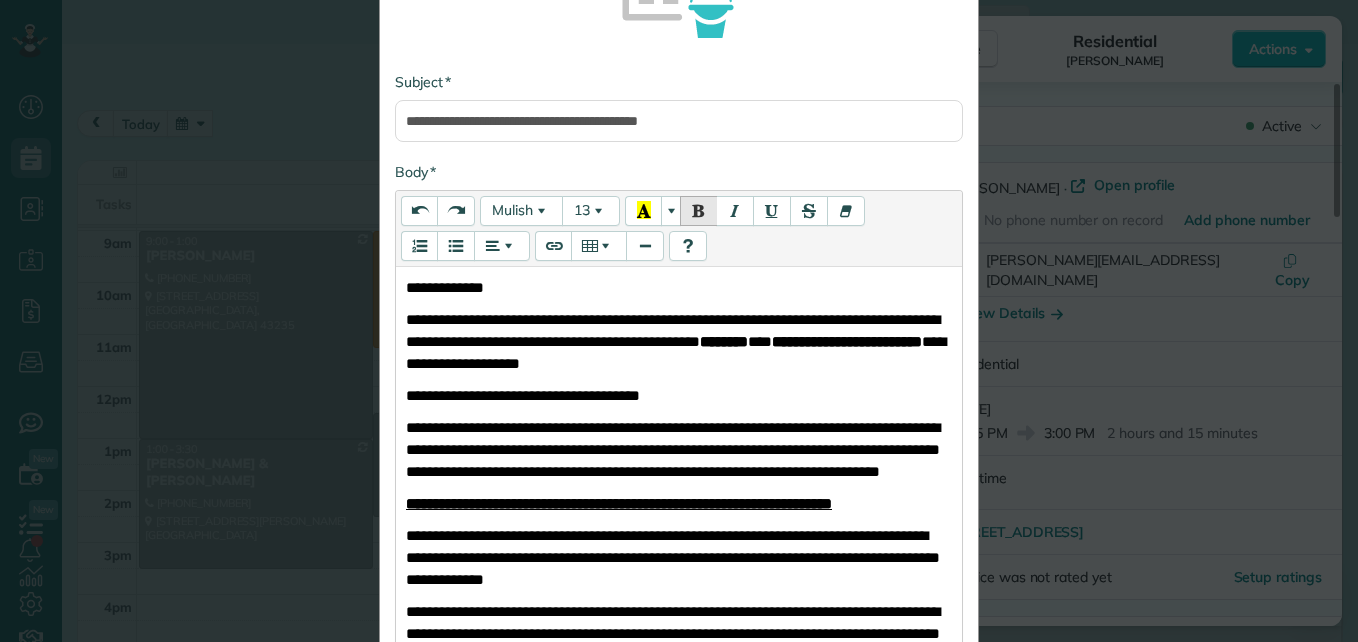 click on "********" at bounding box center [724, 341] 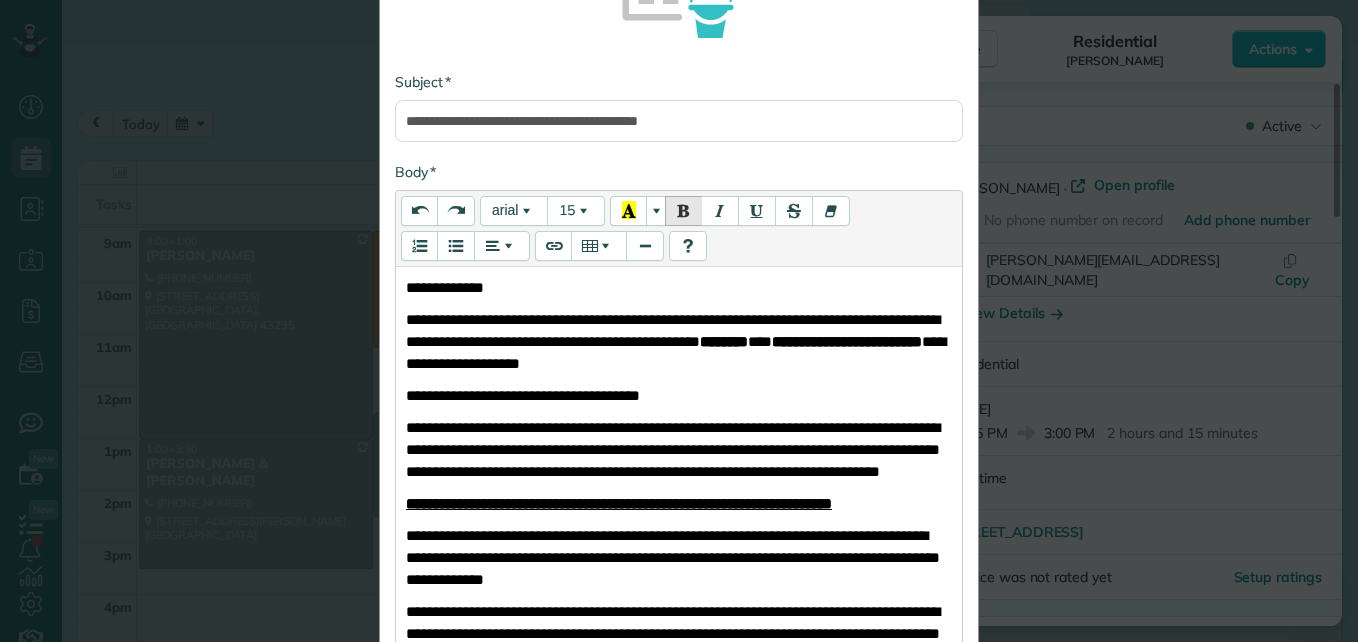 type 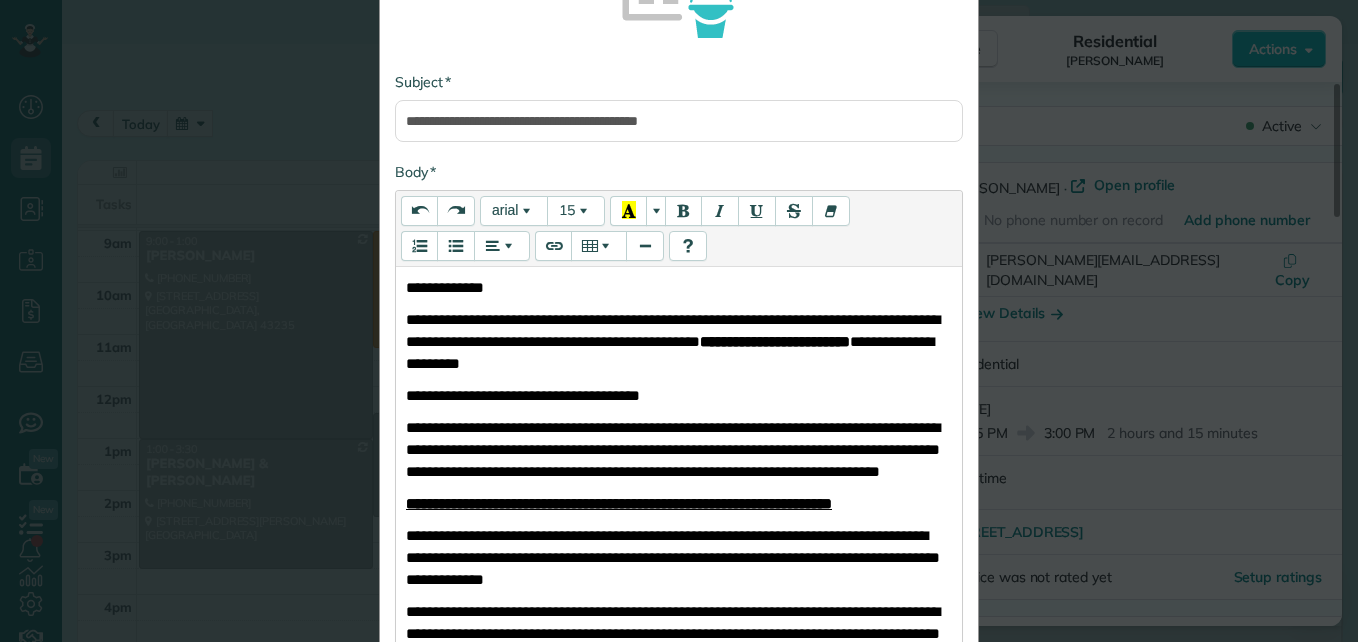 click on "**********" at bounding box center [673, 341] 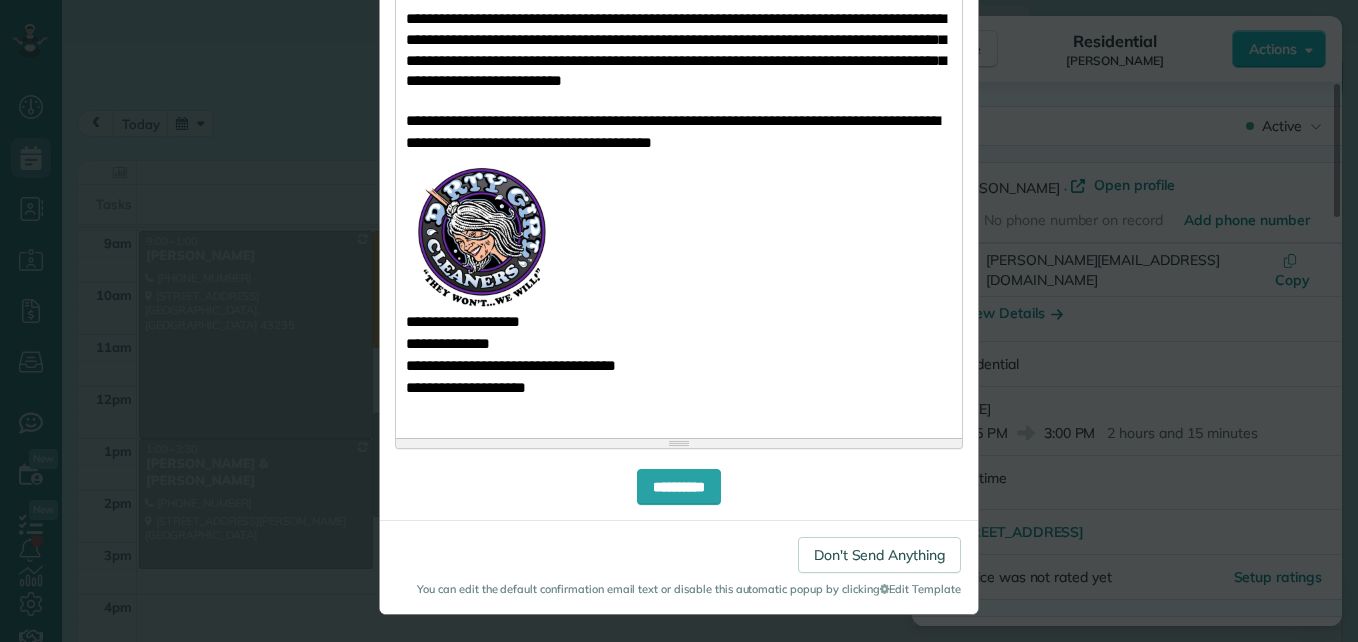 scroll, scrollTop: 1133, scrollLeft: 0, axis: vertical 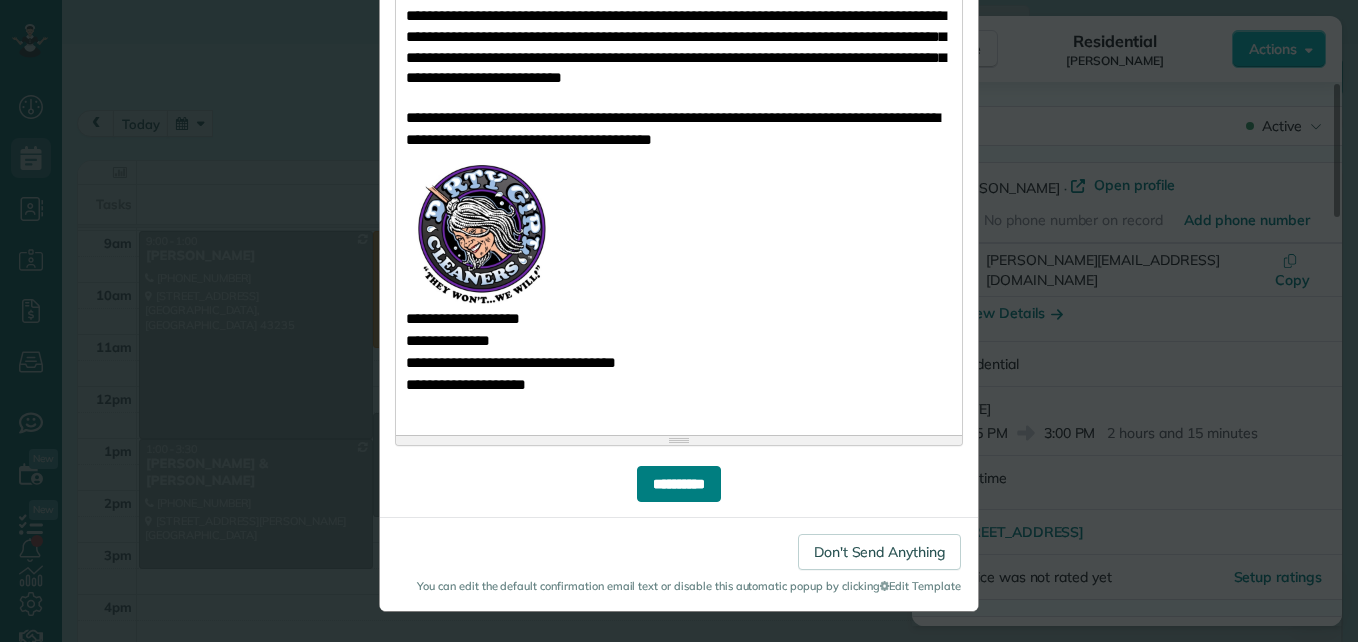 click on "**********" at bounding box center (679, 484) 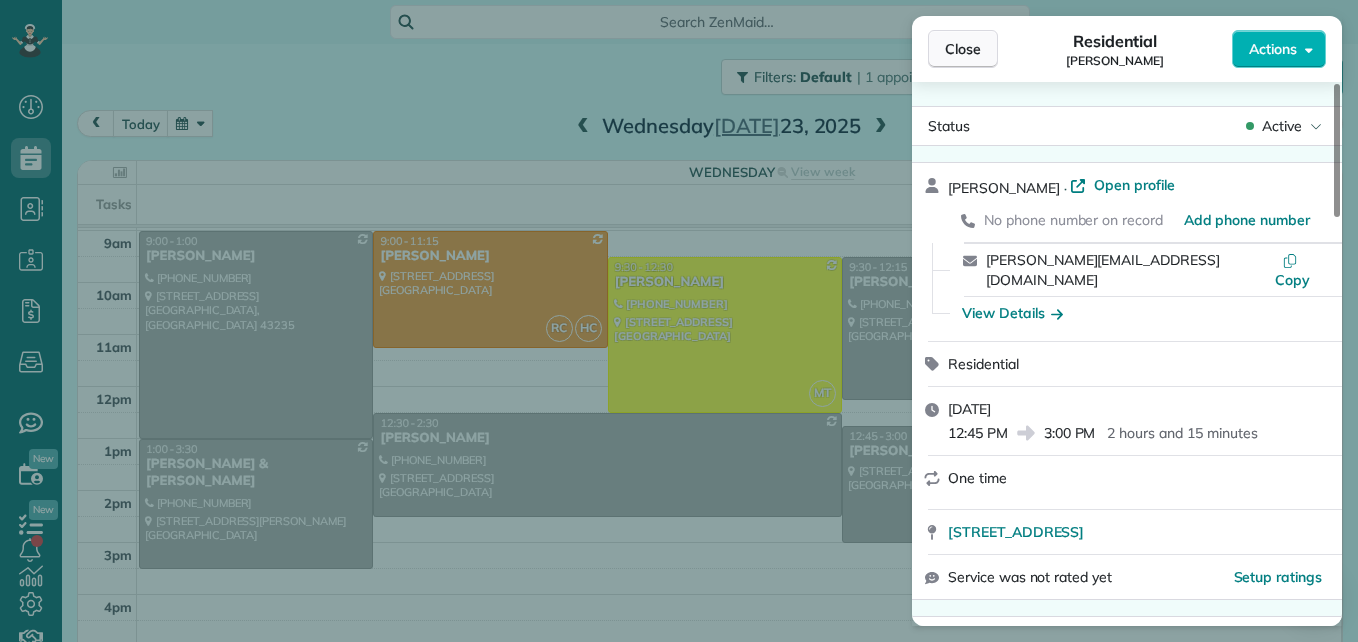 click on "Close" at bounding box center (963, 49) 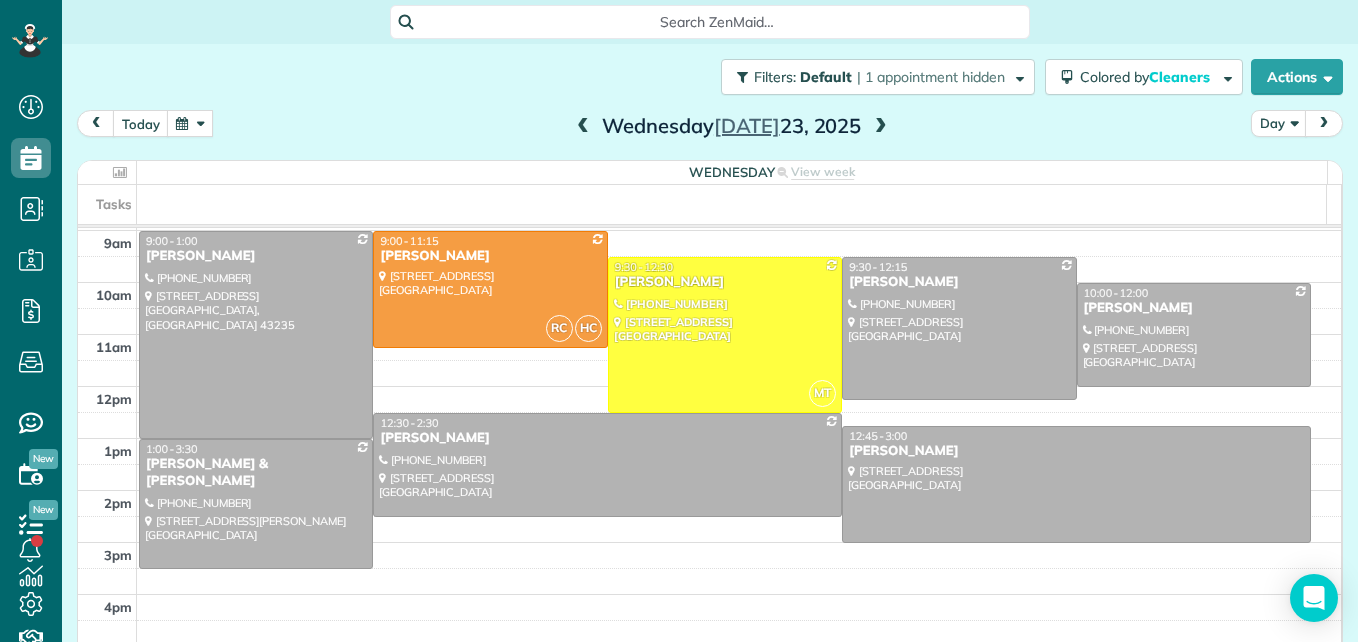 click at bounding box center (190, 123) 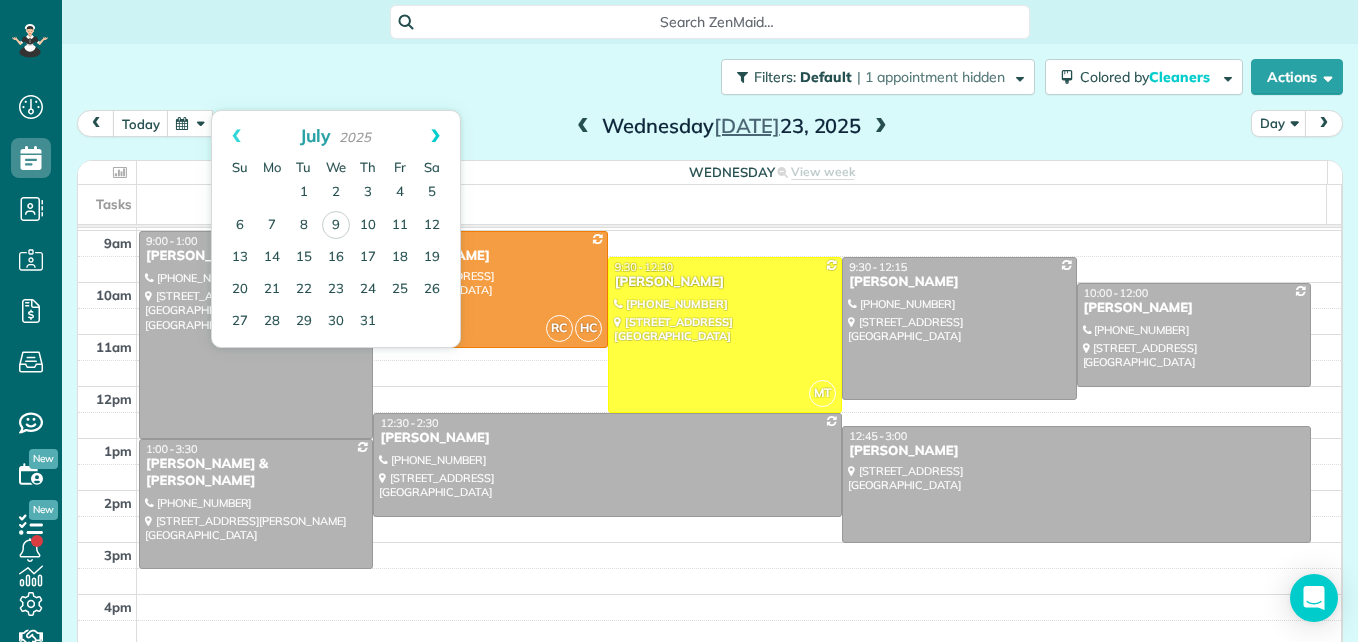 click on "Next" at bounding box center [435, 136] 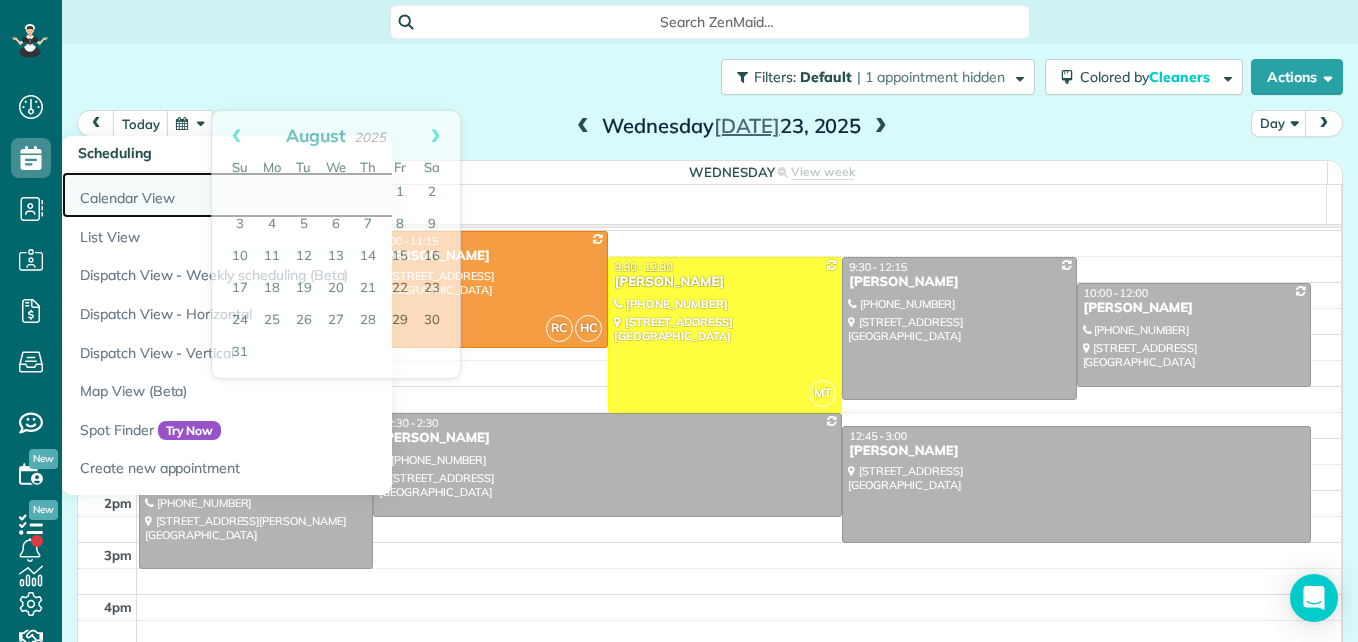 click on "Calendar View" at bounding box center [312, 195] 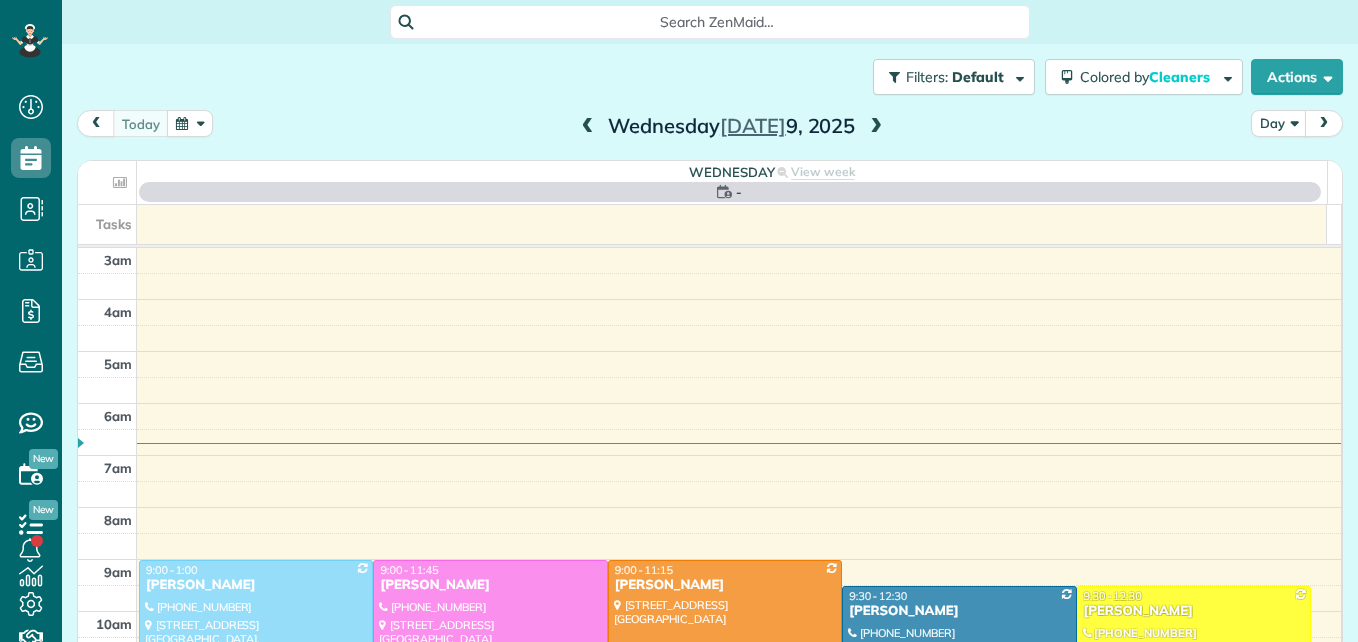 scroll, scrollTop: 0, scrollLeft: 0, axis: both 